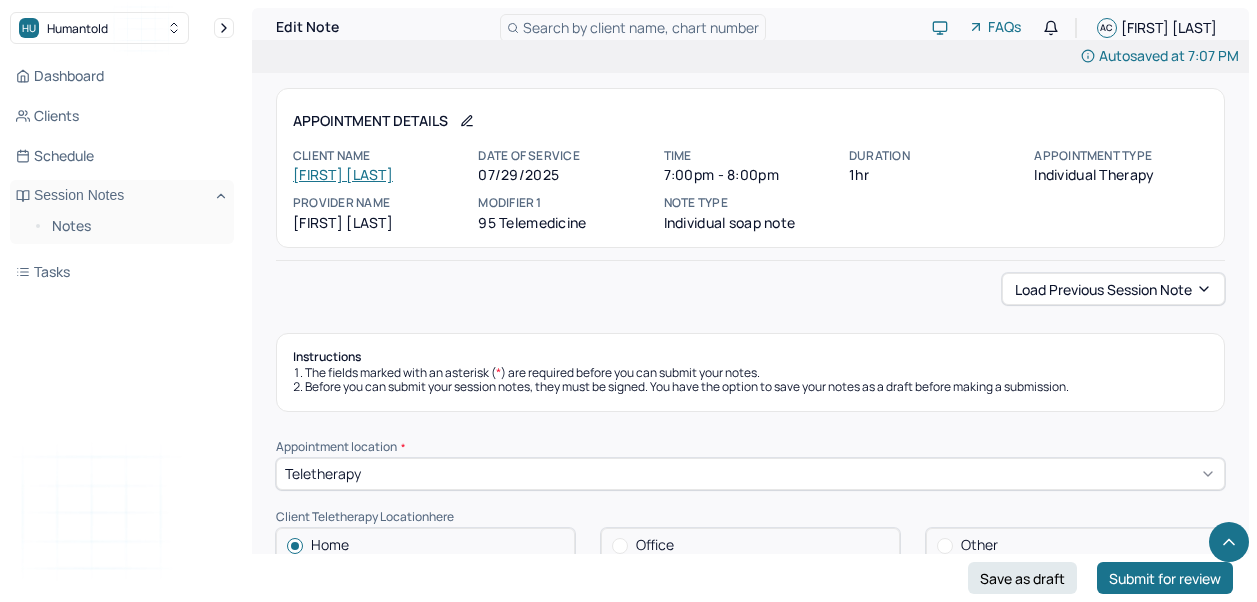 scroll, scrollTop: 1330, scrollLeft: 0, axis: vertical 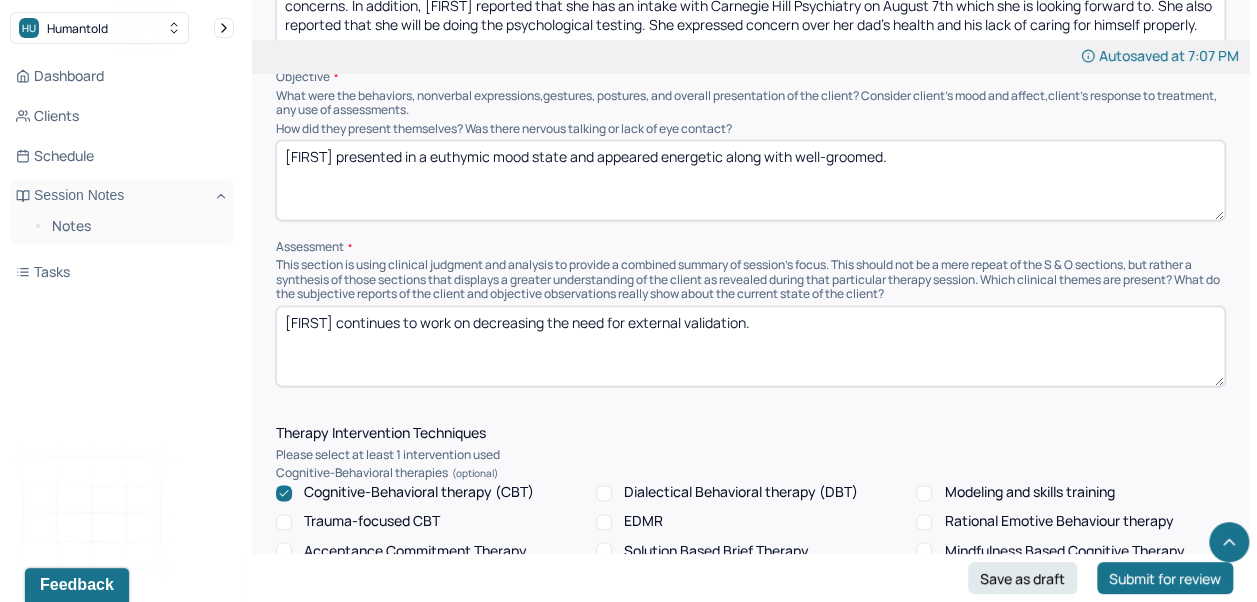 click on "[FIRST] continues to work on decreasing the need for external validation." at bounding box center (750, 346) 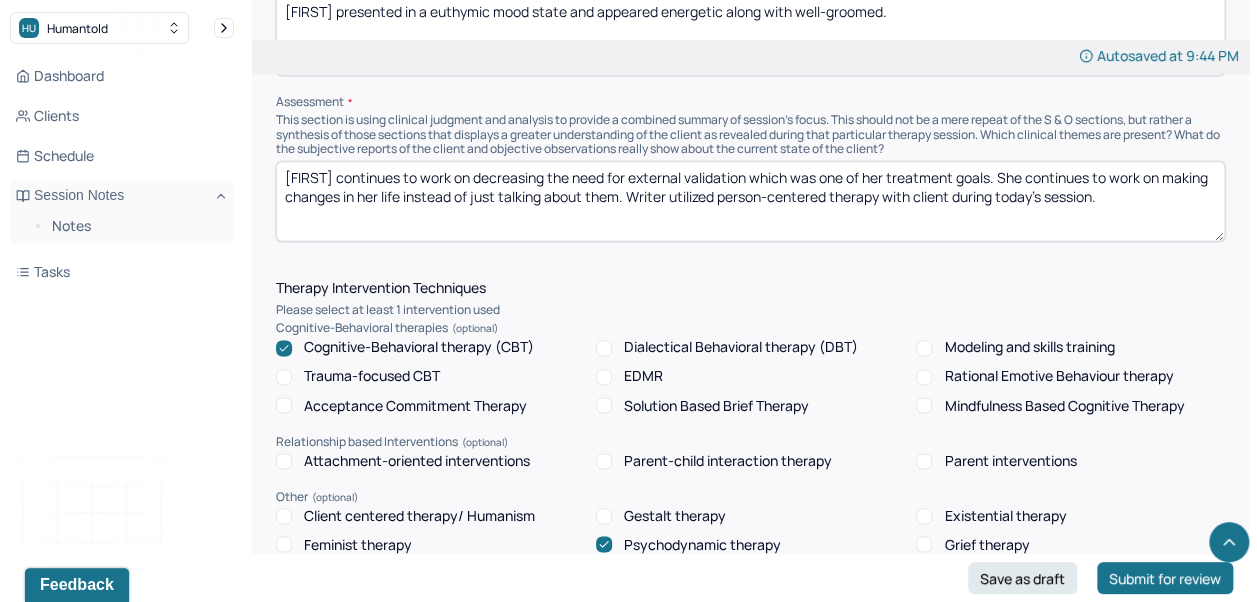 scroll, scrollTop: 1641, scrollLeft: 0, axis: vertical 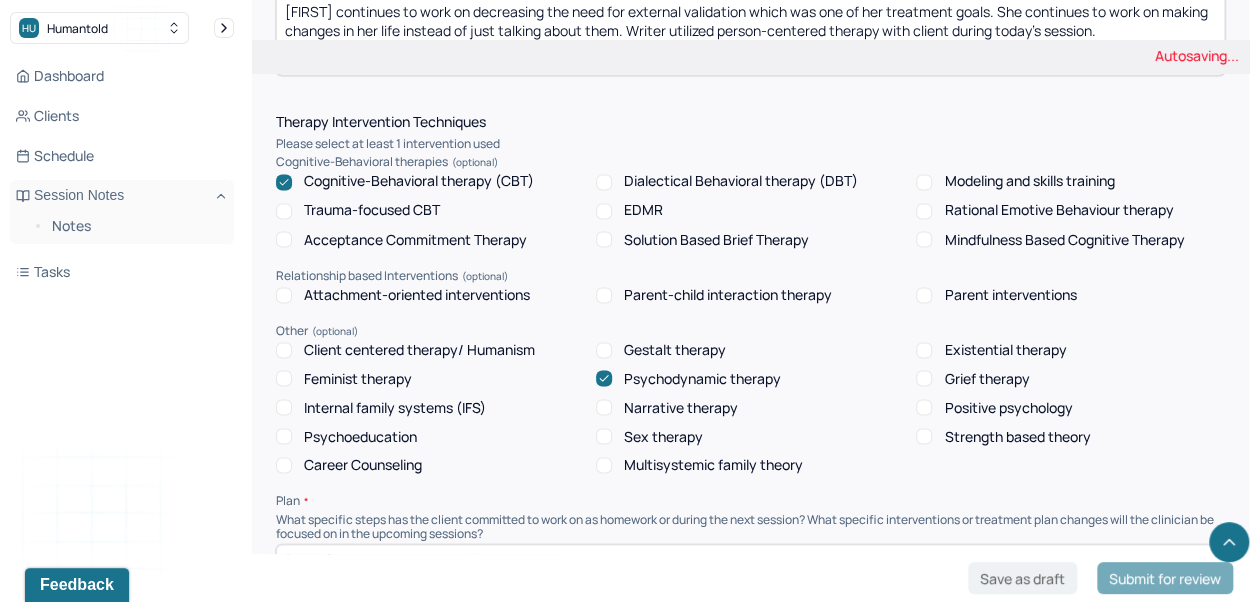 type on "[FIRST] continues to work on decreasing the need for external validation which was one of her treatment goals. She continues to work on making changes in her life instead of just talking about them. Writer utilized person-centered therapy with client during today's session." 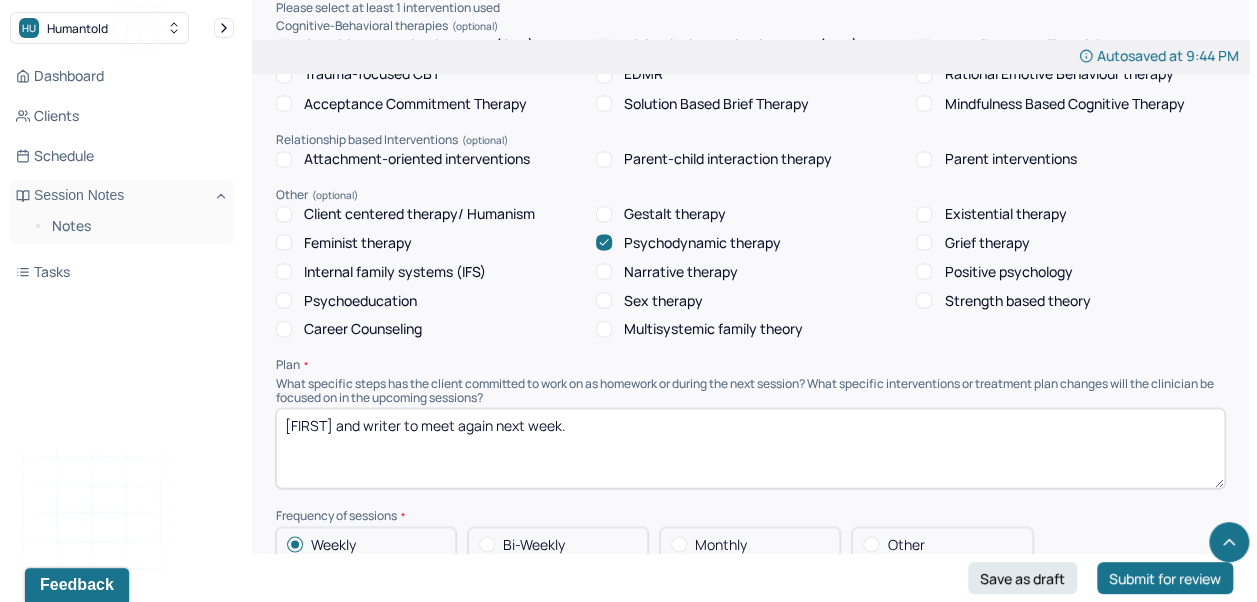 scroll, scrollTop: 1778, scrollLeft: 0, axis: vertical 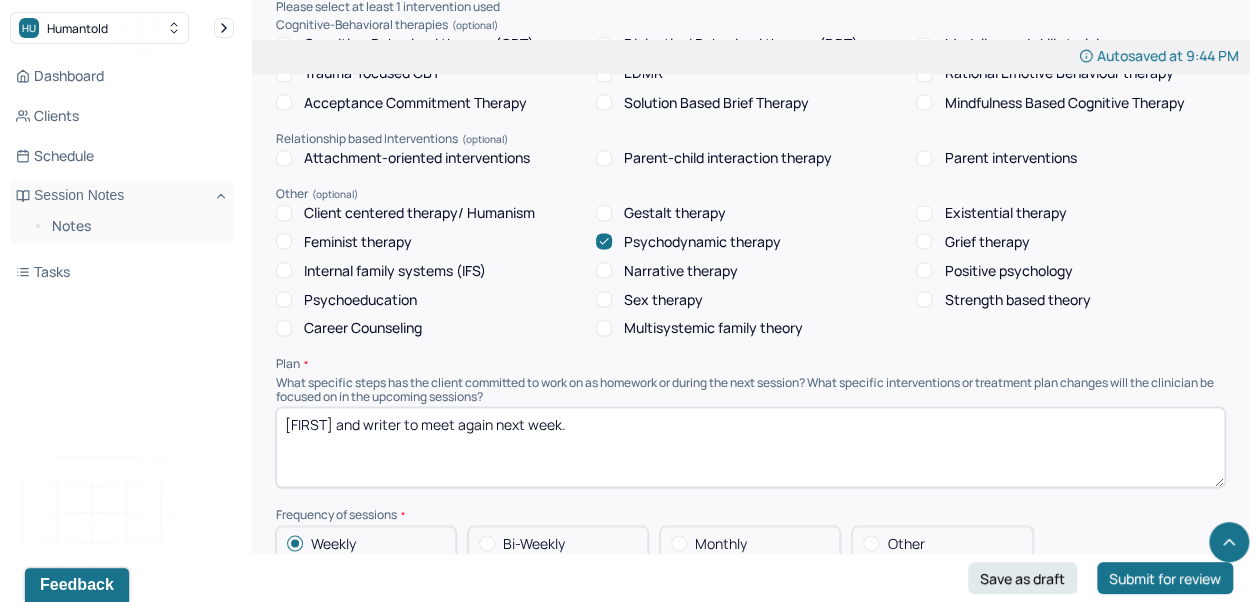 click on "Psychodynamic therapy" at bounding box center (702, 241) 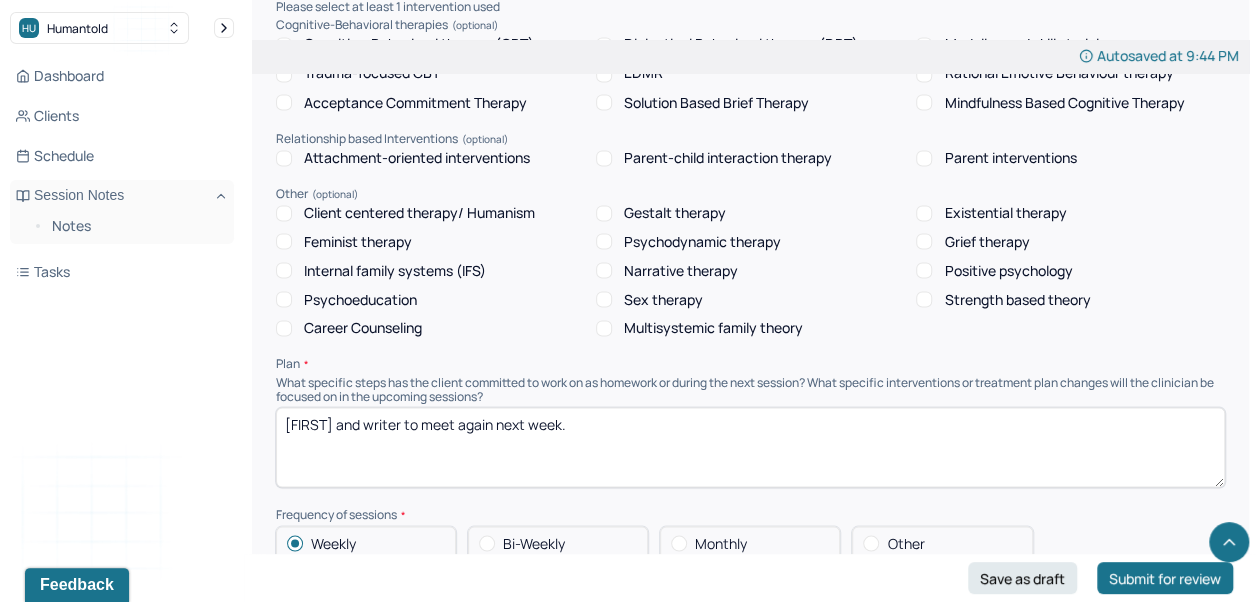 click on "Client centered therapy/ Humanism" at bounding box center (419, 212) 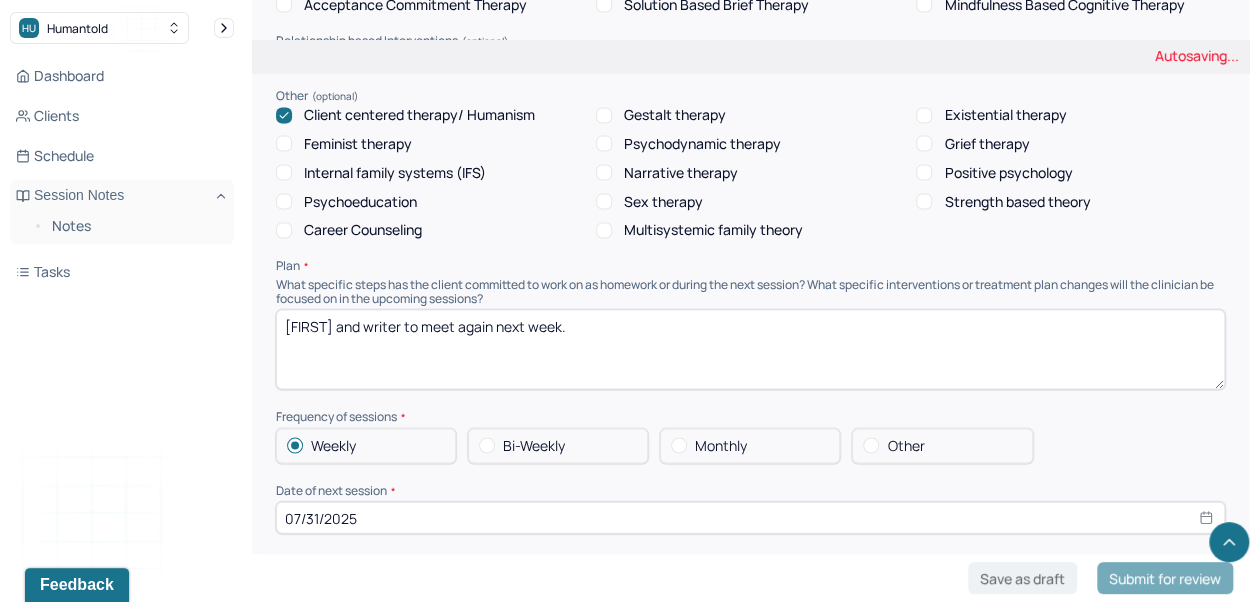 click on "[FIRST] and writer to meet again next week." at bounding box center (750, 349) 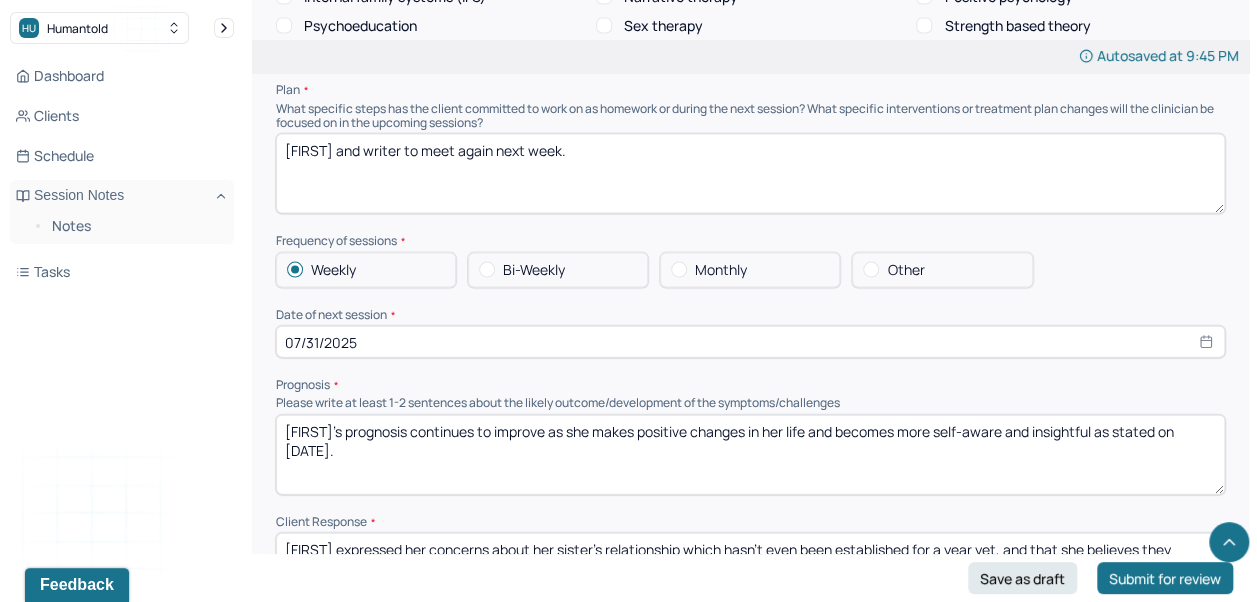 scroll, scrollTop: 2066, scrollLeft: 0, axis: vertical 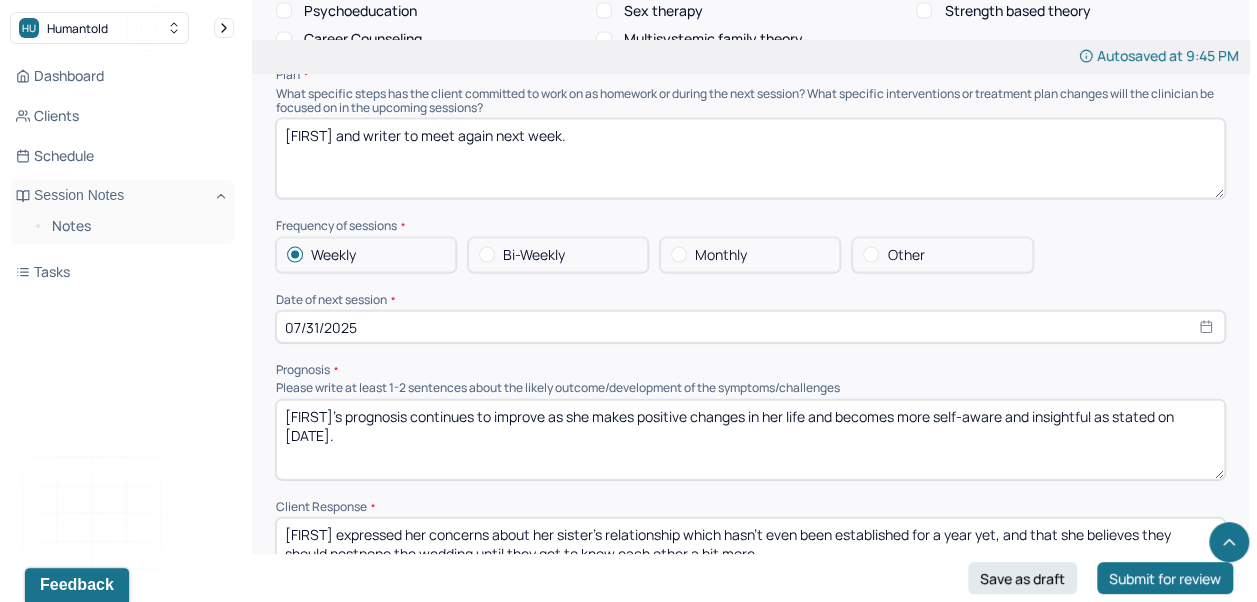 click on "07/31/2025" at bounding box center (750, 327) 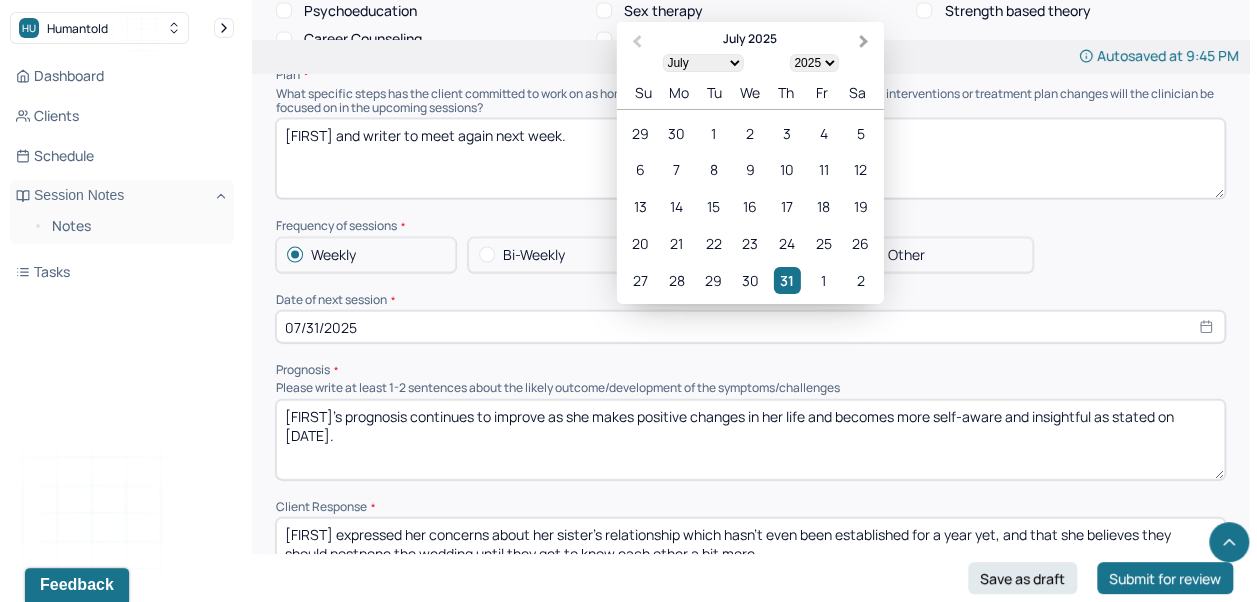 click on "Next Month" at bounding box center [864, 42] 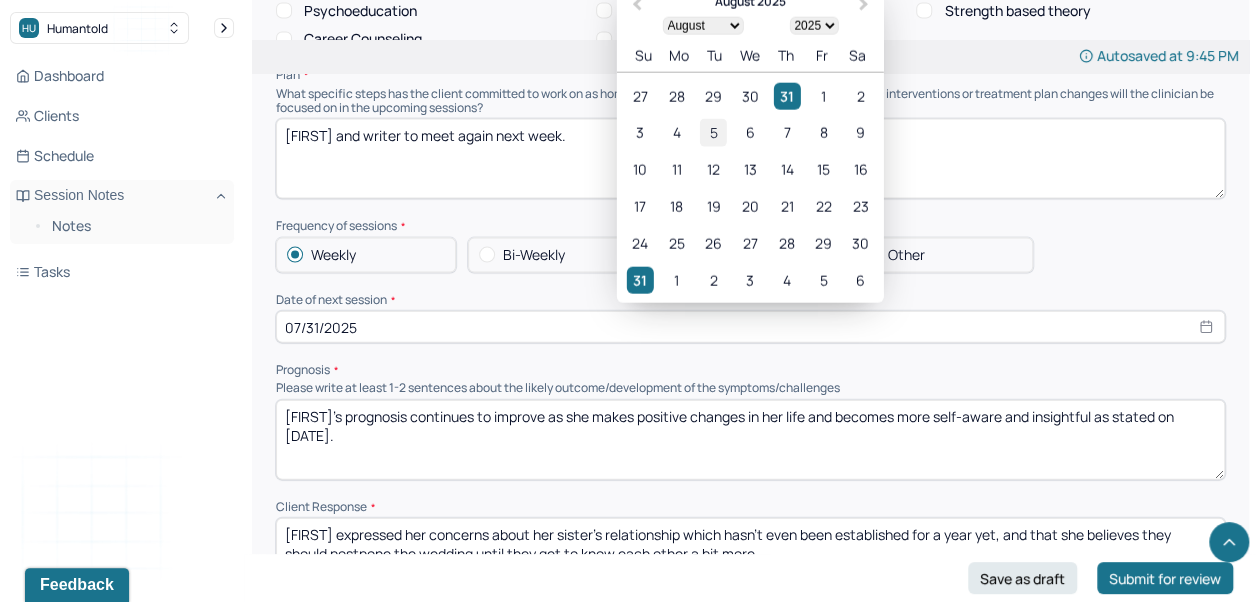click on "5" at bounding box center (713, 133) 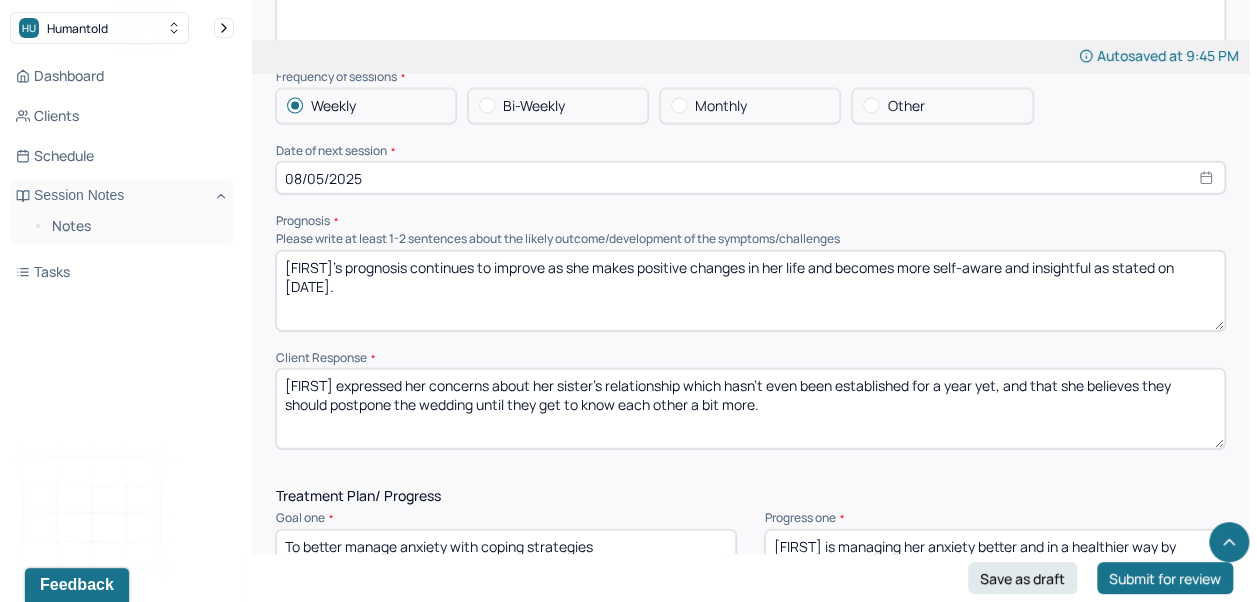 scroll, scrollTop: 2265, scrollLeft: 0, axis: vertical 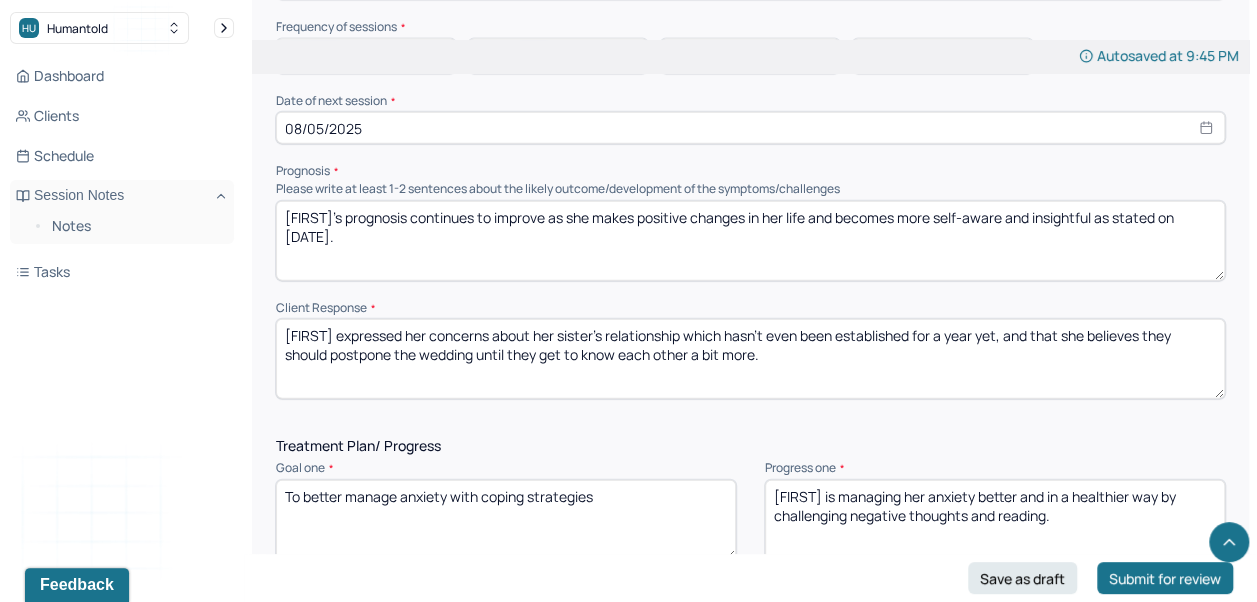 click on "[FIRST]'s prognosis continues to improve as she makes positive changes in her life and becomes more self-aware and insightful as stated on [DATE]." at bounding box center (750, 241) 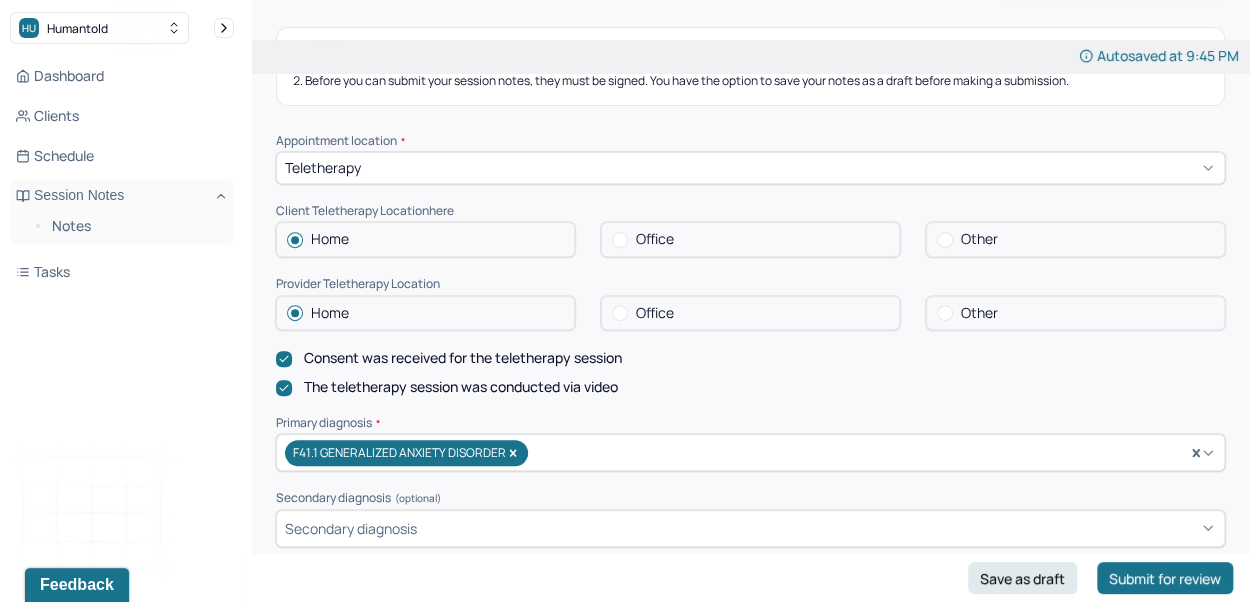 scroll, scrollTop: 0, scrollLeft: 0, axis: both 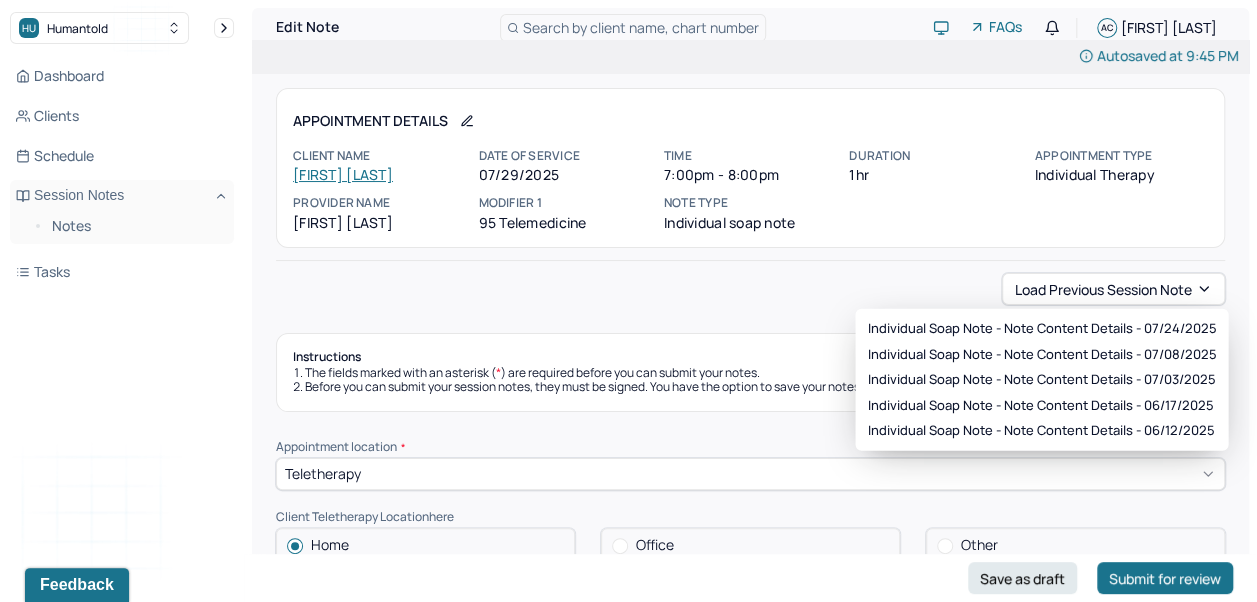 click on "Load previous session note" at bounding box center [1113, 289] 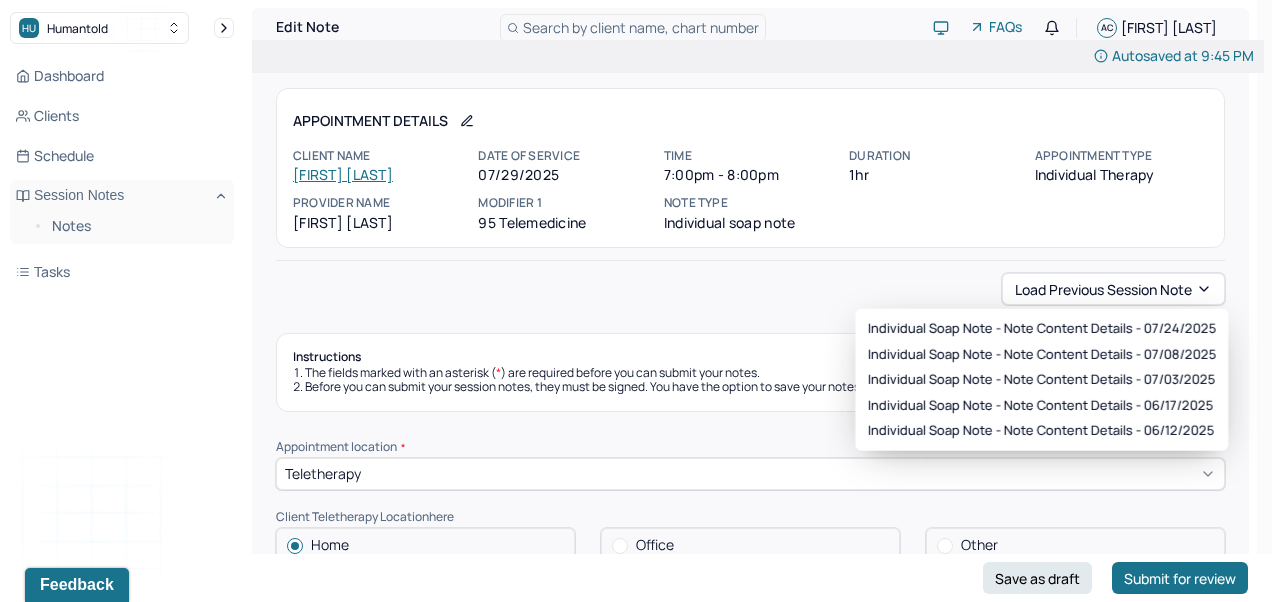 click on "Load previous session note Instructions The fields marked with an asterisk ( * ) are required before you can submit your notes. Before you can submit your session notes, they must be signed. You have the option to save your notes as a draft before making a submission. Appointment location * Teletherapy Client Teletherapy Location here Home Office Other Provider Teletherapy Location Home Office Other Consent was received for the teletherapy session The teletherapy session was conducted via video Primary diagnosis * F41.1 GENERALIZED ANXIETY DISORDER Secondary diagnosis (optional) Secondary diagnosis Tertiary diagnosis (optional) Tertiary diagnosis Emotional / Behavioural symptoms demonstrated * Frustration, lack of control, disappointment  Causing * Maladaptive Functioning Intention for Session * Attempts to alleviate the emotional disturbances Session Note Subjective Objective How did they present themselves? Was there nervous talking or lack of eye contact? Assessment Therapy Intervention Techniques EDMR *" at bounding box center [750, 1904] 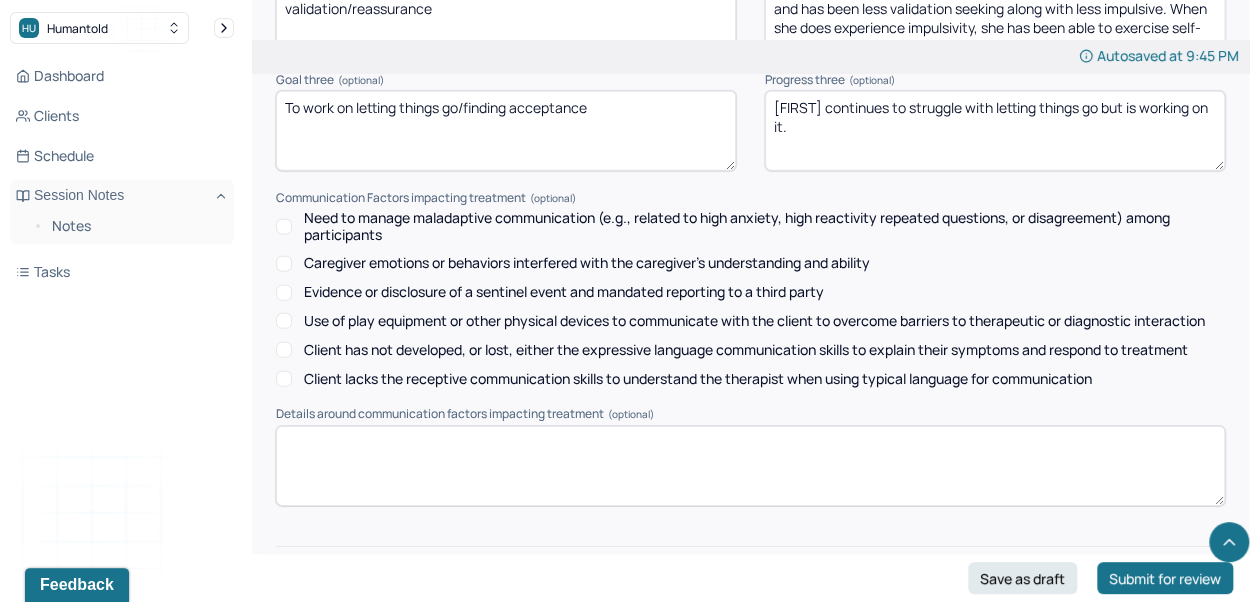 scroll, scrollTop: 3003, scrollLeft: 0, axis: vertical 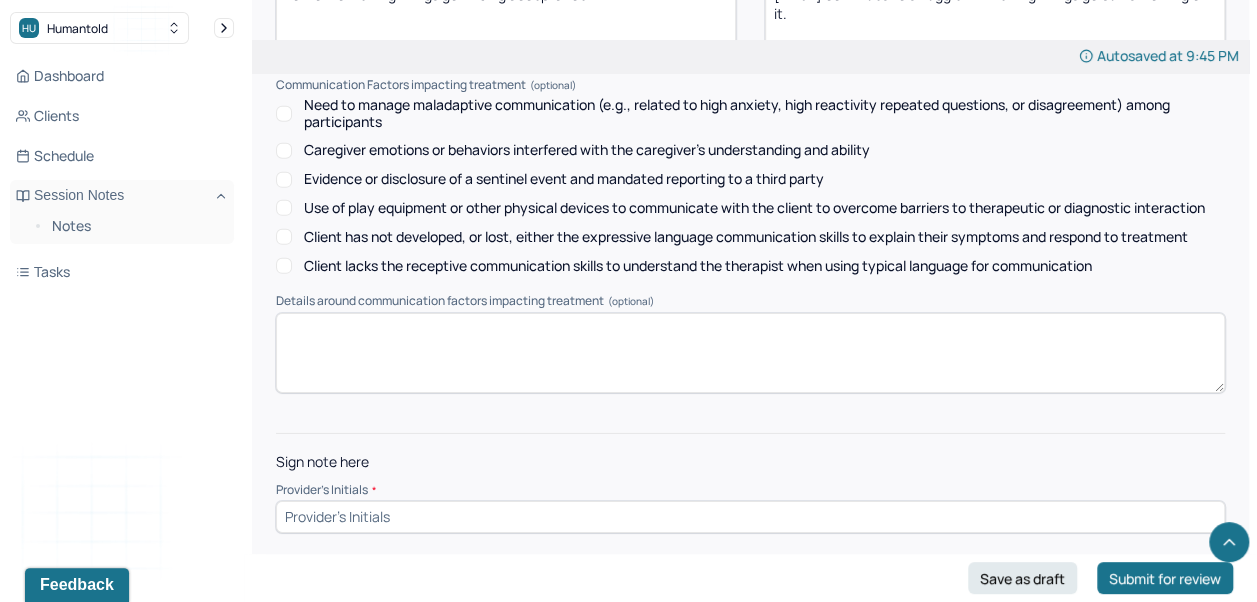 click at bounding box center [750, 517] 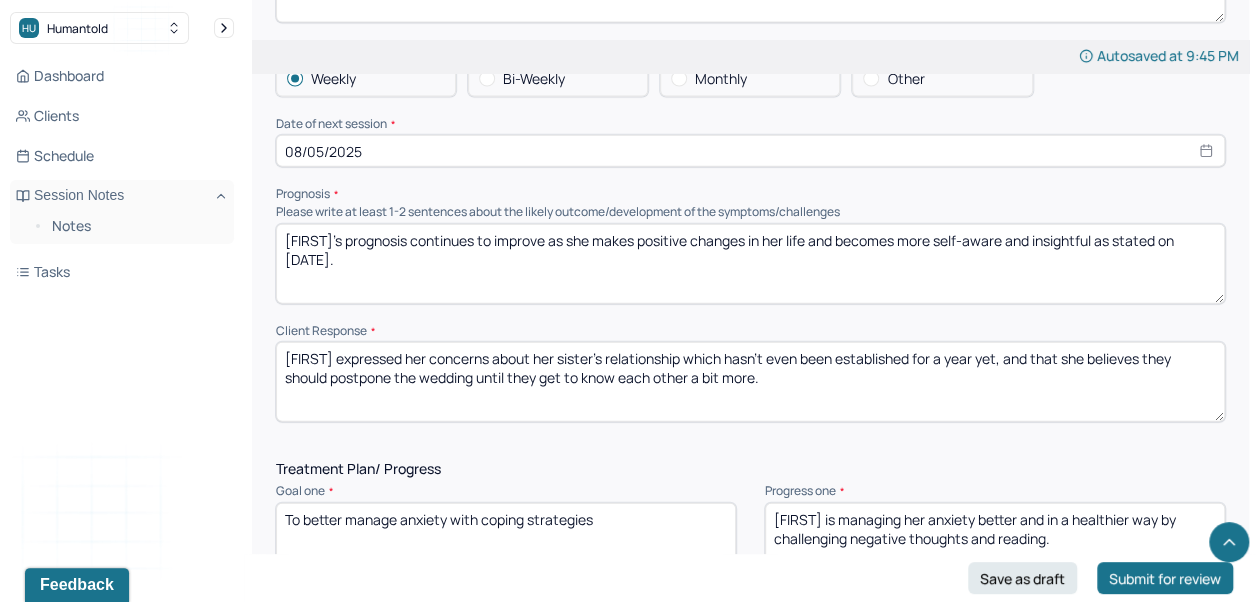 scroll, scrollTop: 2240, scrollLeft: 0, axis: vertical 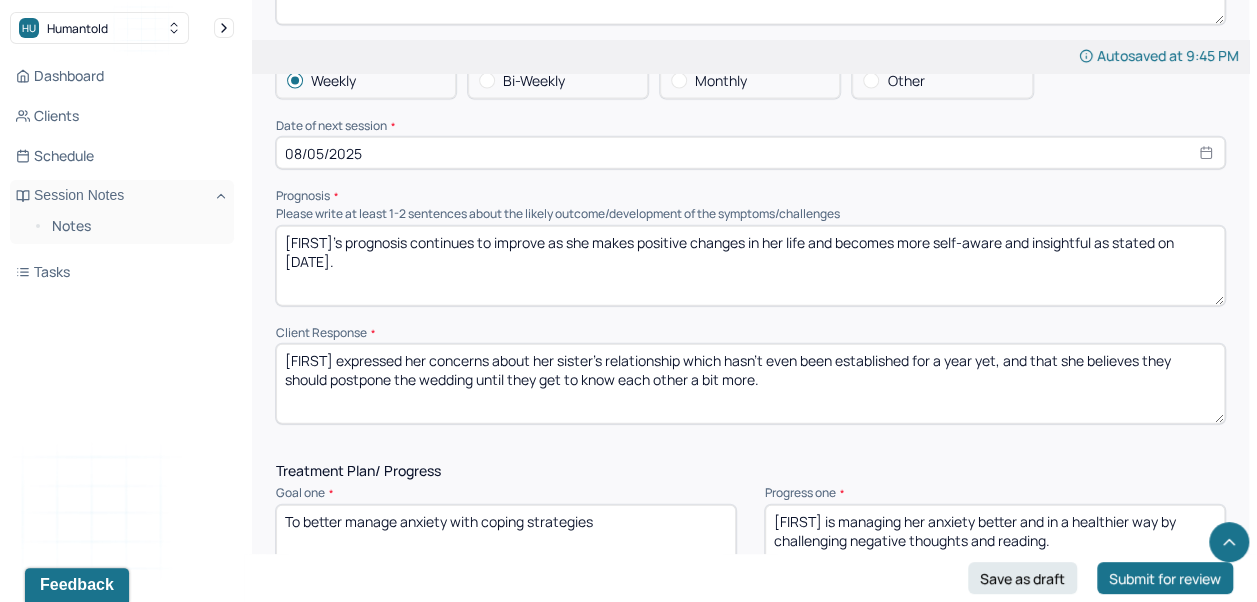 type on "AC" 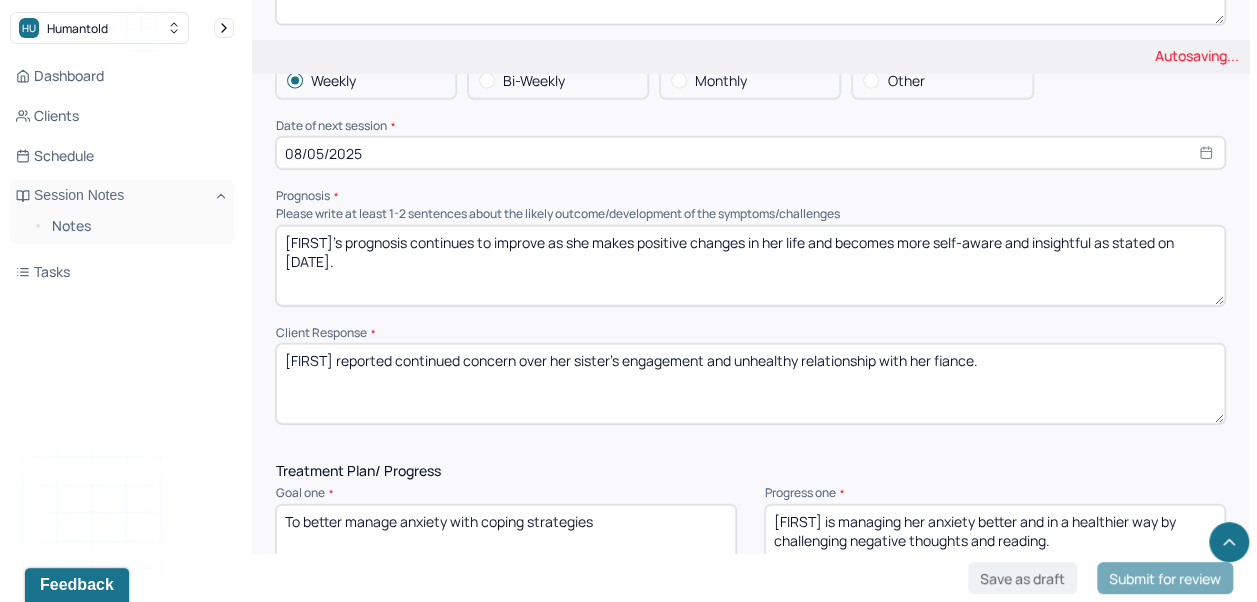 click on "Instructions The fields marked with an asterisk ( * ) are required before you can submit your notes. Before you can submit your session notes, they must be signed. You have the option to save your notes as a draft before making a submission. Appointment location * Teletherapy Client Teletherapy Location here Home Office Other Provider Teletherapy Location Home Office Other Consent was received for the teletherapy session The teletherapy session was conducted via video Primary diagnosis * F41.1 GENERALIZED ANXIETY DISORDER Secondary diagnosis (optional) Secondary diagnosis Tertiary diagnosis (optional) Tertiary diagnosis Emotional / Behavioural symptoms demonstrated * Frustration, lack of control, disappointment  Causing * Maladaptive Functioning Intention for Session * Attempts to alleviate the emotional disturbances Session Note Subjective Objective How did they present themselves? Was there nervous talking or lack of eye contact? Assessment Therapy Intervention Techniques Cognitive-Behavioral therapies EDMR" at bounding box center (750, -306) 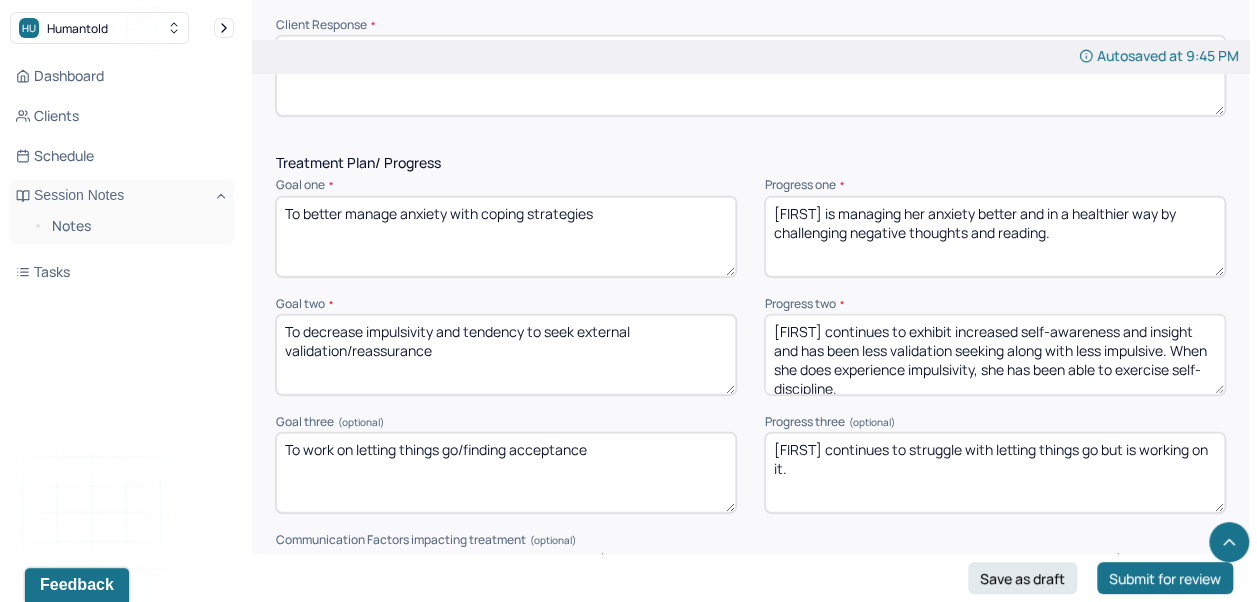 scroll, scrollTop: 3003, scrollLeft: 0, axis: vertical 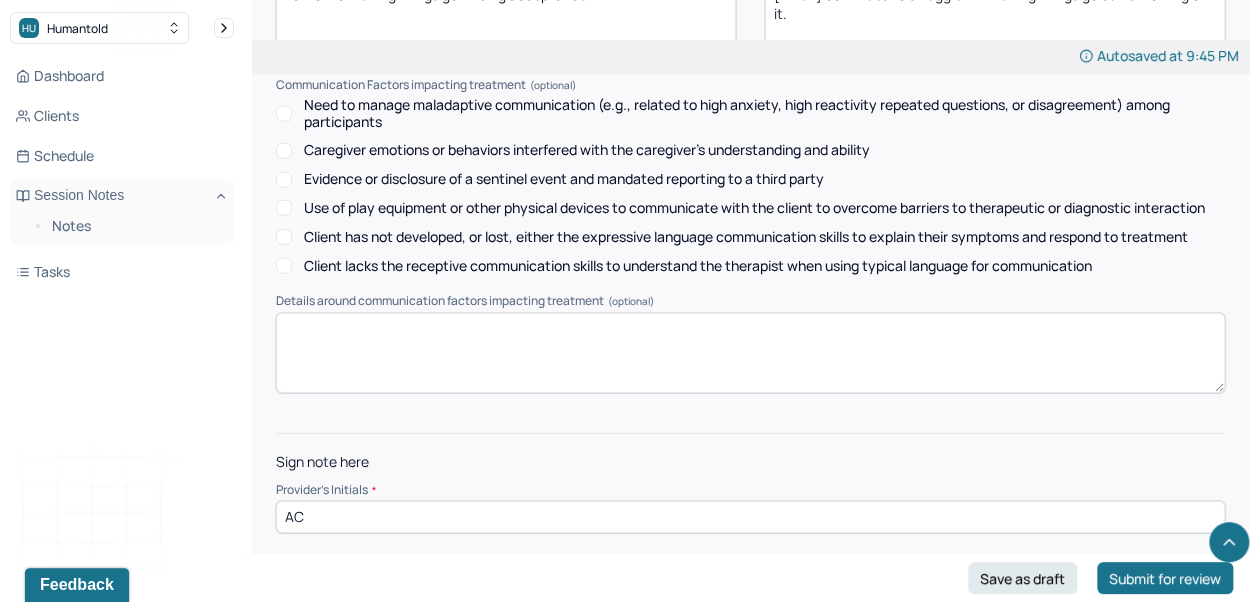 type on "[FIRST] reported continued concern over her sister's engagement and unhealthy relationship with her fiancé." 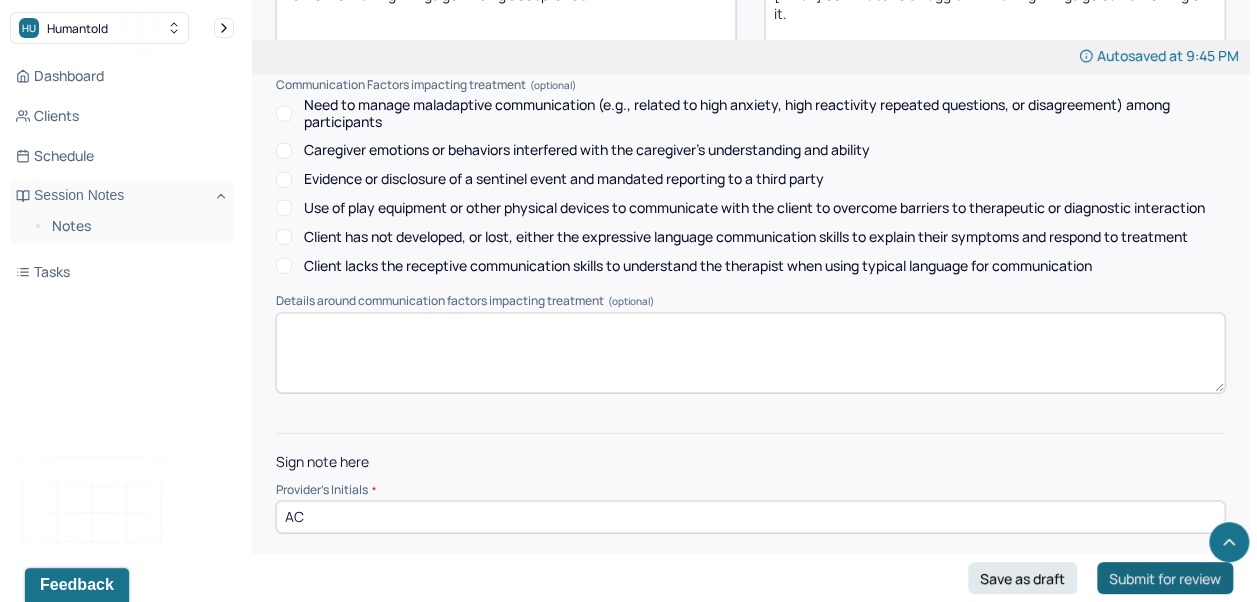 click on "Submit for review" at bounding box center [1165, 578] 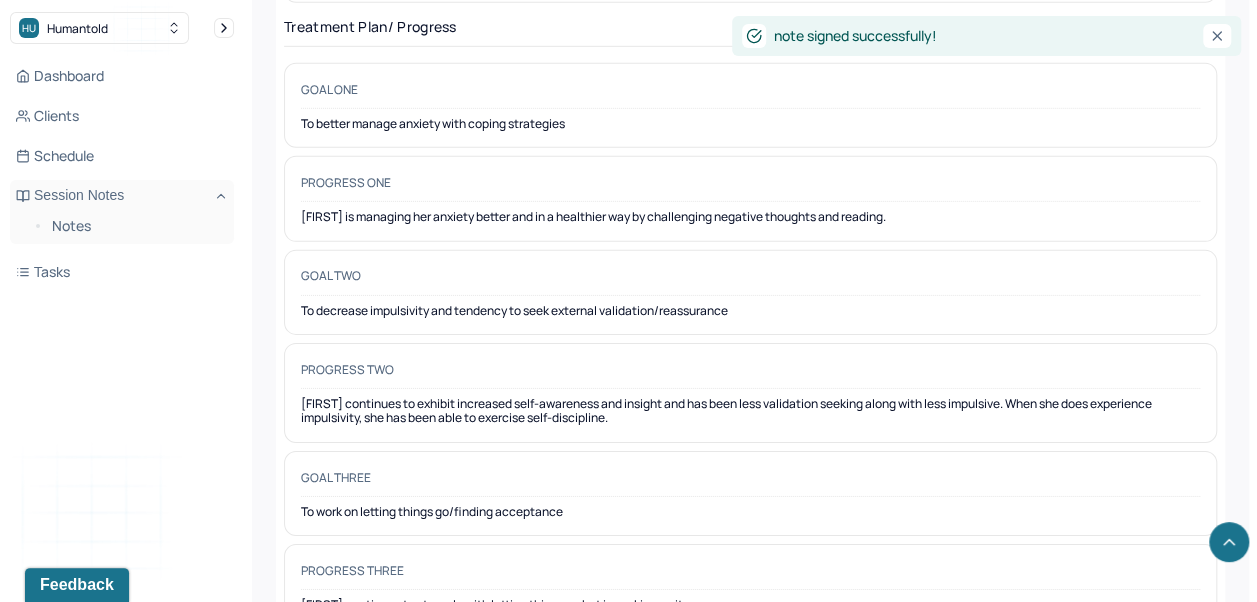 click on "Dashboard" at bounding box center [122, 76] 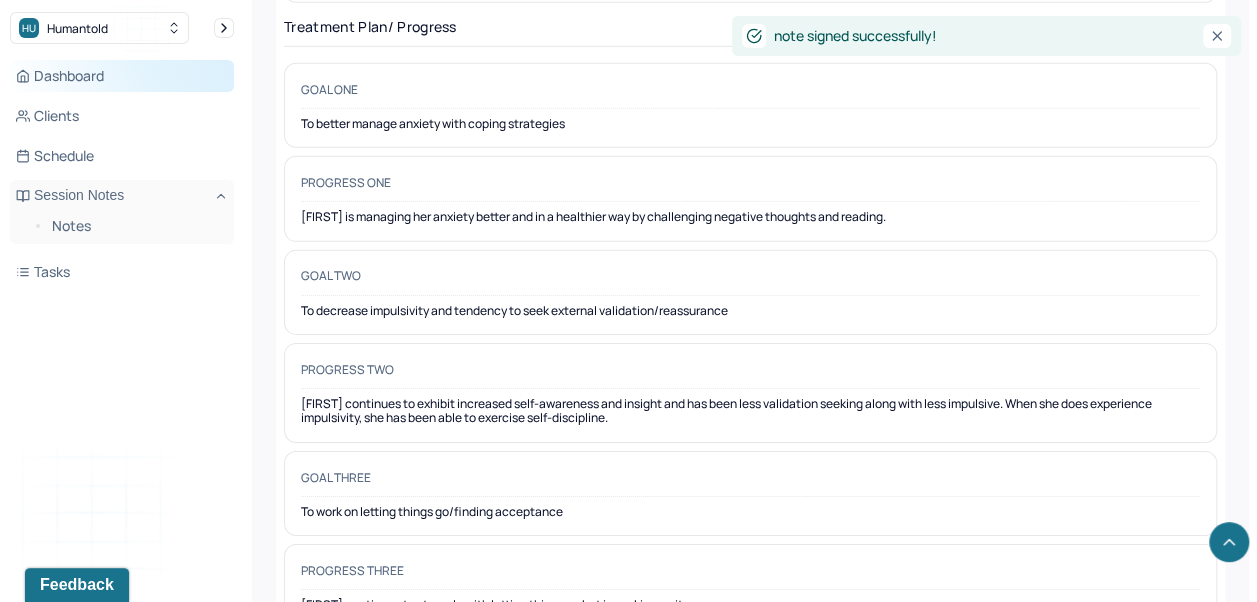 scroll, scrollTop: 340, scrollLeft: 0, axis: vertical 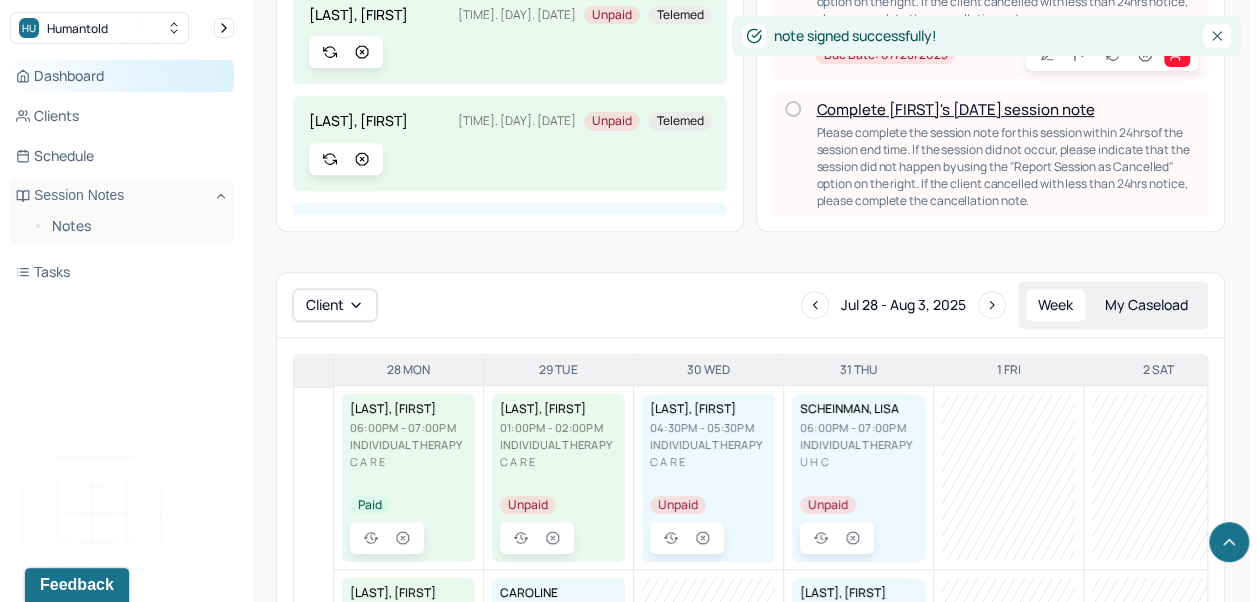click on "Notes" at bounding box center (135, 226) 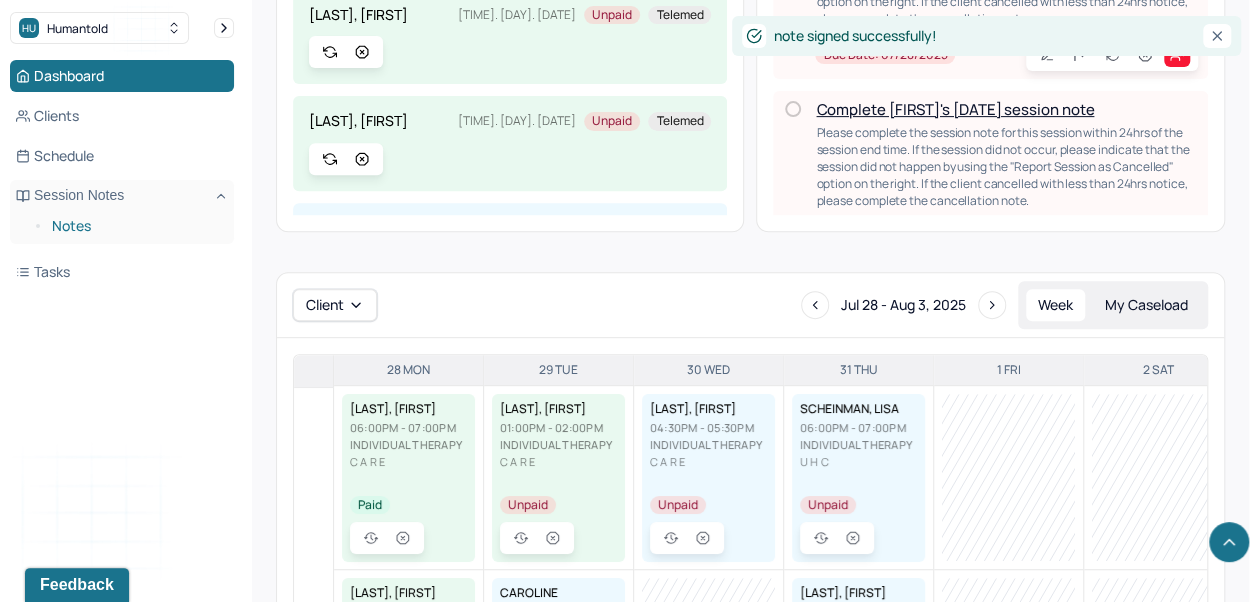 scroll, scrollTop: 0, scrollLeft: 0, axis: both 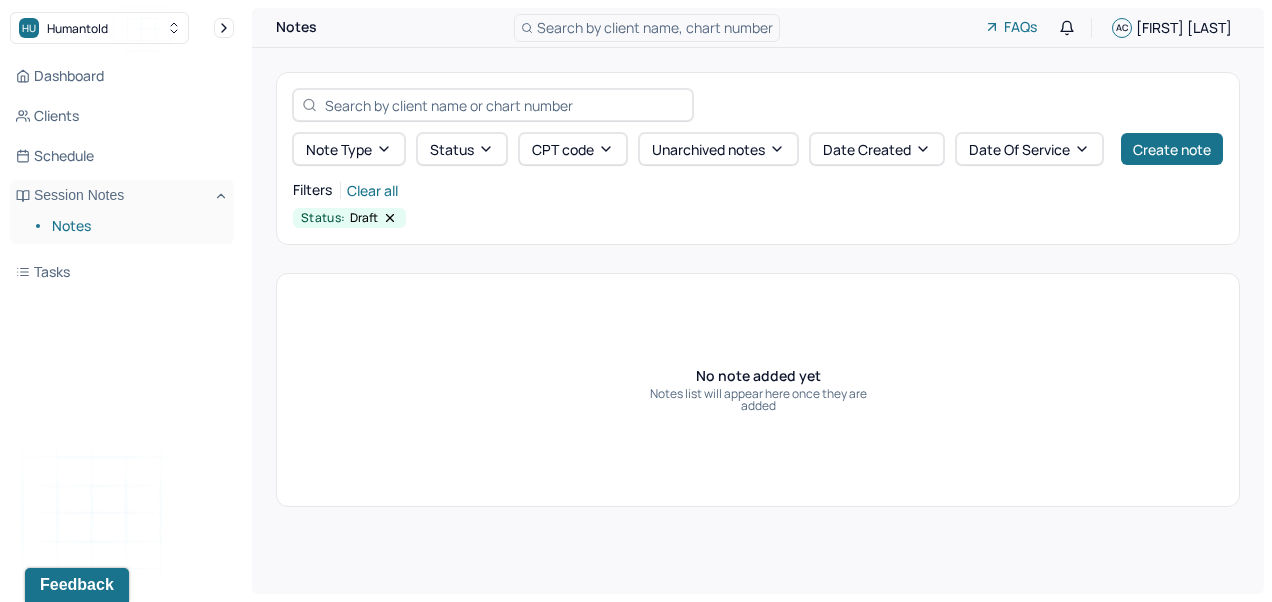 click 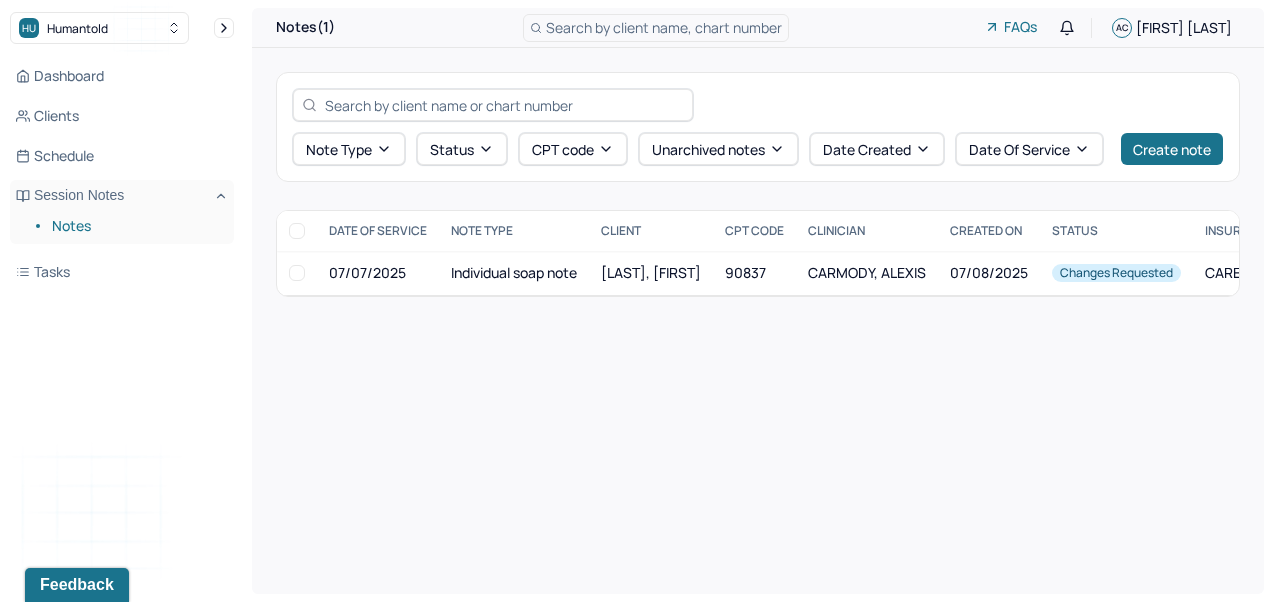 click on "07/07/2025" at bounding box center [378, 273] 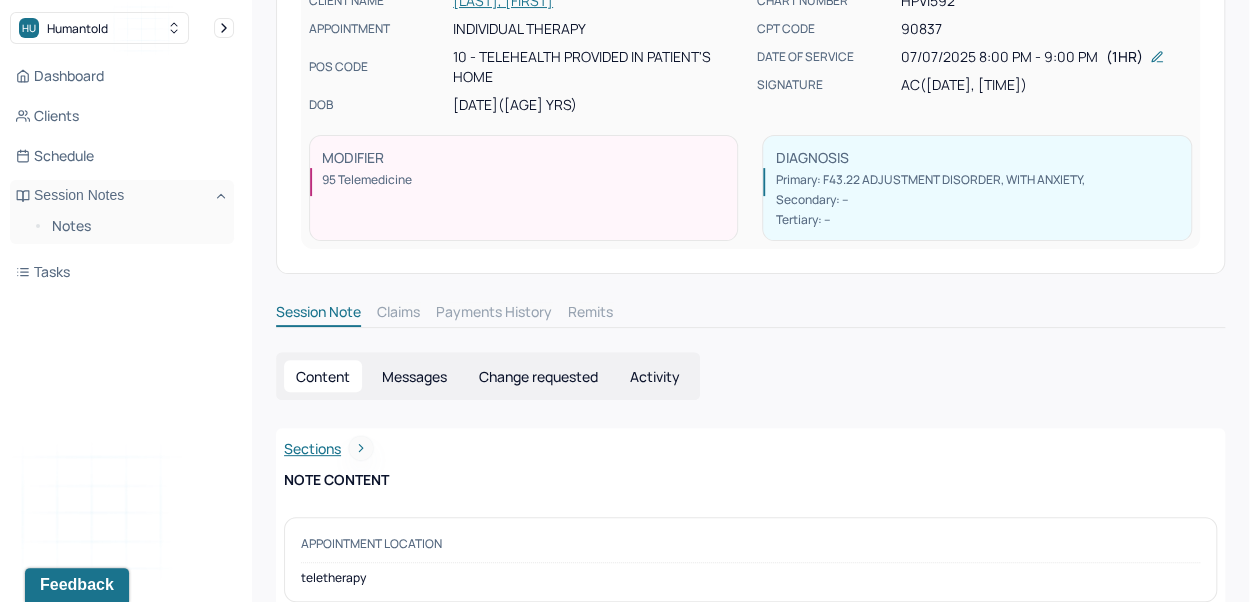 scroll, scrollTop: 0, scrollLeft: 0, axis: both 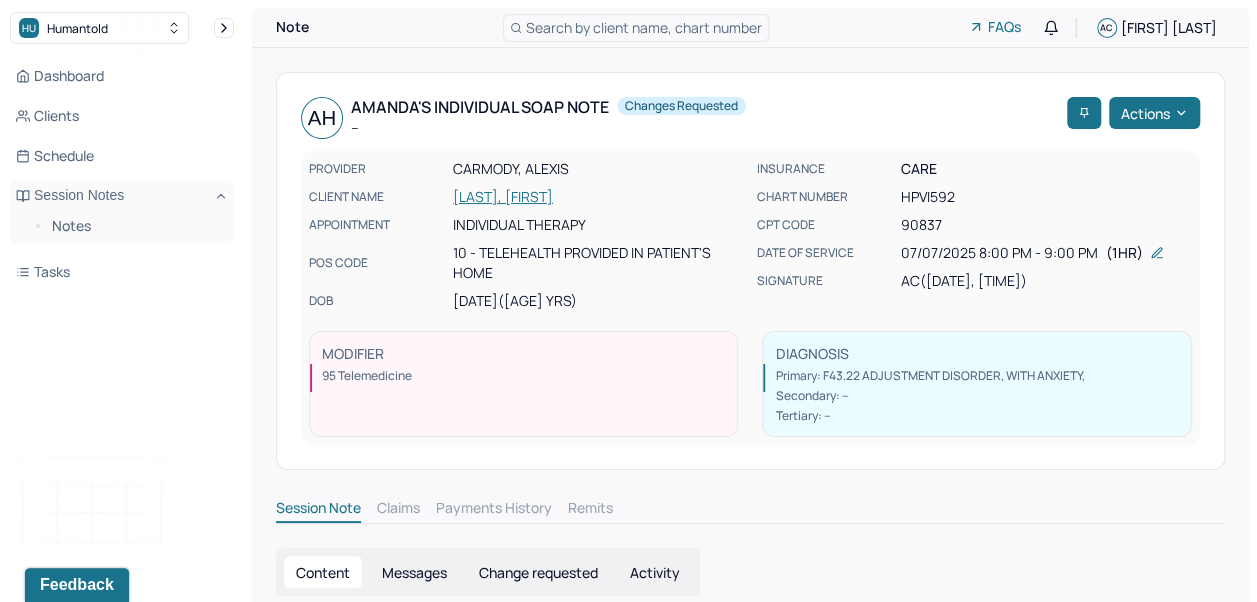 click on "Changes requested" at bounding box center (681, 118) 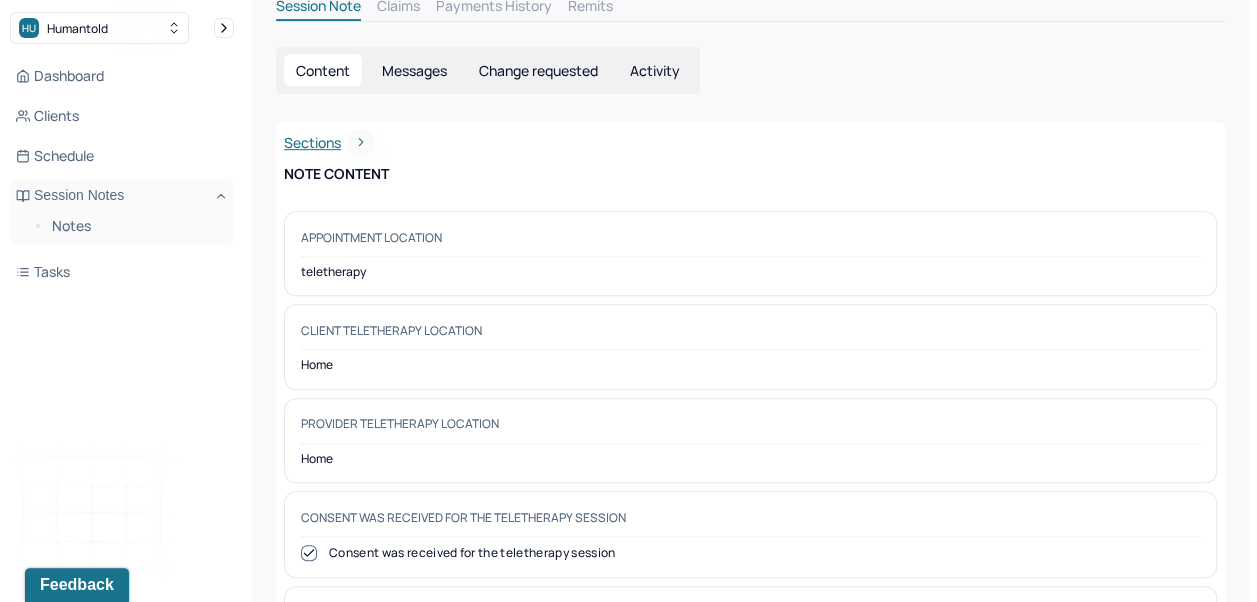 click on "Messages" at bounding box center [414, 70] 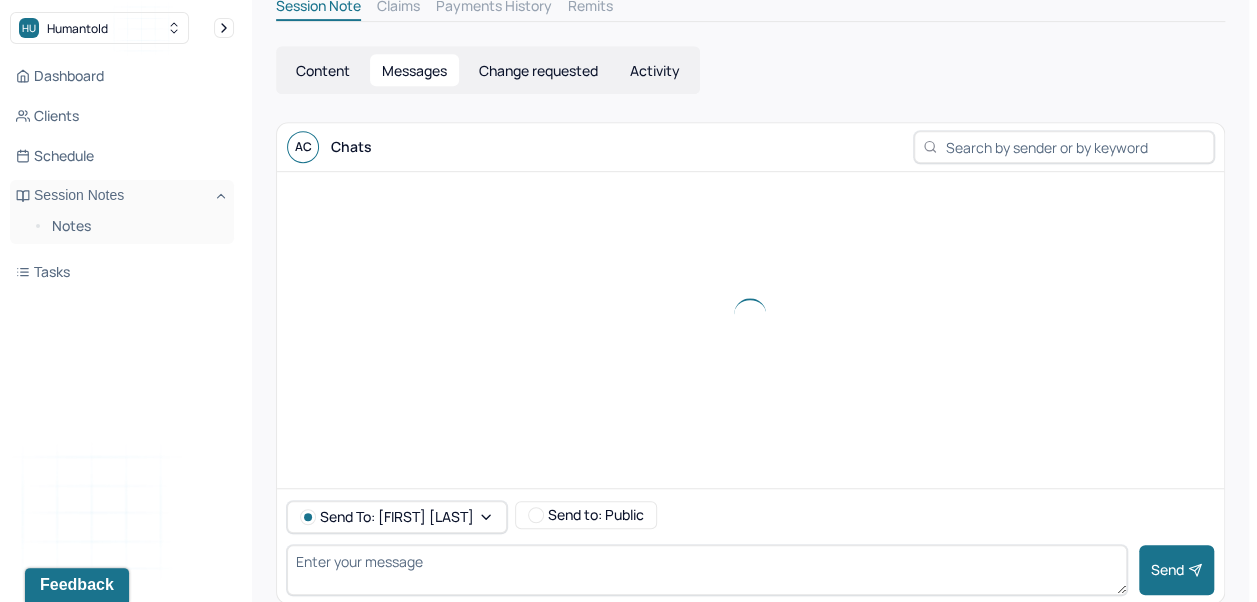 click on "Change requested" at bounding box center (538, 70) 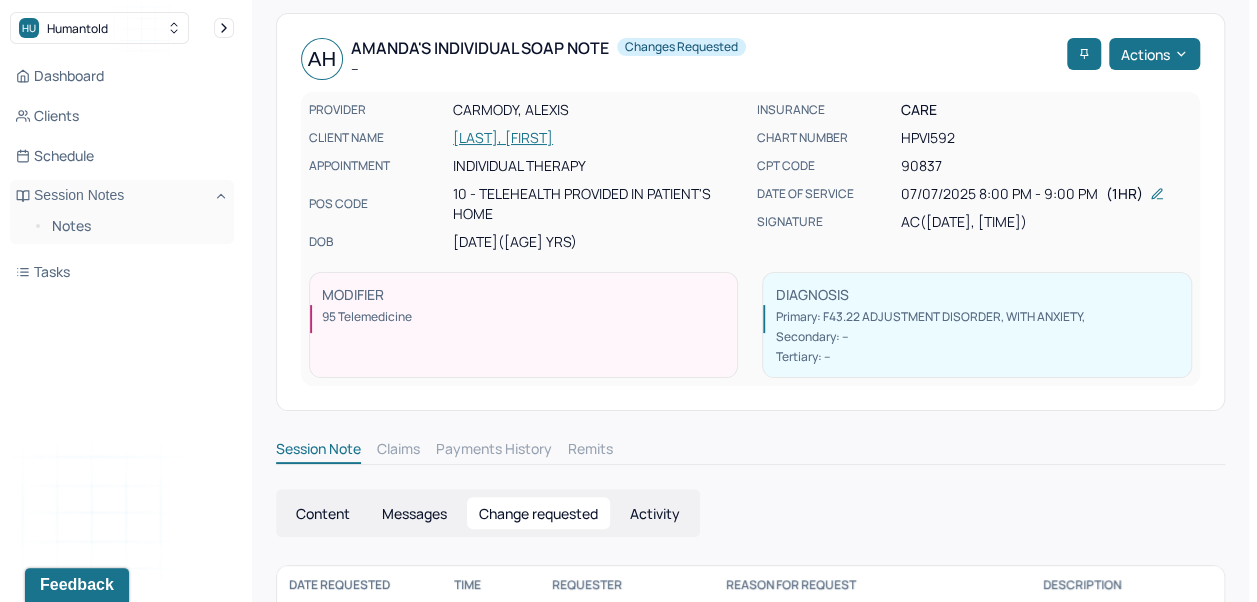 scroll, scrollTop: 72, scrollLeft: 0, axis: vertical 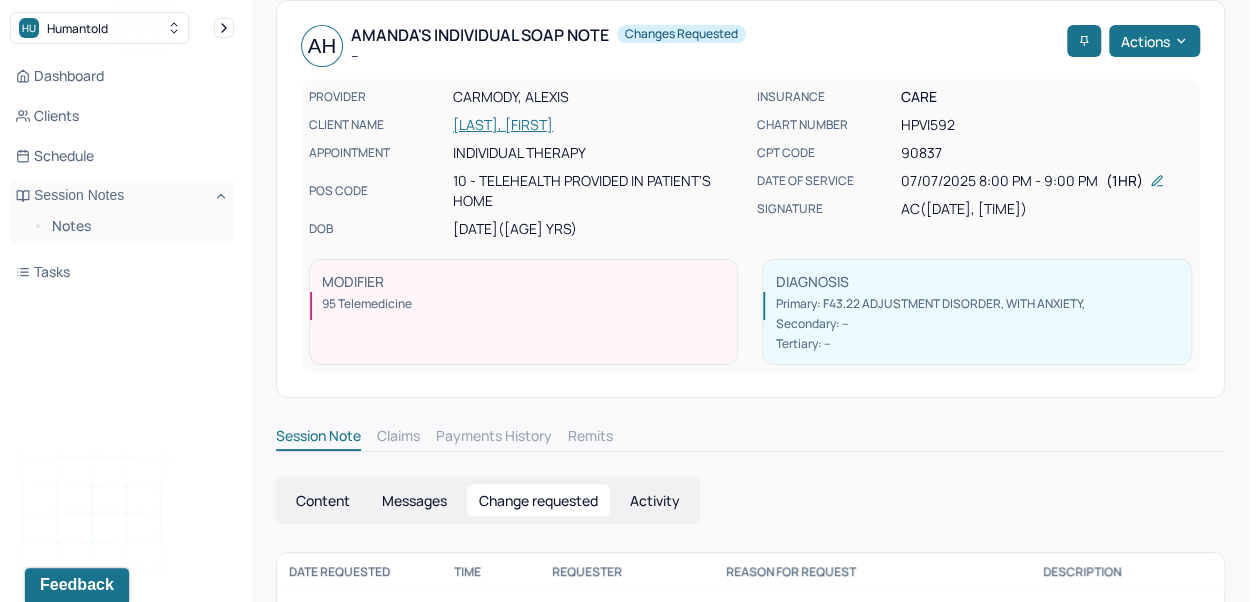 click on "Session Note" at bounding box center [318, 438] 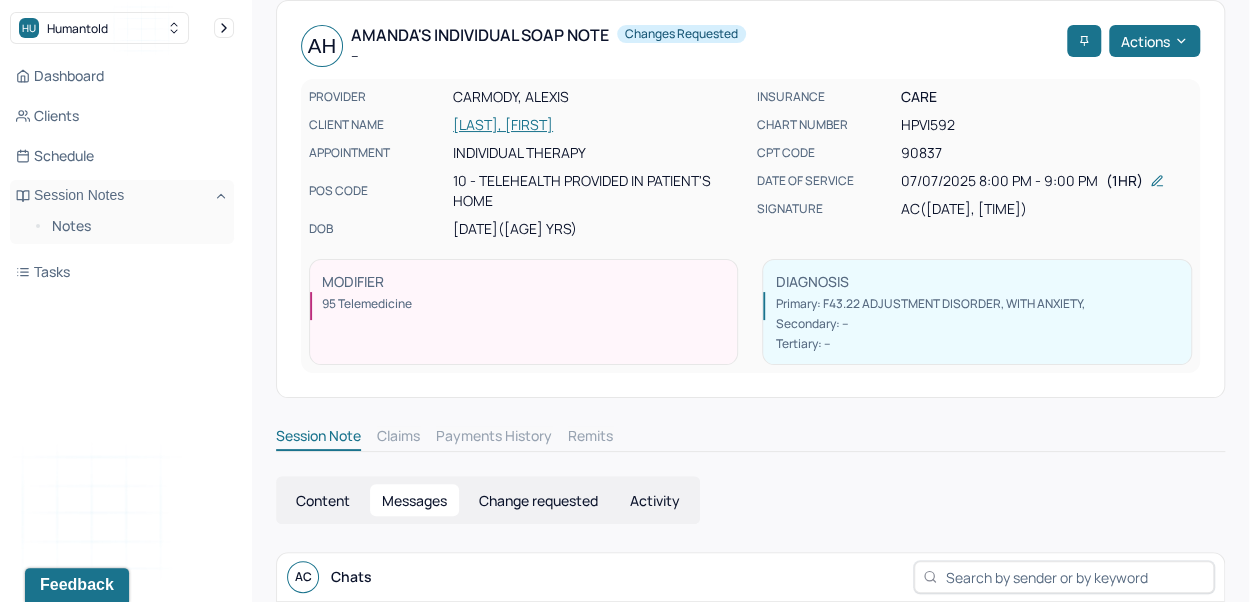 click on "Content" at bounding box center (323, 500) 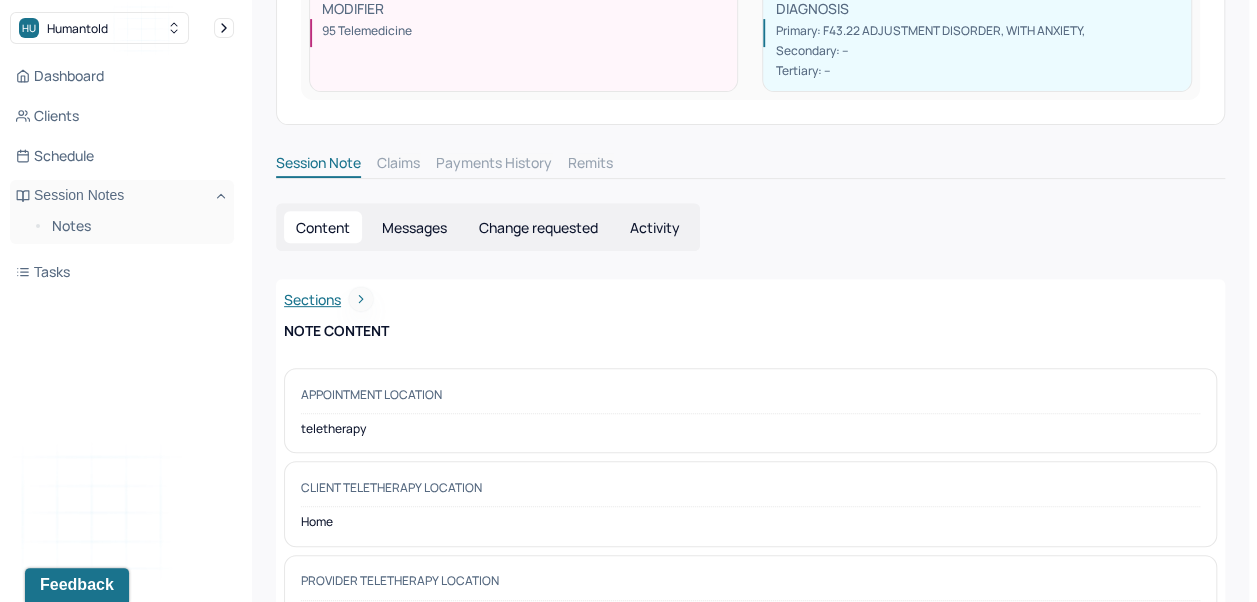 click on "Change requested" at bounding box center [538, 227] 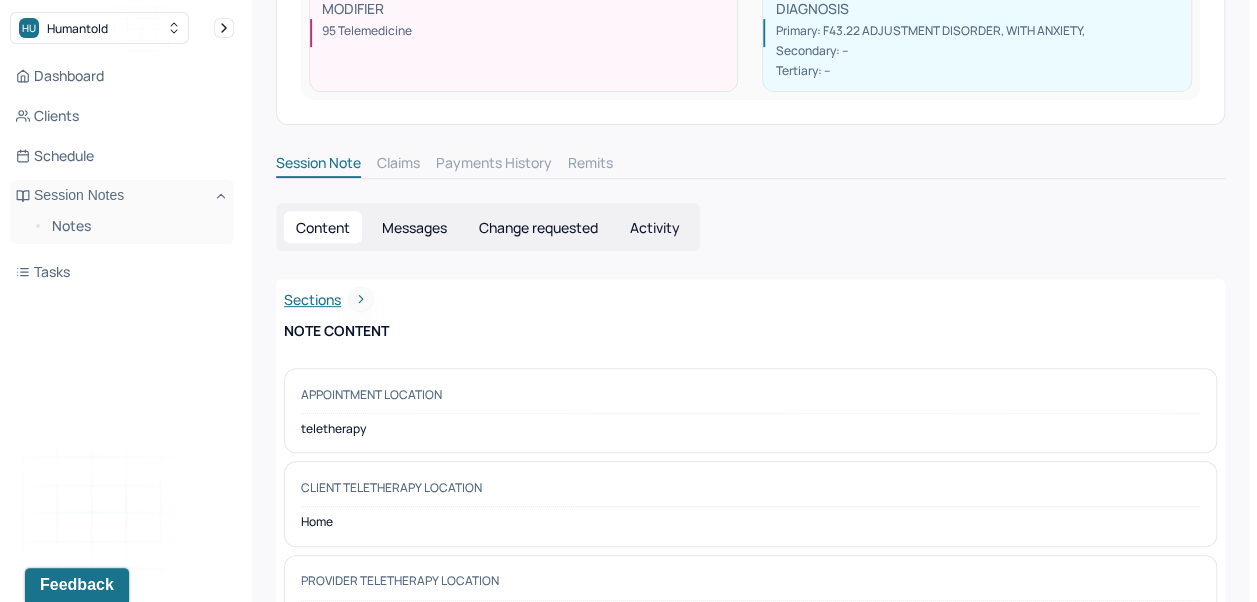 scroll, scrollTop: 178, scrollLeft: 0, axis: vertical 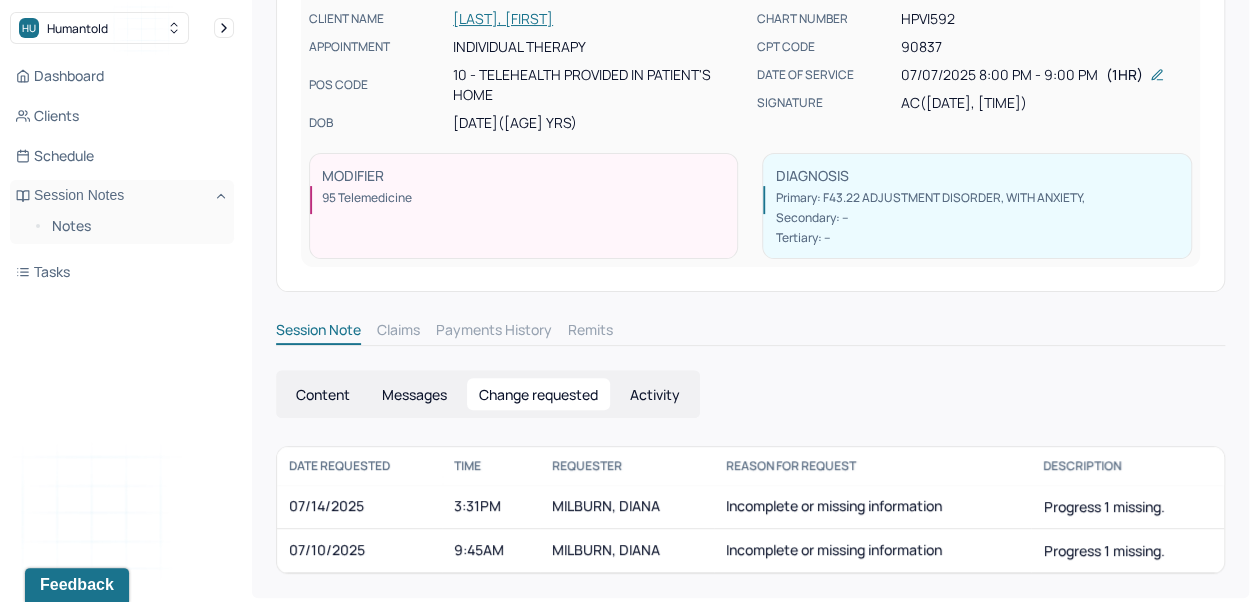 click on "Messages" at bounding box center (414, 394) 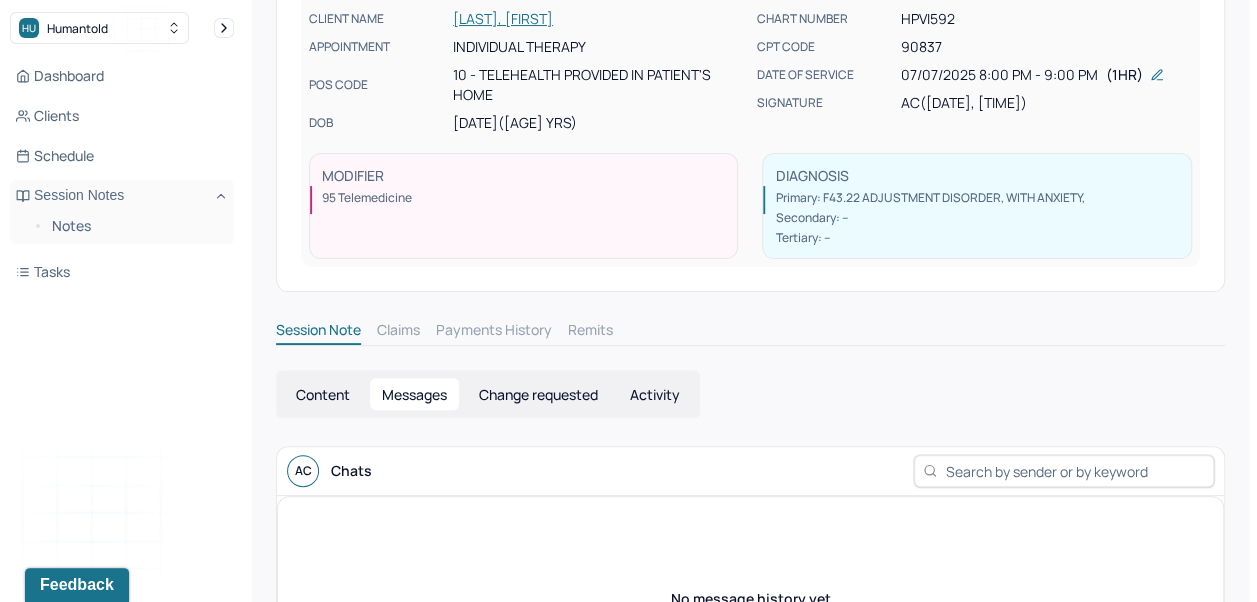 click on "Session Note" at bounding box center [318, 332] 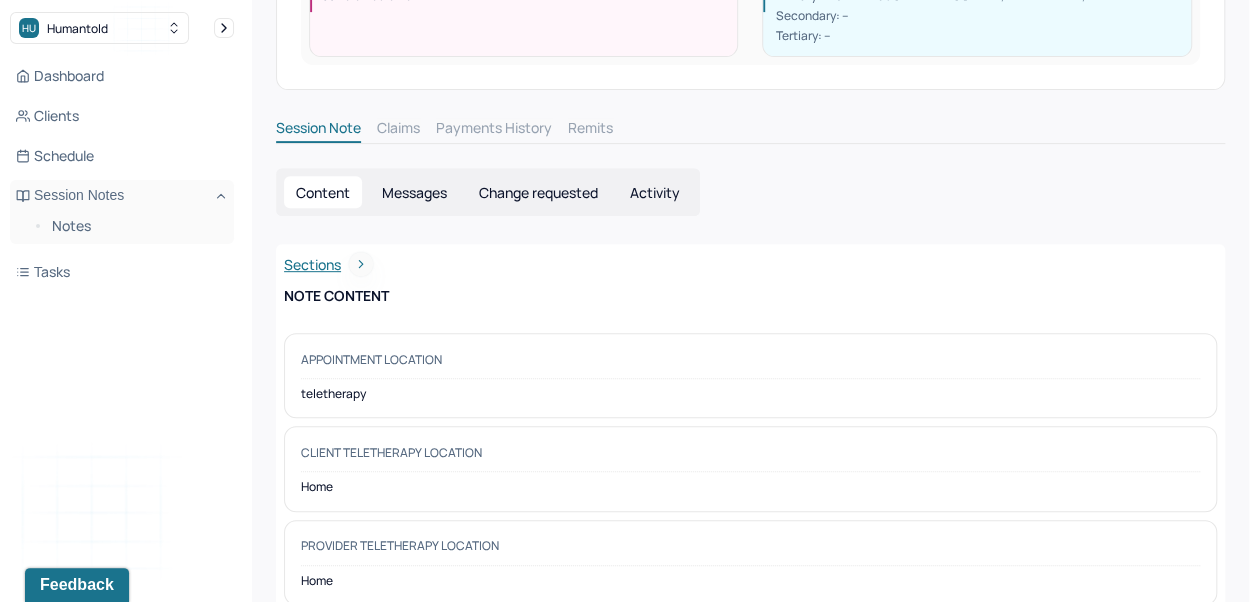 click on "Activity" at bounding box center (655, 192) 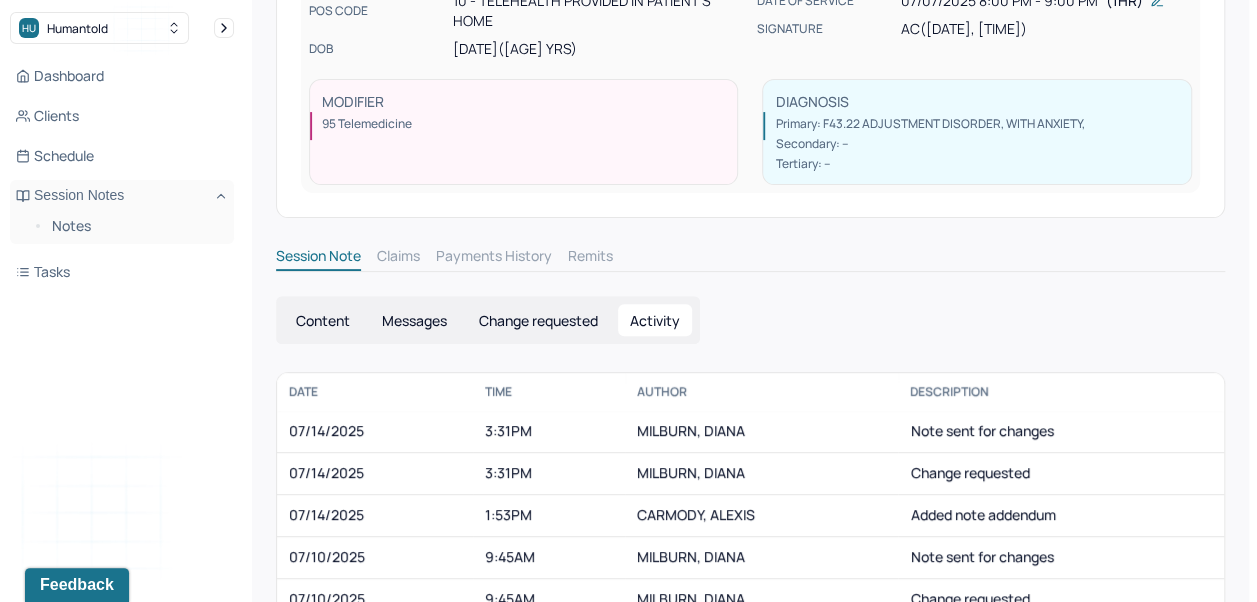 scroll, scrollTop: 380, scrollLeft: 0, axis: vertical 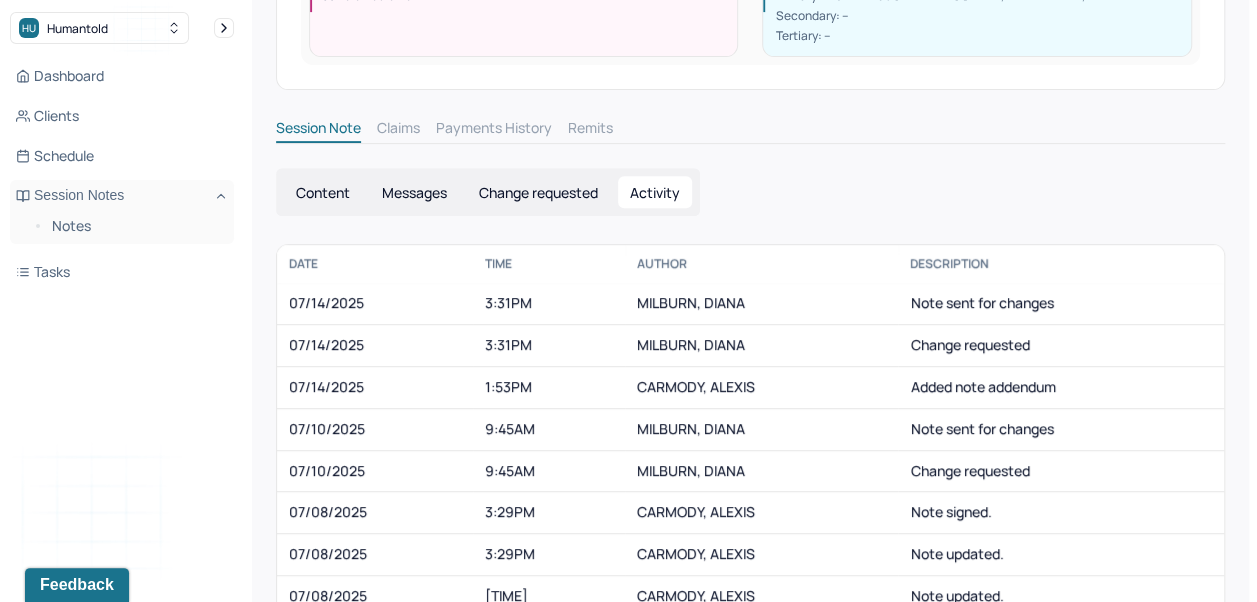 click on "date Time AUTHOR, AUTHOR Note sent for changes date Time AUTHOR, AUTHOR Change requested date Time AUTHOR, AUTHOR Added note addendum date Time AUTHOR, AUTHOR Note sent for changes date Time AUTHOR, AUTHOR Change requested date Time AUTHOR, AUTHOR Note signed. date Time AUTHOR, AUTHOR Note updated. date Time AUTHOR, AUTHOR Note updated. date Time AUTHOR, AUTHOR Note updated. date Time AUTHOR, AUTHOR Note updated. date Time AUTHOR, AUTHOR Note created." at bounding box center [750, 494] 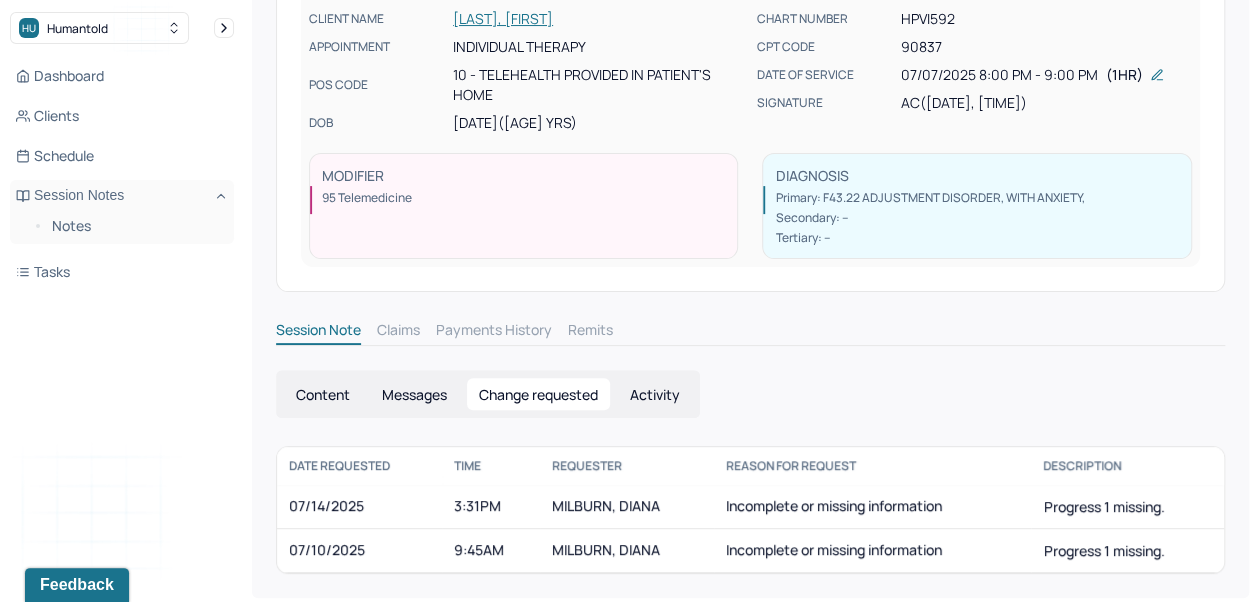 click on "07/10/2025" at bounding box center [359, 551] 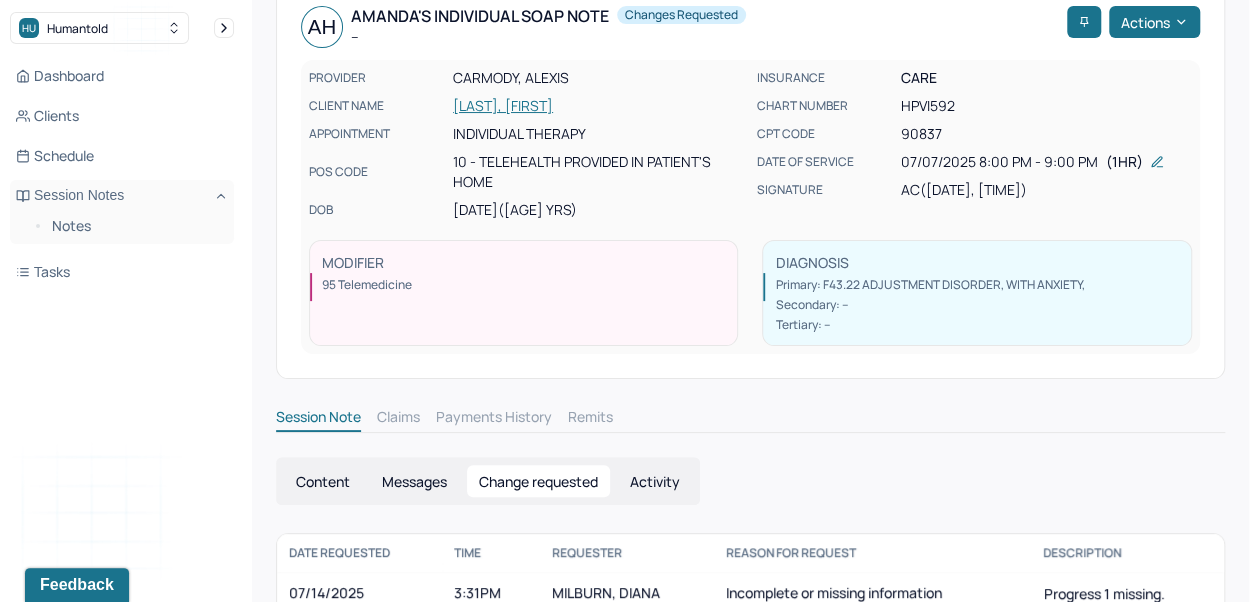 scroll, scrollTop: 93, scrollLeft: 0, axis: vertical 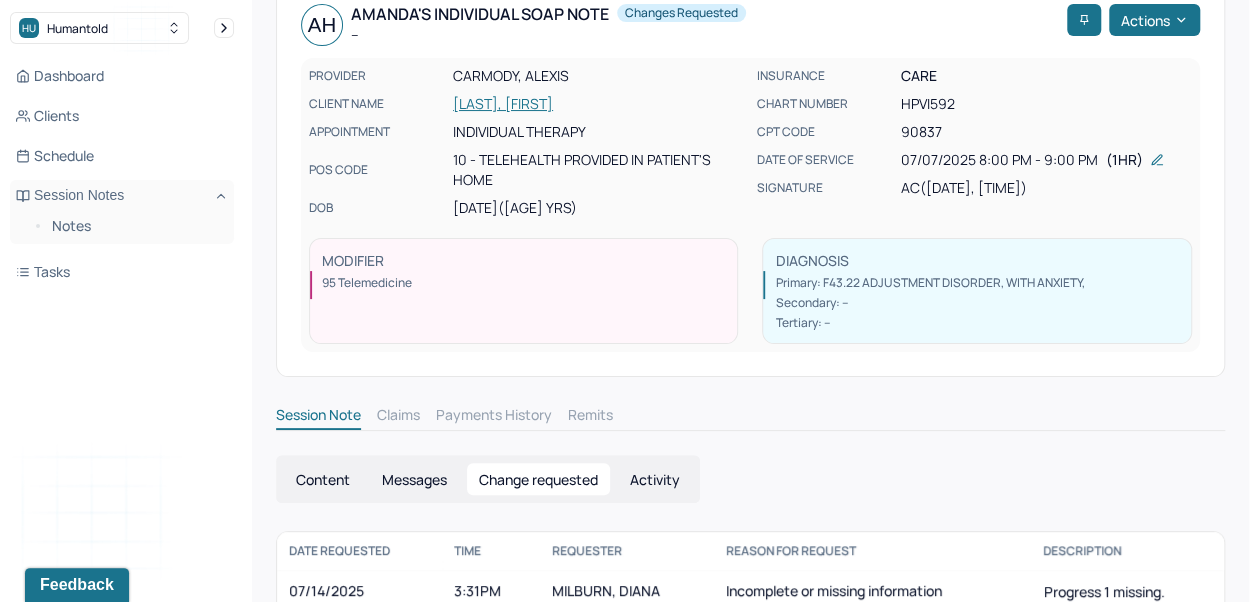 click on "Activity" at bounding box center (655, 479) 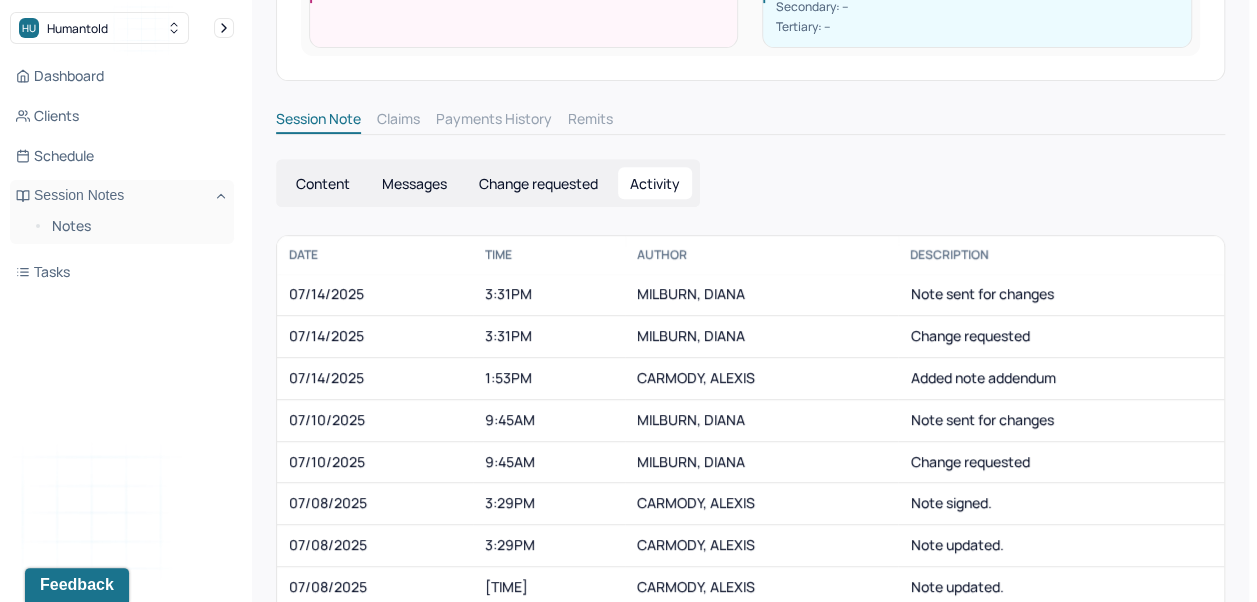 scroll, scrollTop: 390, scrollLeft: 0, axis: vertical 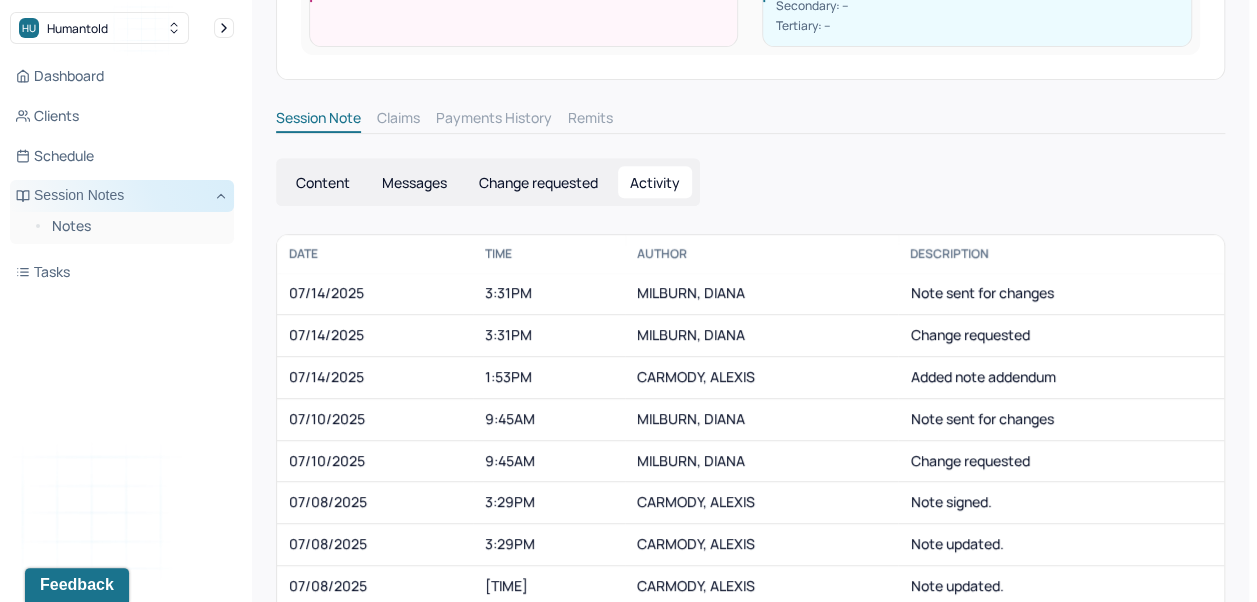 click on "Session Notes" at bounding box center (122, 196) 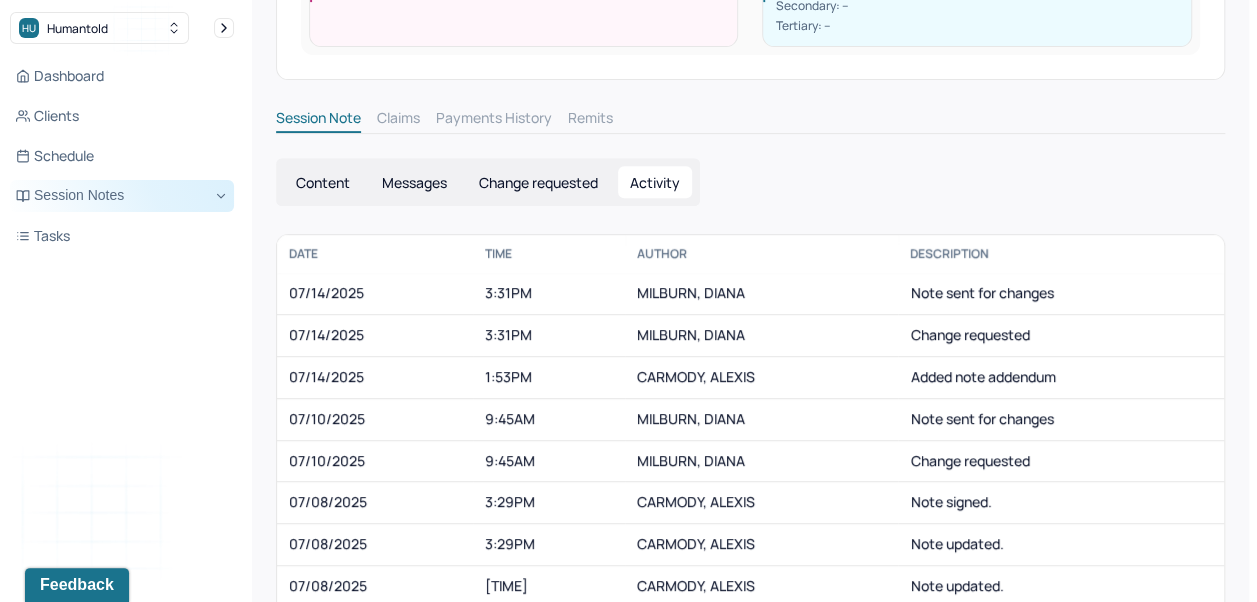 click on "Session Notes" at bounding box center (122, 196) 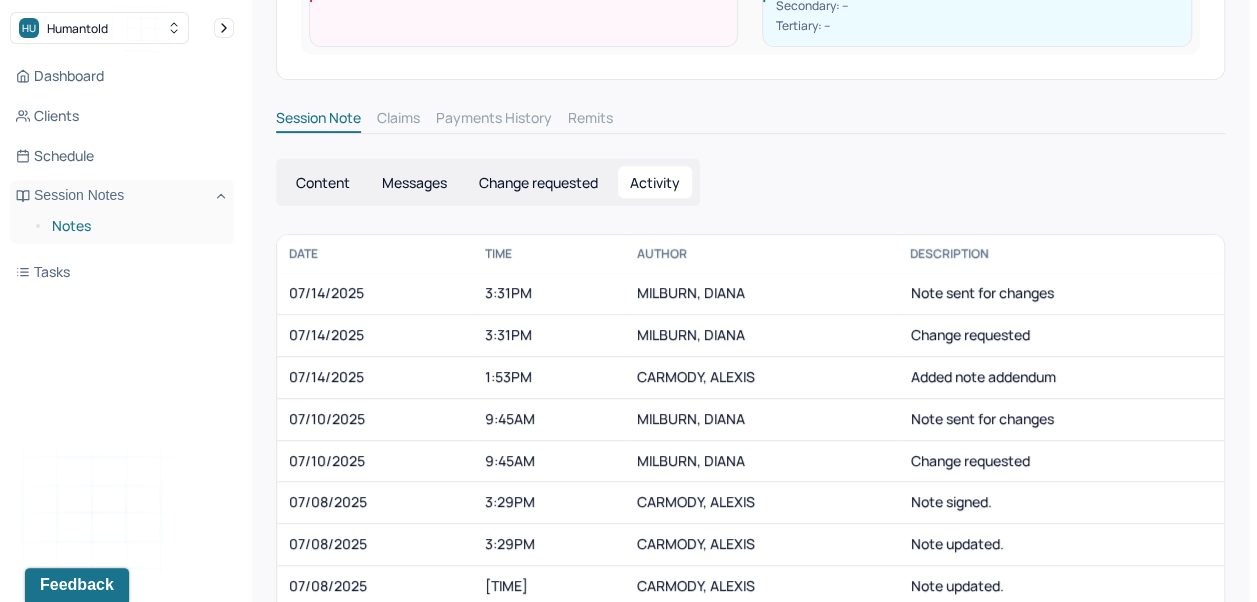 click on "Notes" at bounding box center (135, 226) 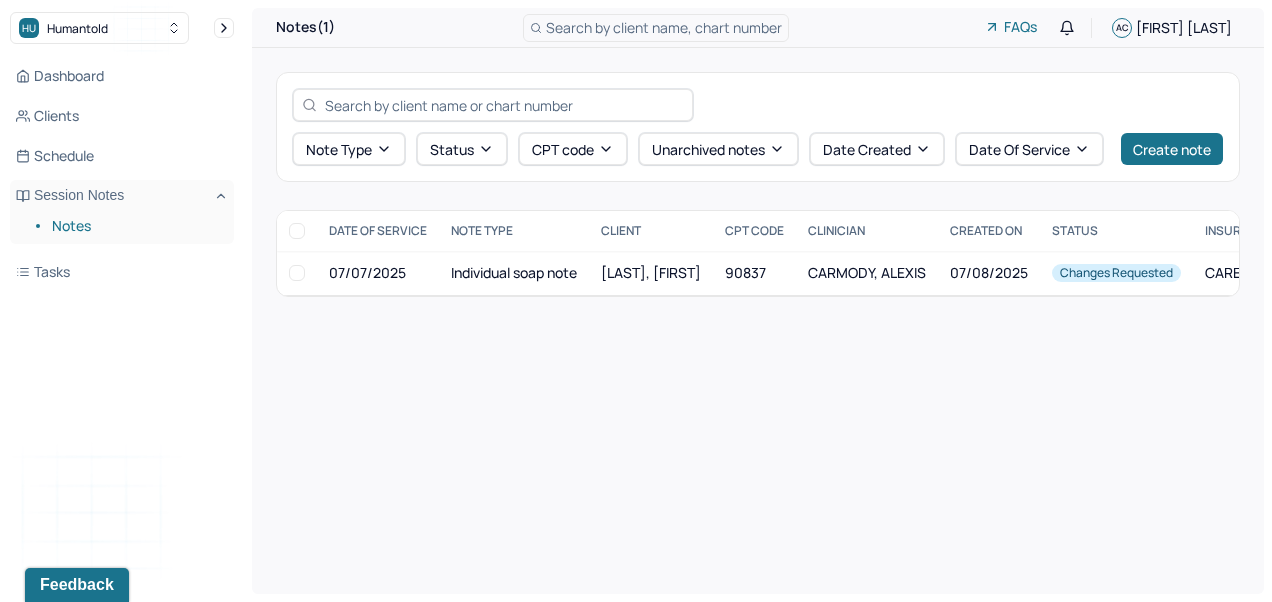 click on "Individual soap note" at bounding box center [514, 273] 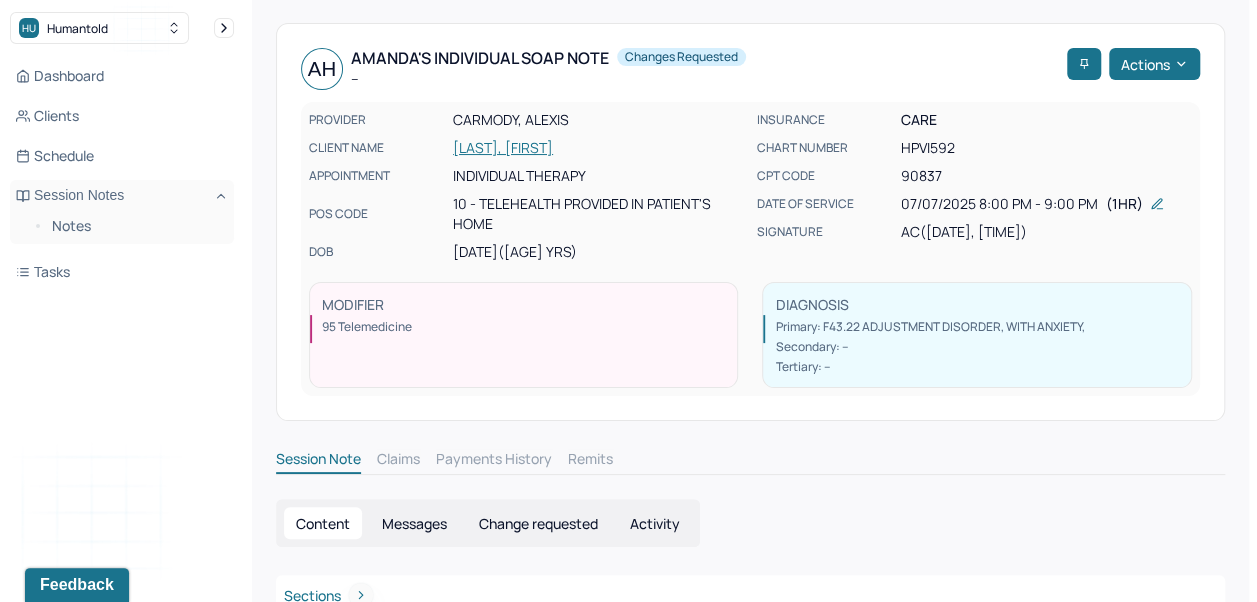 scroll, scrollTop: 52, scrollLeft: 0, axis: vertical 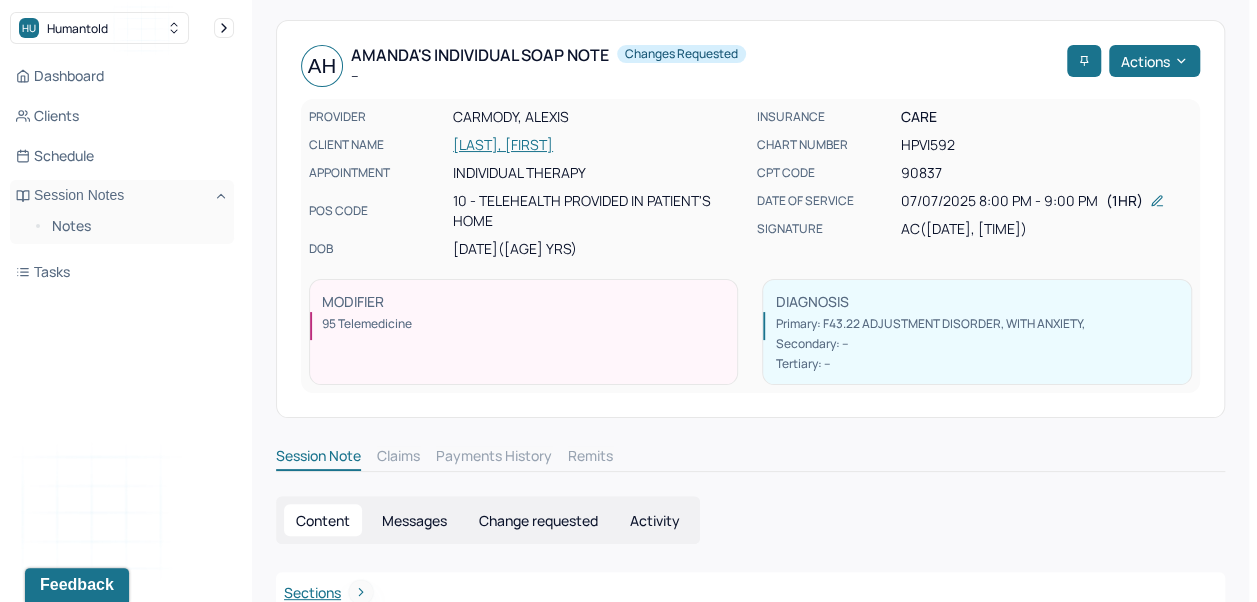 click 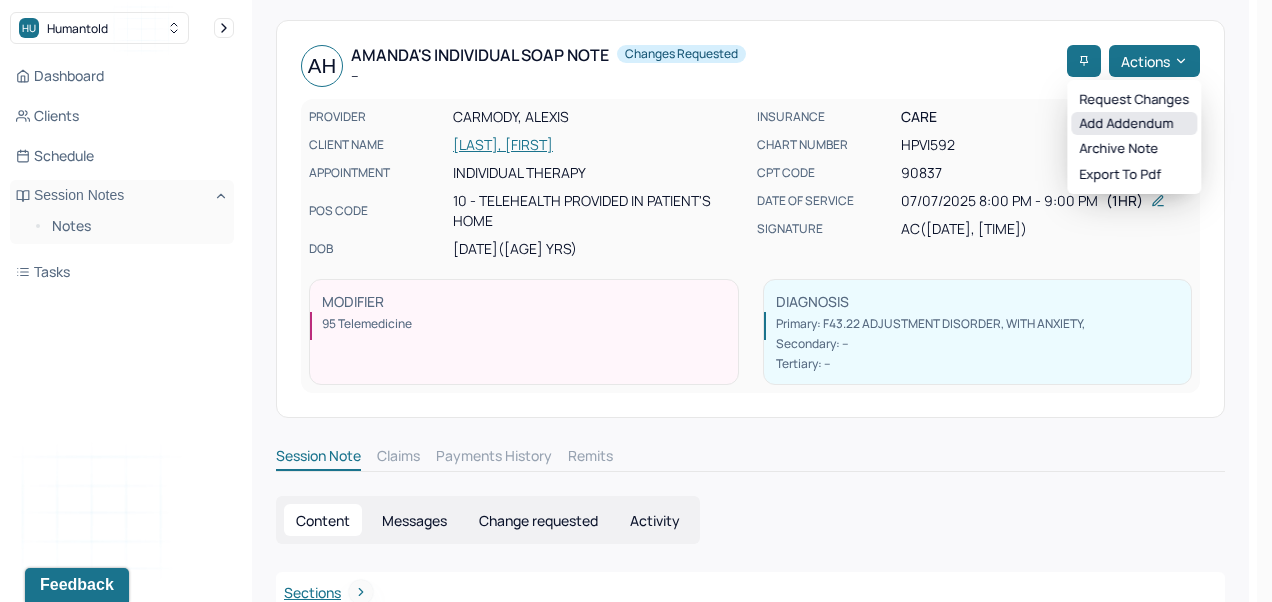 click on "Add addendum" at bounding box center [1134, 124] 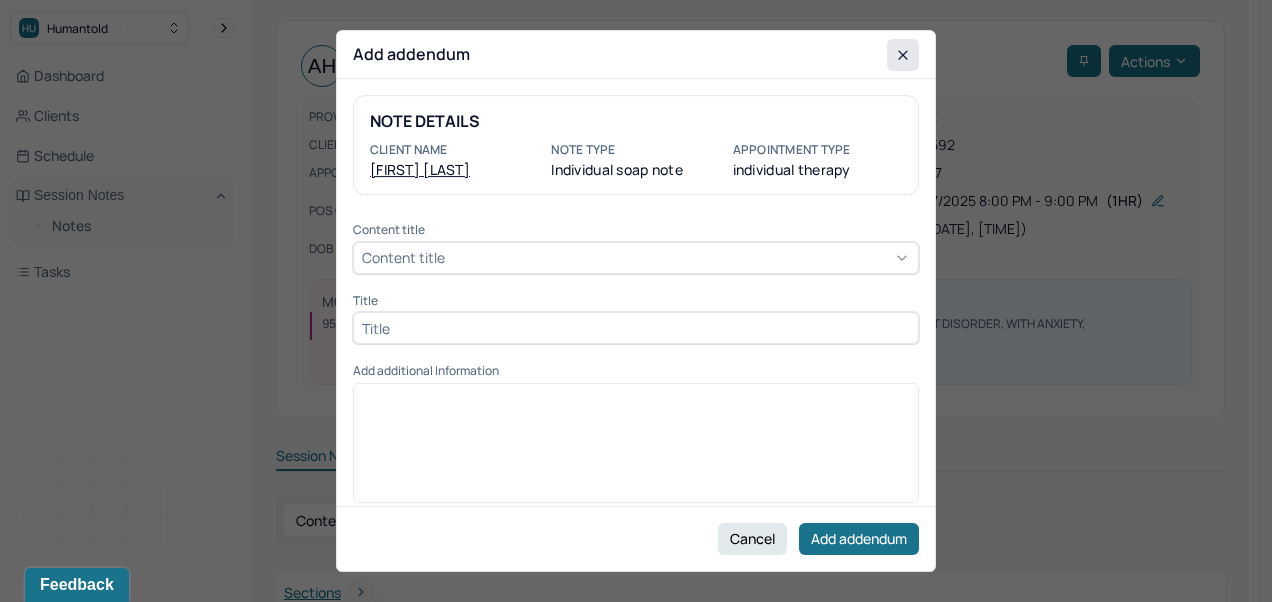 click 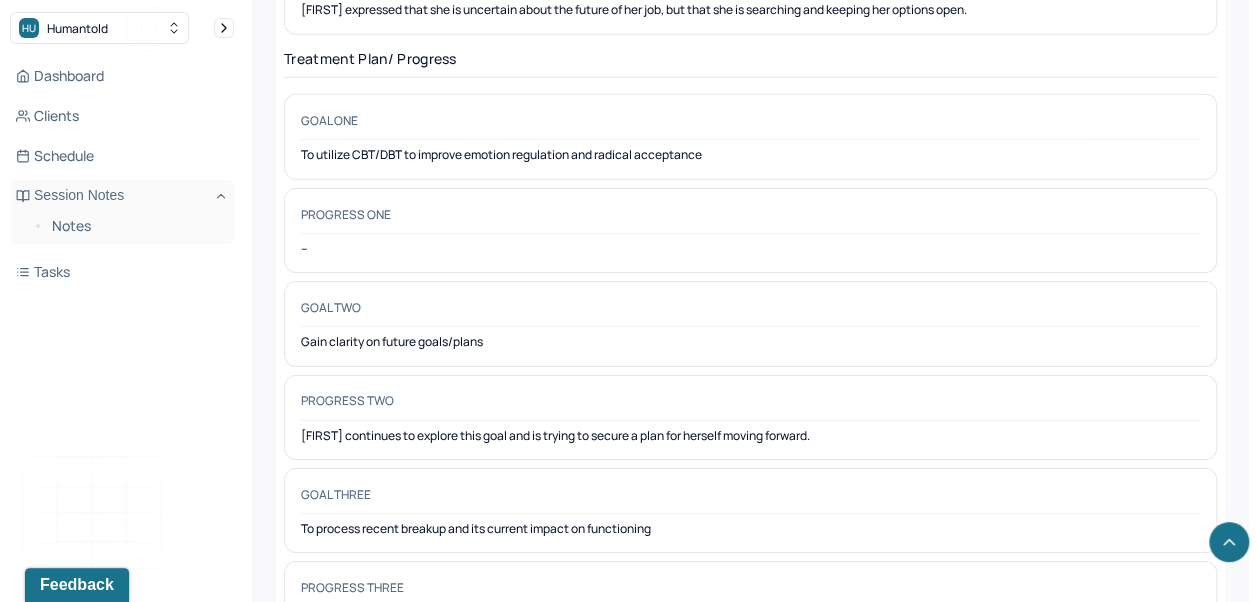 scroll, scrollTop: 3106, scrollLeft: 0, axis: vertical 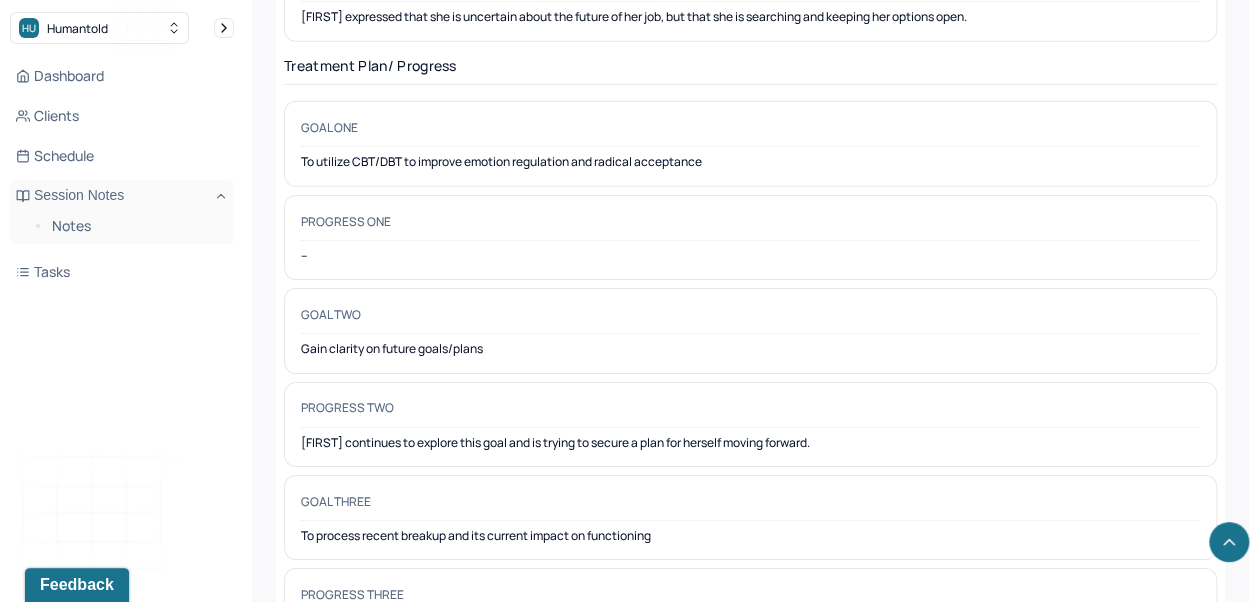 click on "To utilize CBT/DBT to improve emotion regulation and radical acceptance" at bounding box center [750, 162] 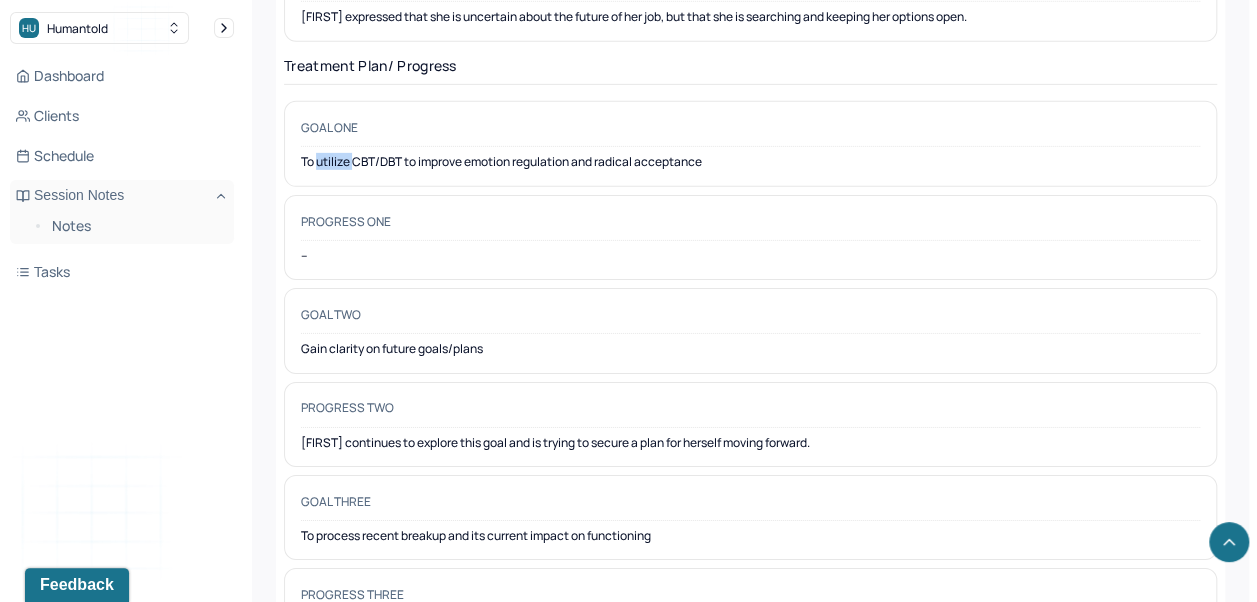 click on "To utilize CBT/DBT to improve emotion regulation and radical acceptance" at bounding box center [750, 162] 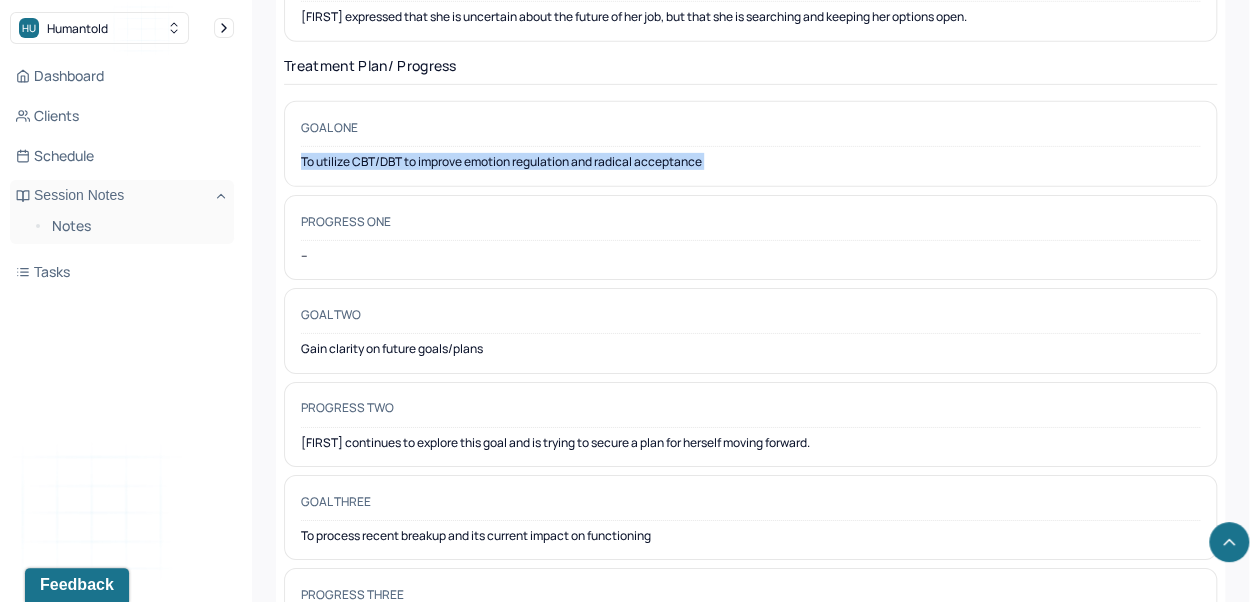 click on "To utilize CBT/DBT to improve emotion regulation and radical acceptance" at bounding box center [750, 162] 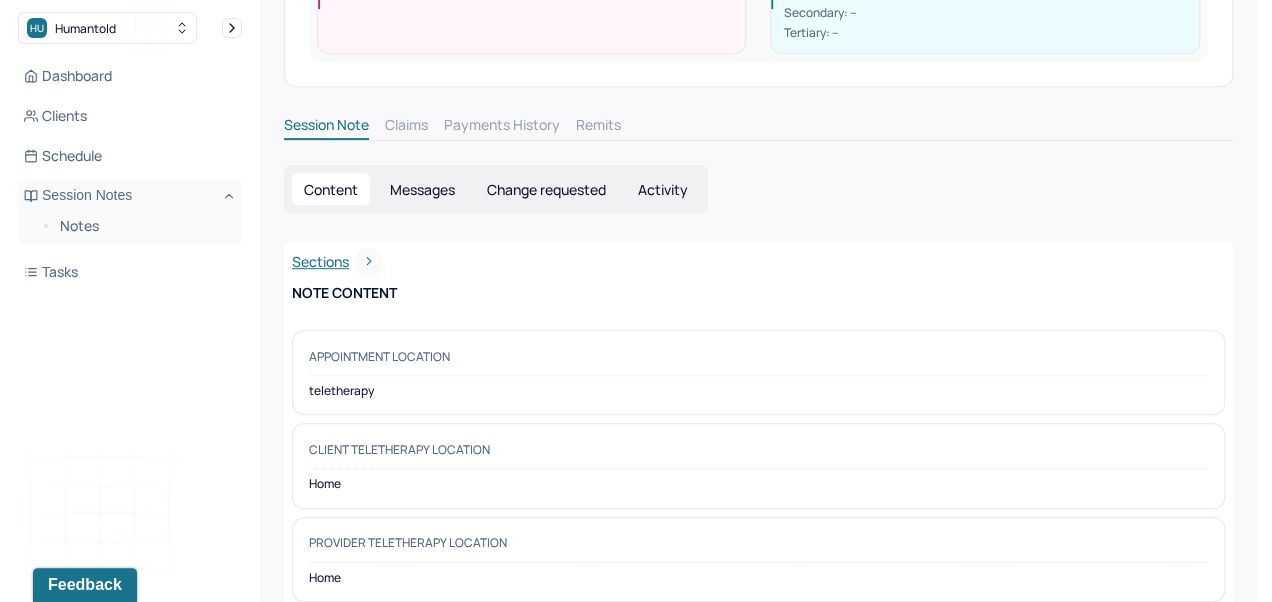 scroll, scrollTop: 0, scrollLeft: 0, axis: both 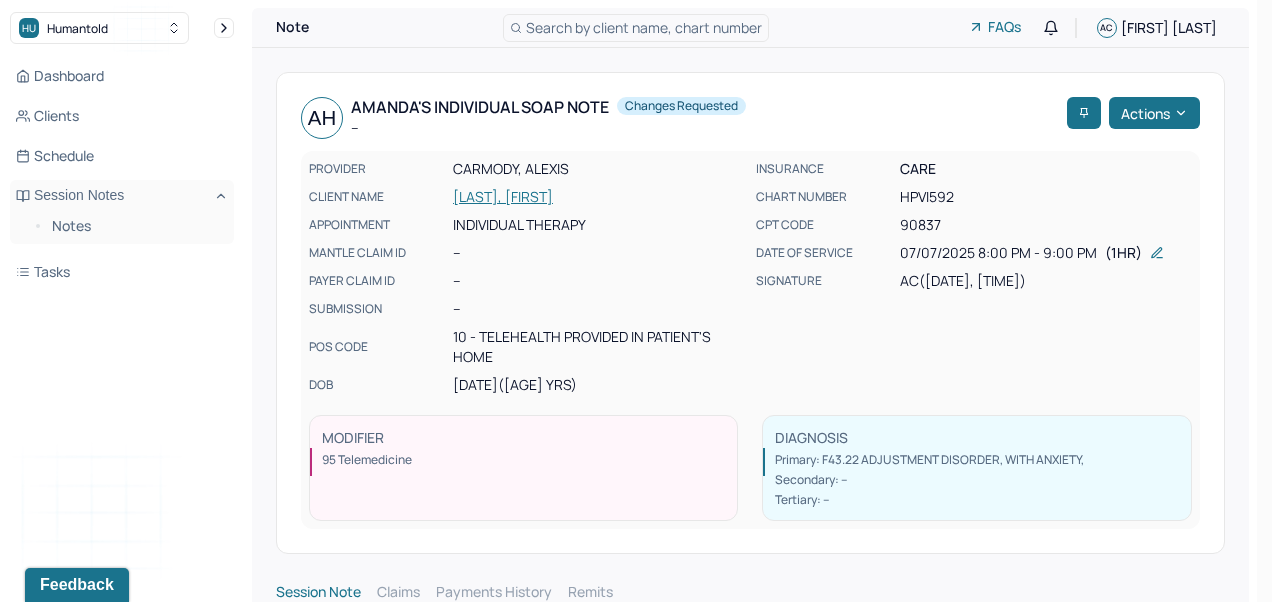 click on "Actions" at bounding box center (1154, 113) 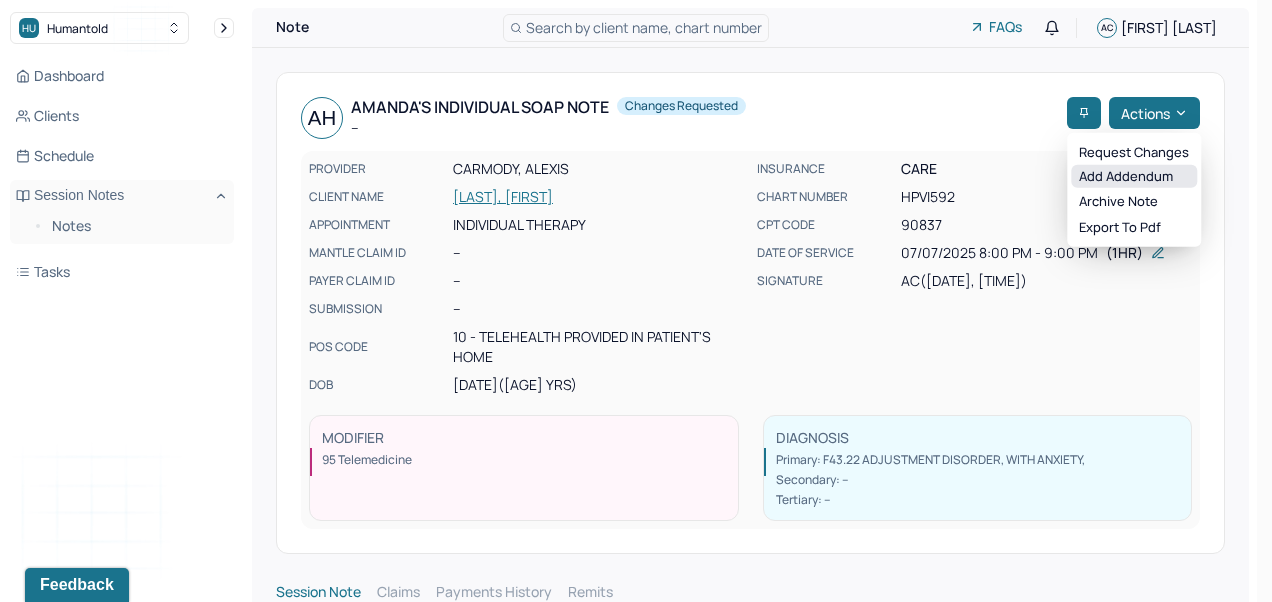 click on "Add addendum" at bounding box center [1134, 176] 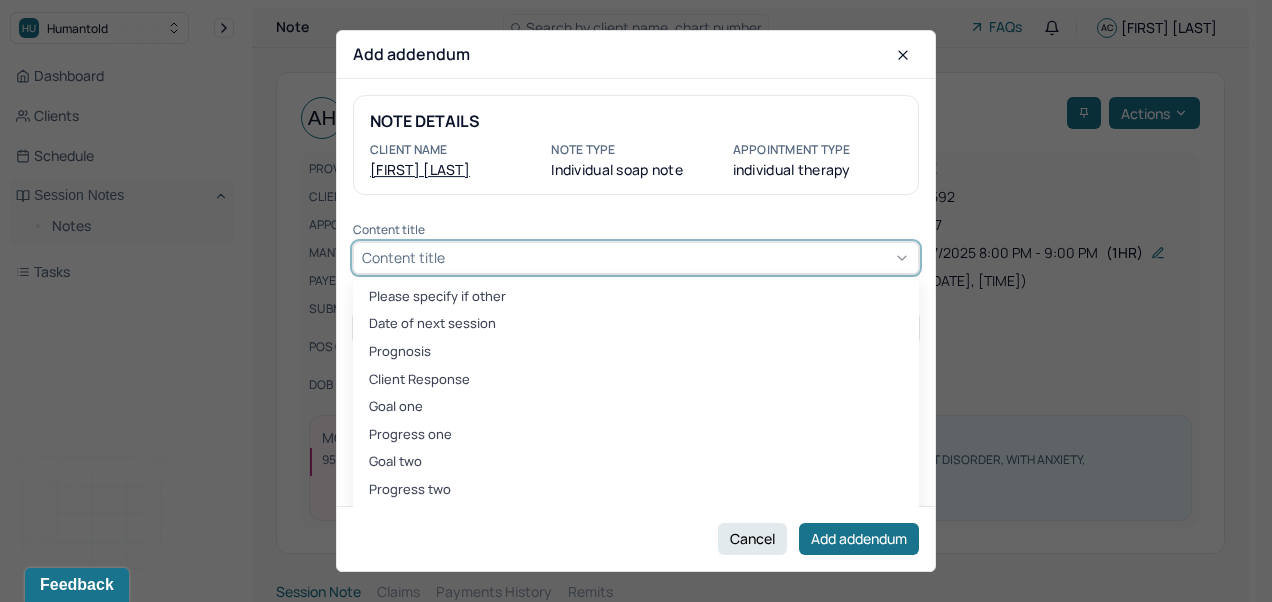 scroll, scrollTop: 650, scrollLeft: 0, axis: vertical 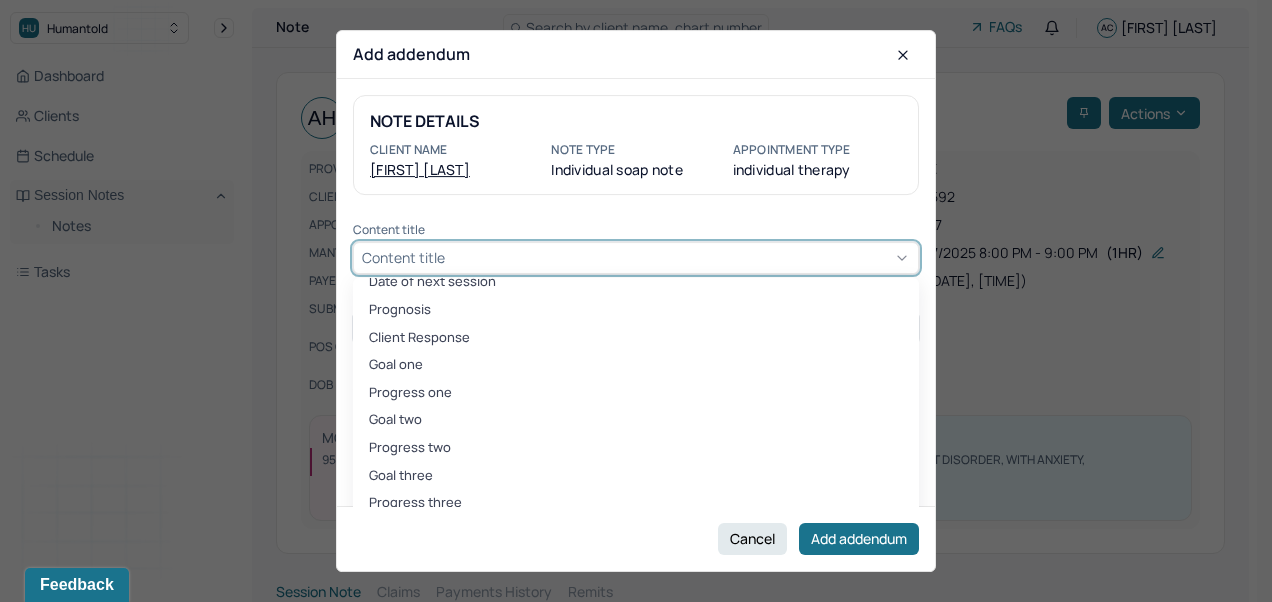 click on "Progress one" at bounding box center [636, 393] 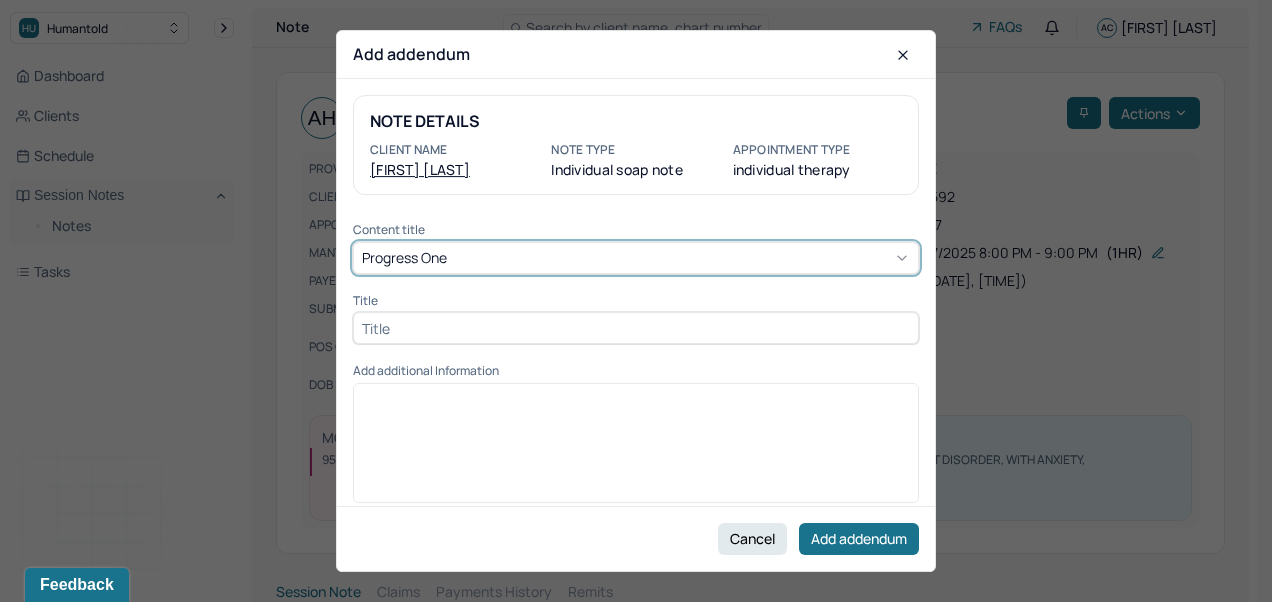 click at bounding box center (636, 328) 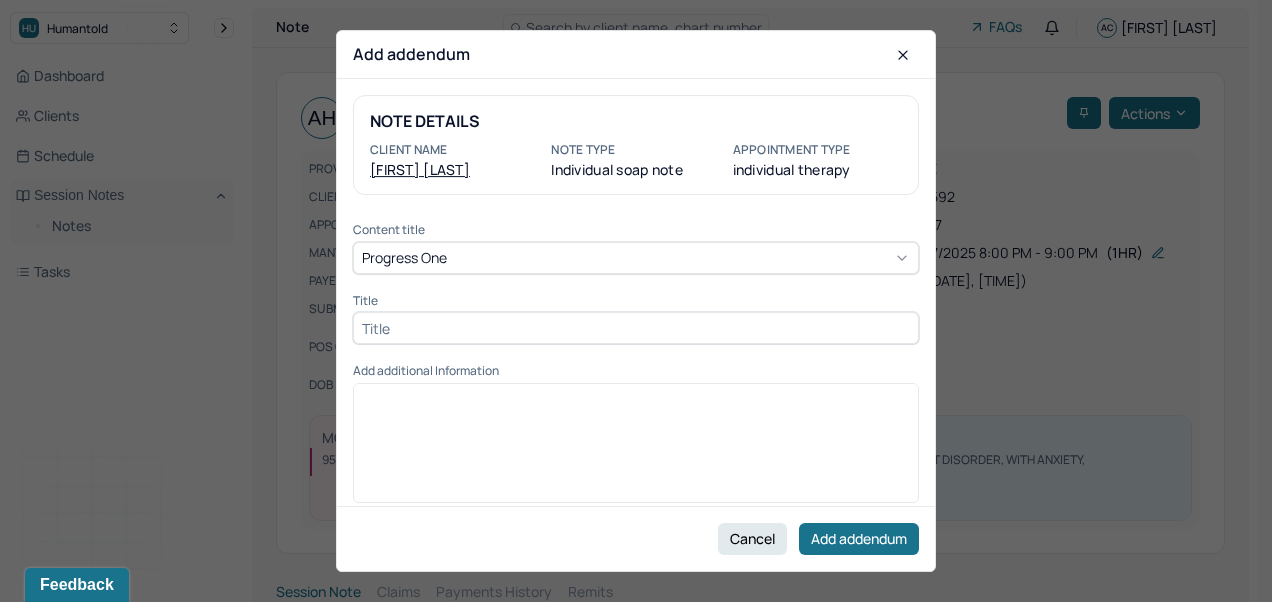 click at bounding box center (636, 328) 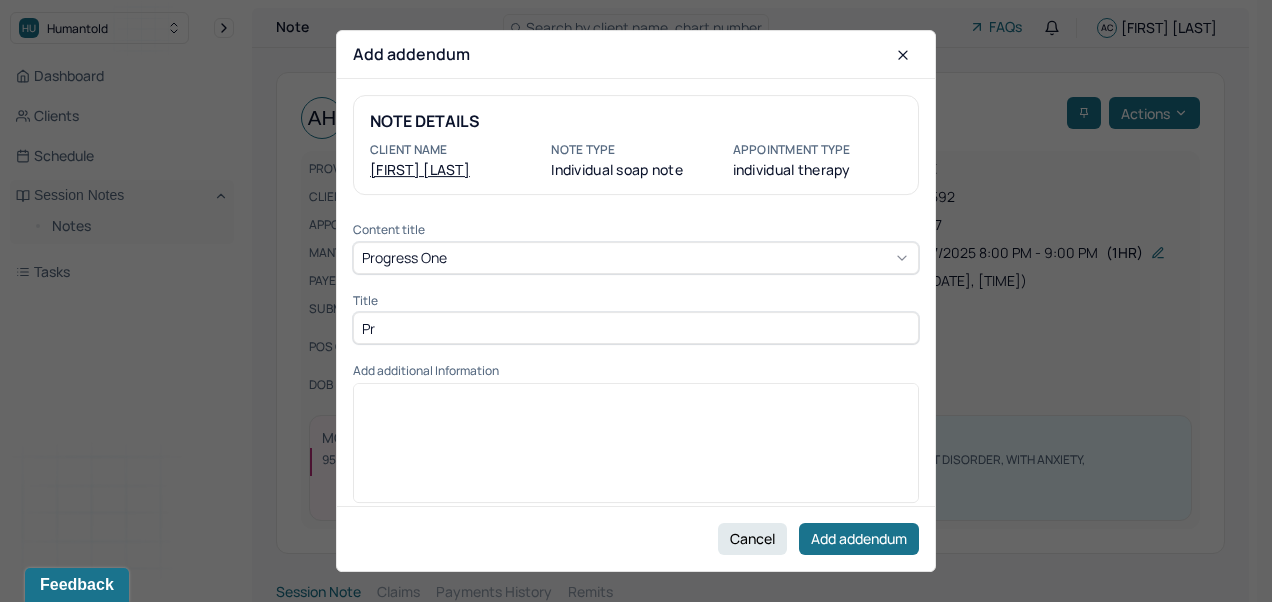 type on "P" 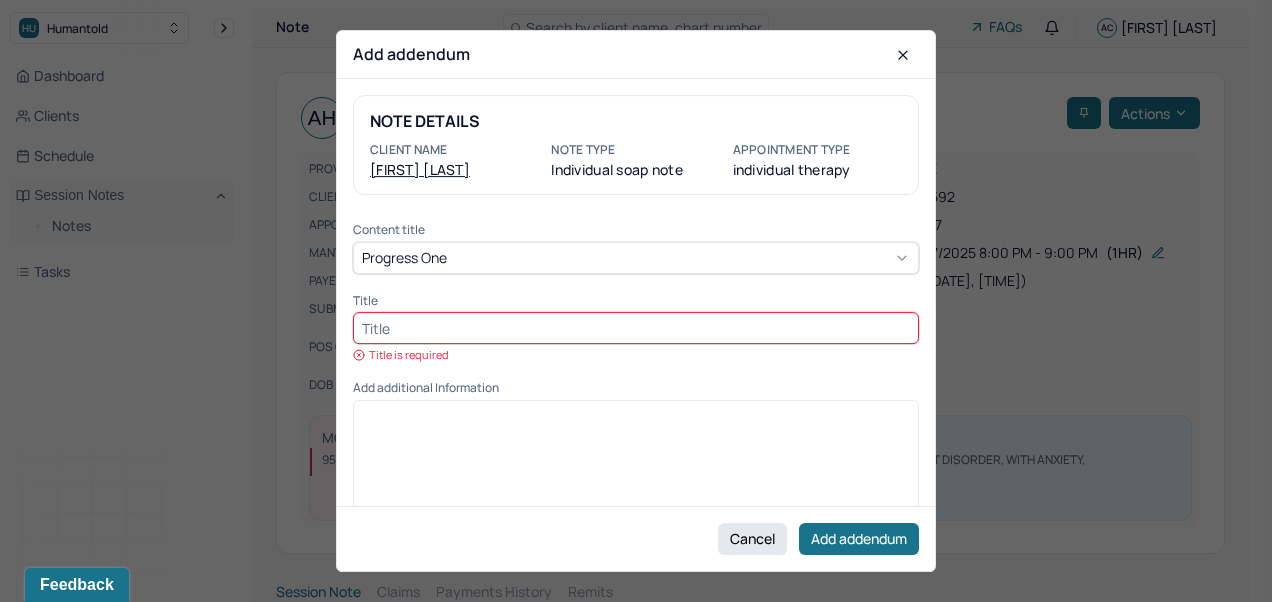 paste on "To utilize CBT/DBT to improve emotion regulation and radical acceptance" 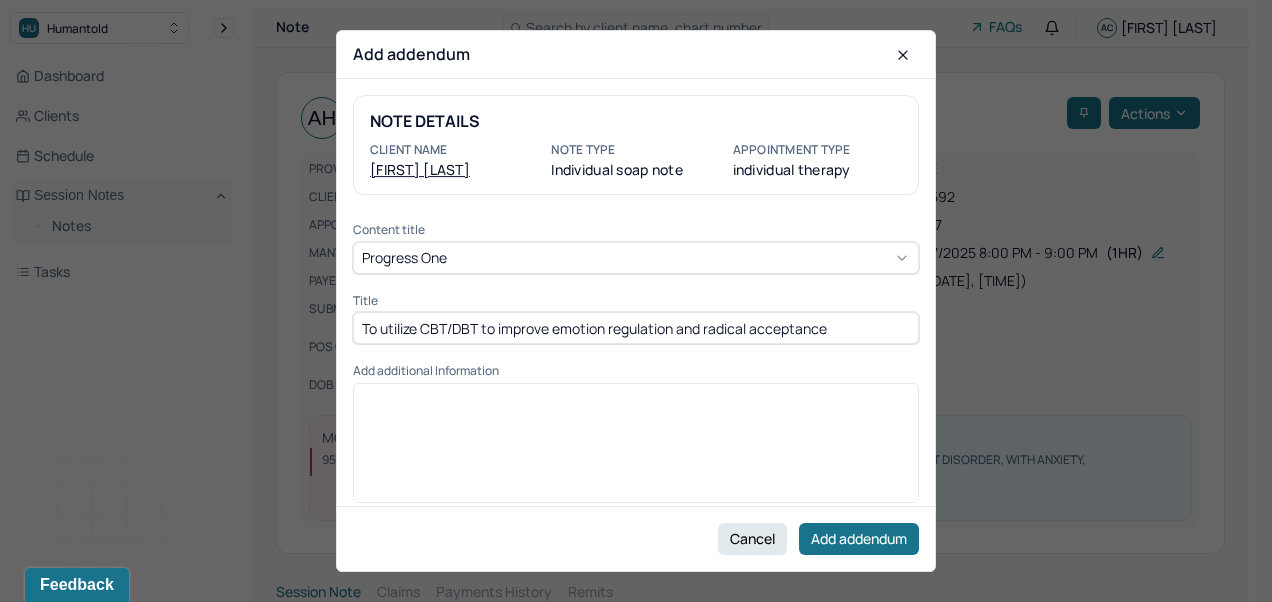 type on "To utilize CBT/DBT to improve emotion regulation and radical acceptance" 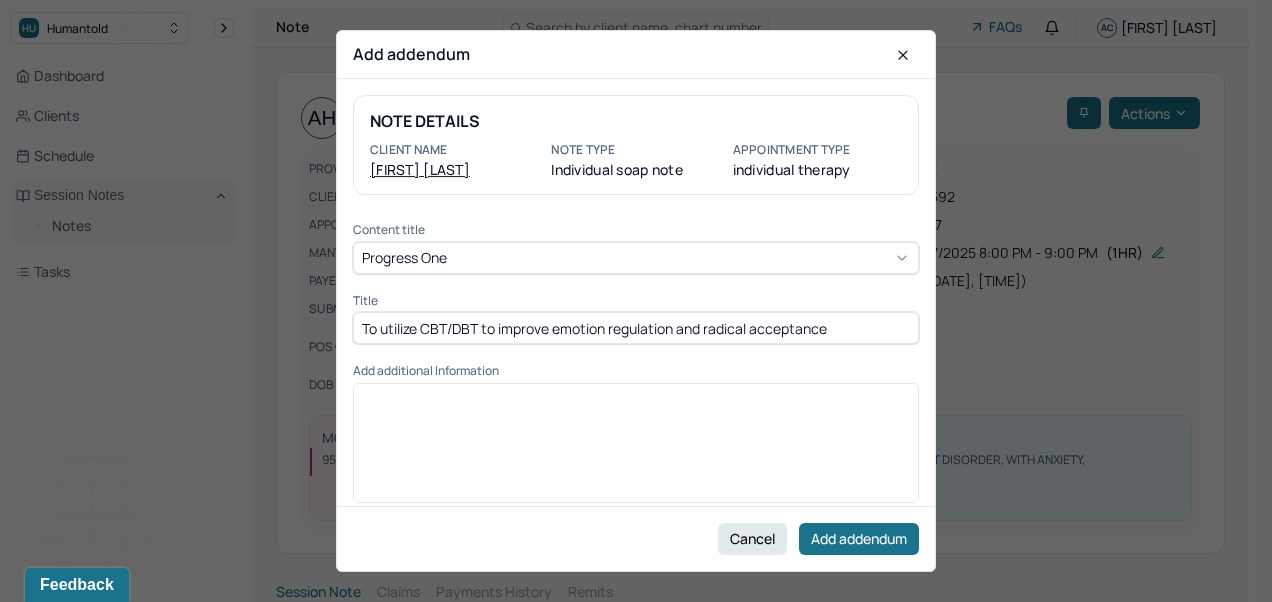 type 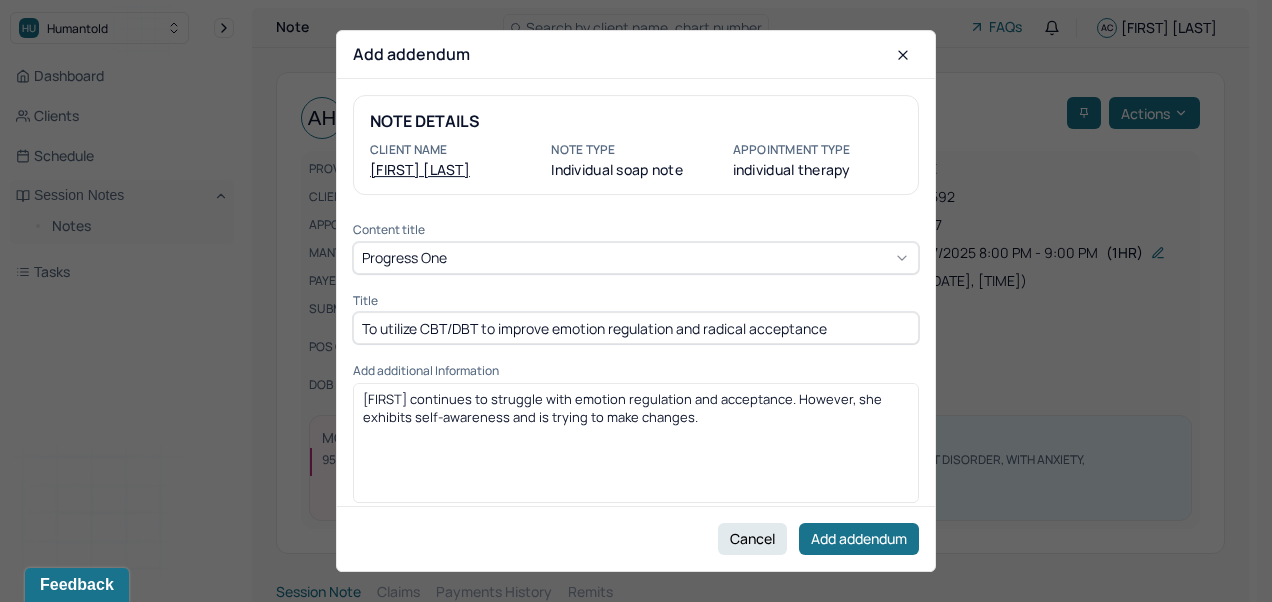 scroll, scrollTop: 13, scrollLeft: 0, axis: vertical 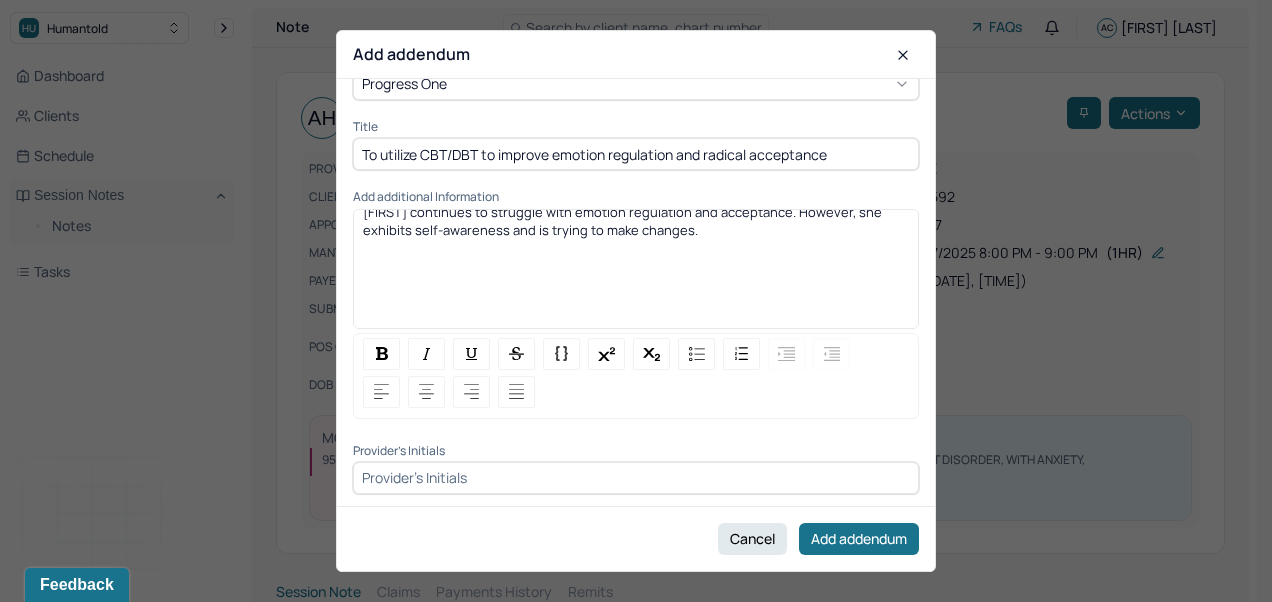 click at bounding box center (636, 478) 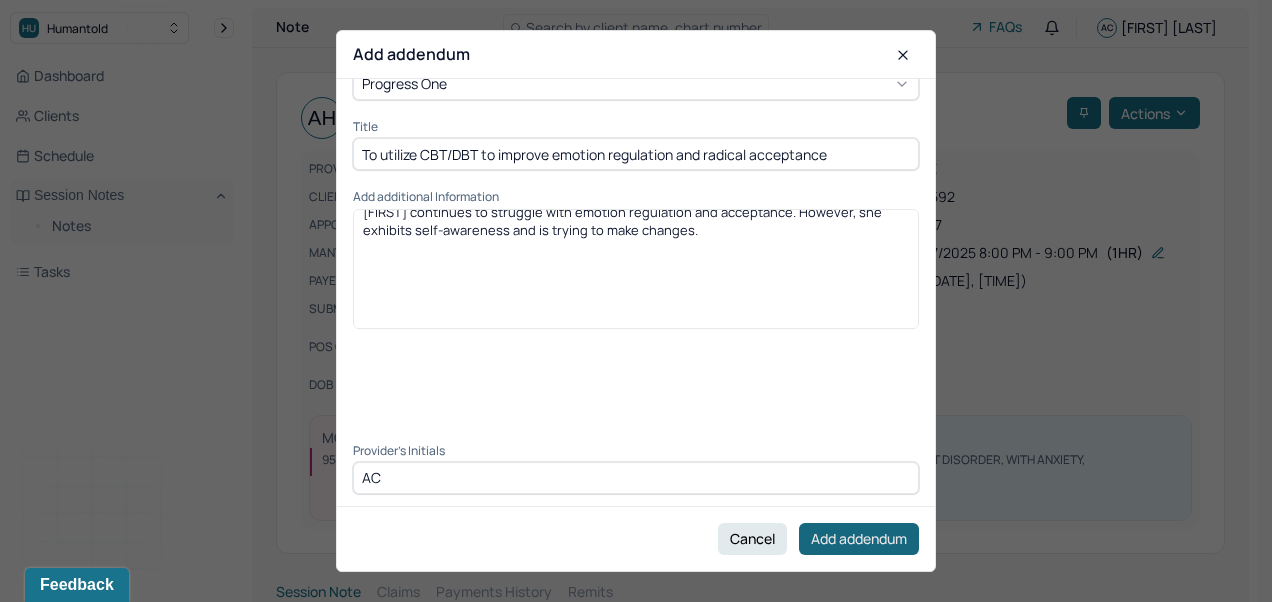 type on "AC" 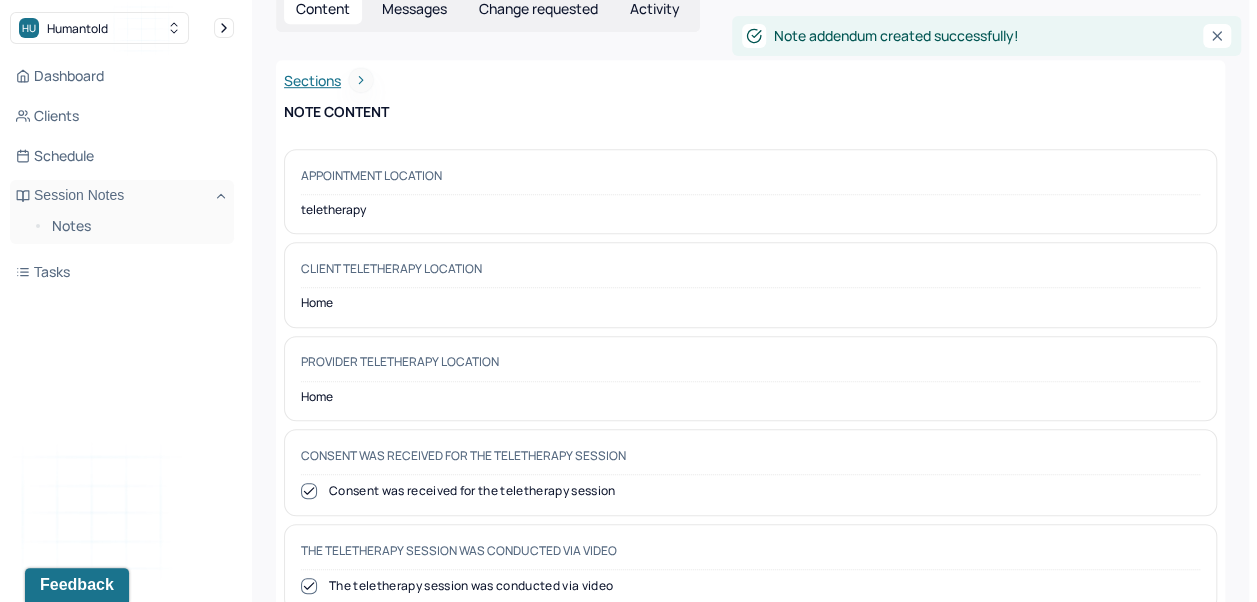 scroll, scrollTop: 0, scrollLeft: 0, axis: both 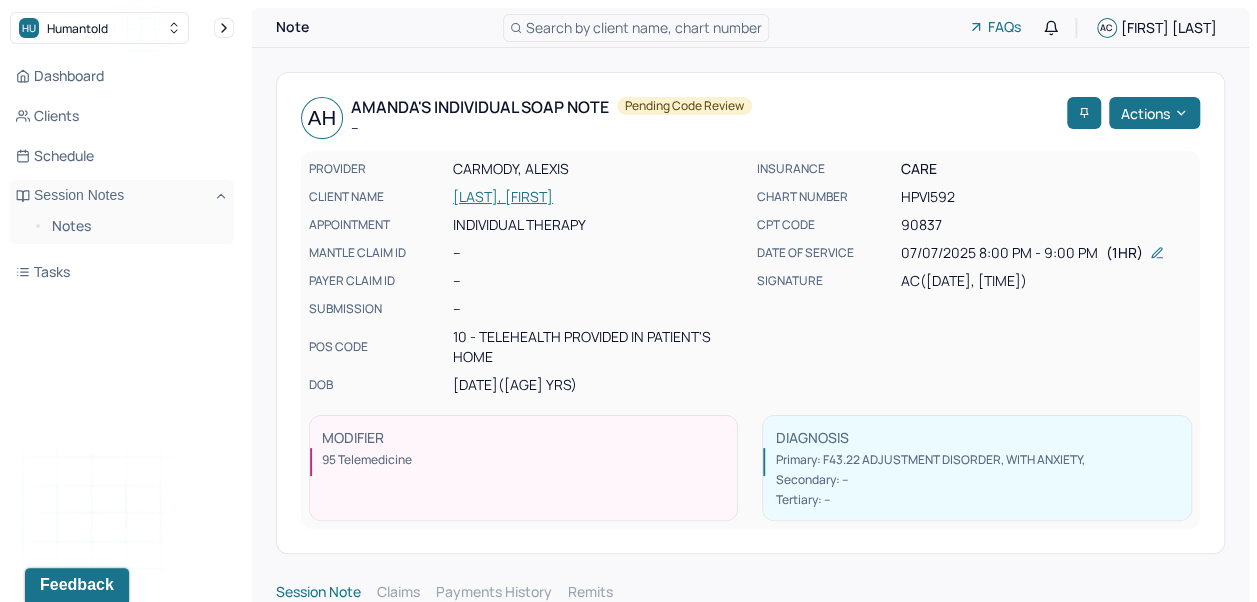 click on "Notes" at bounding box center [135, 226] 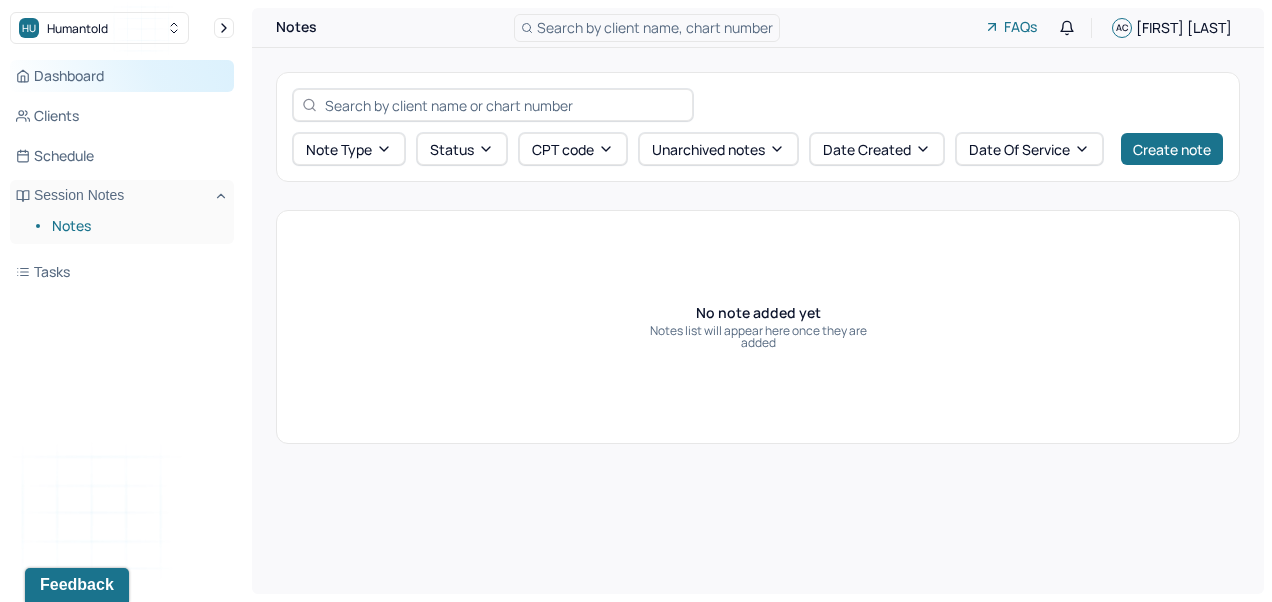 click on "Dashboard" at bounding box center (122, 76) 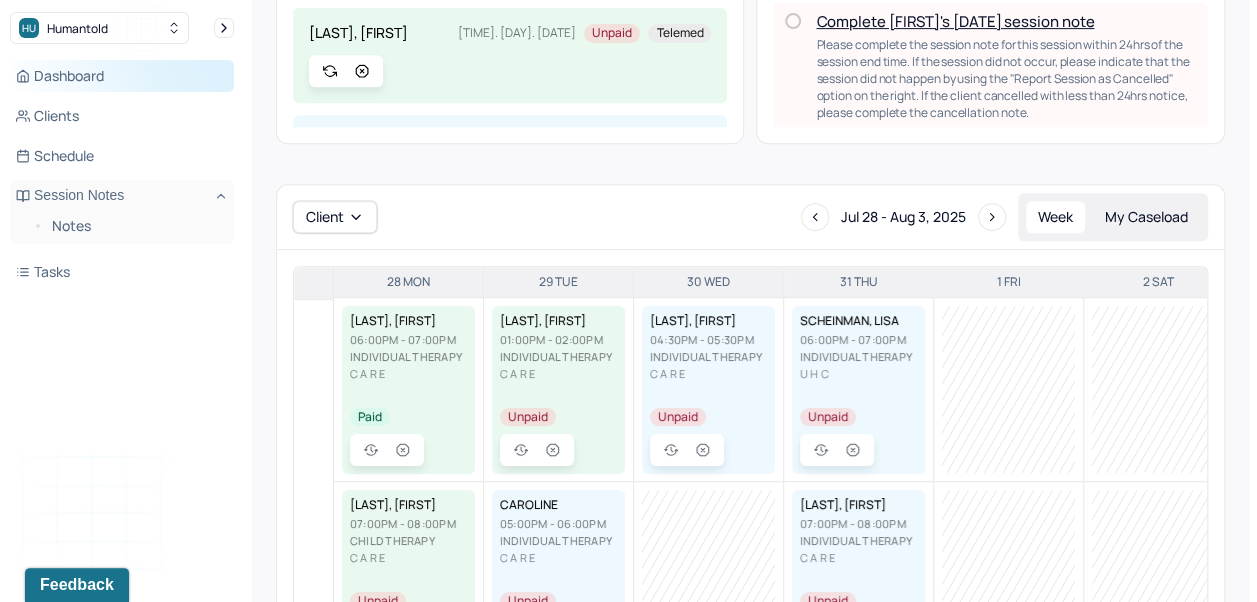 scroll, scrollTop: 428, scrollLeft: 0, axis: vertical 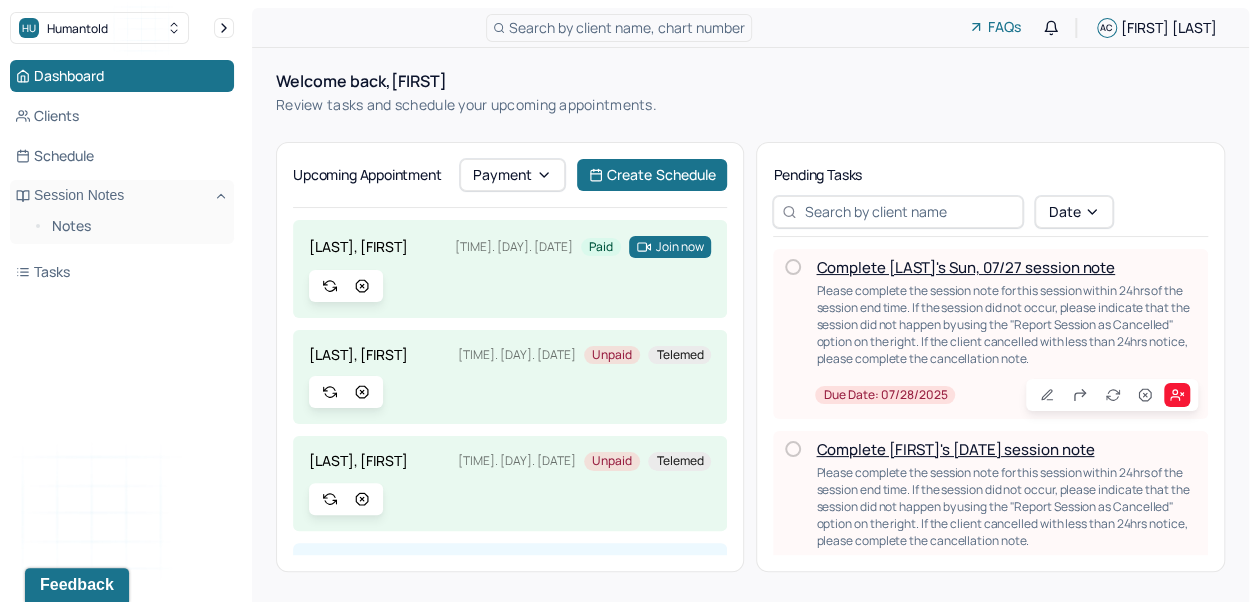 click on "Search by client name, chart number" at bounding box center (627, 27) 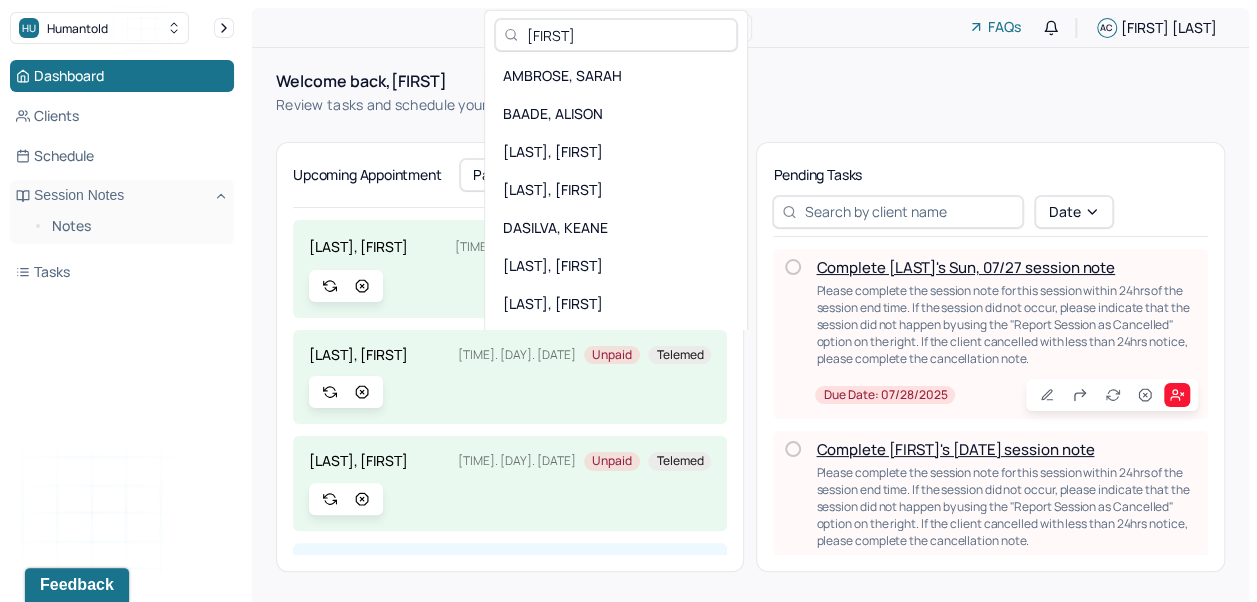 type on "[FIRST]" 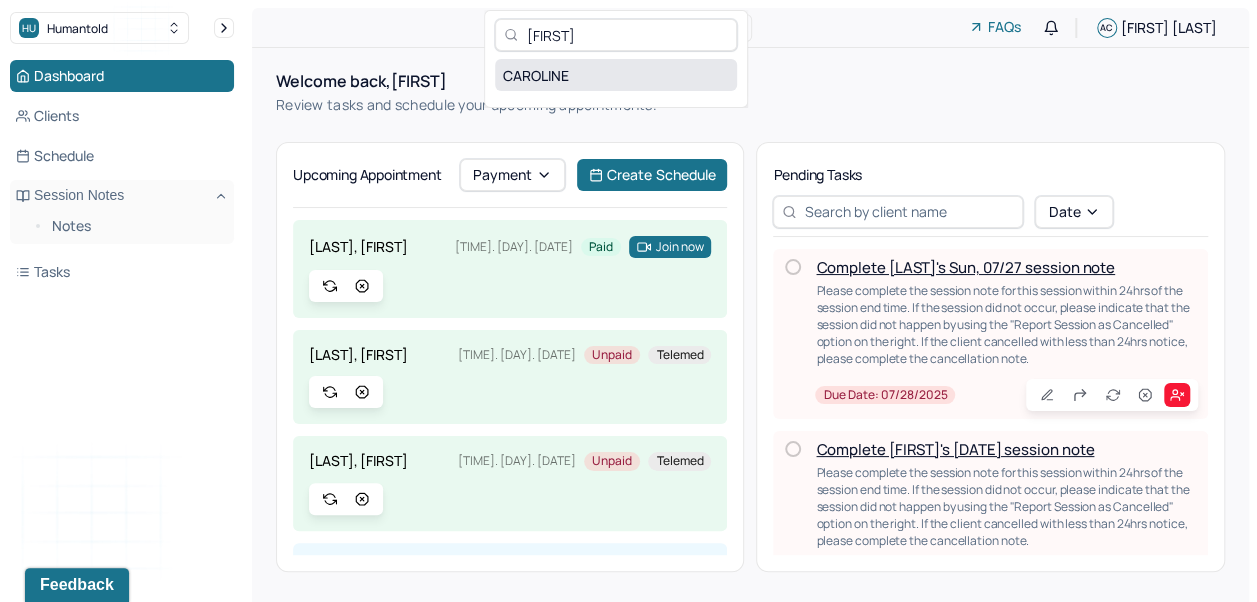 click on "CAROLINE" at bounding box center (616, 75) 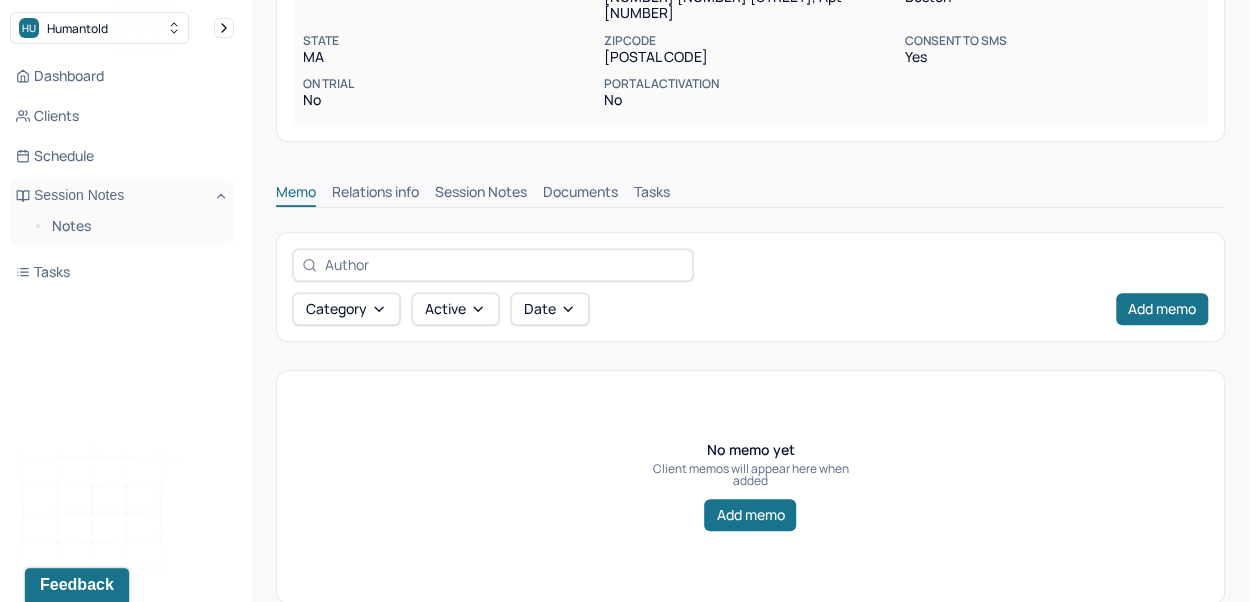 scroll, scrollTop: 408, scrollLeft: 0, axis: vertical 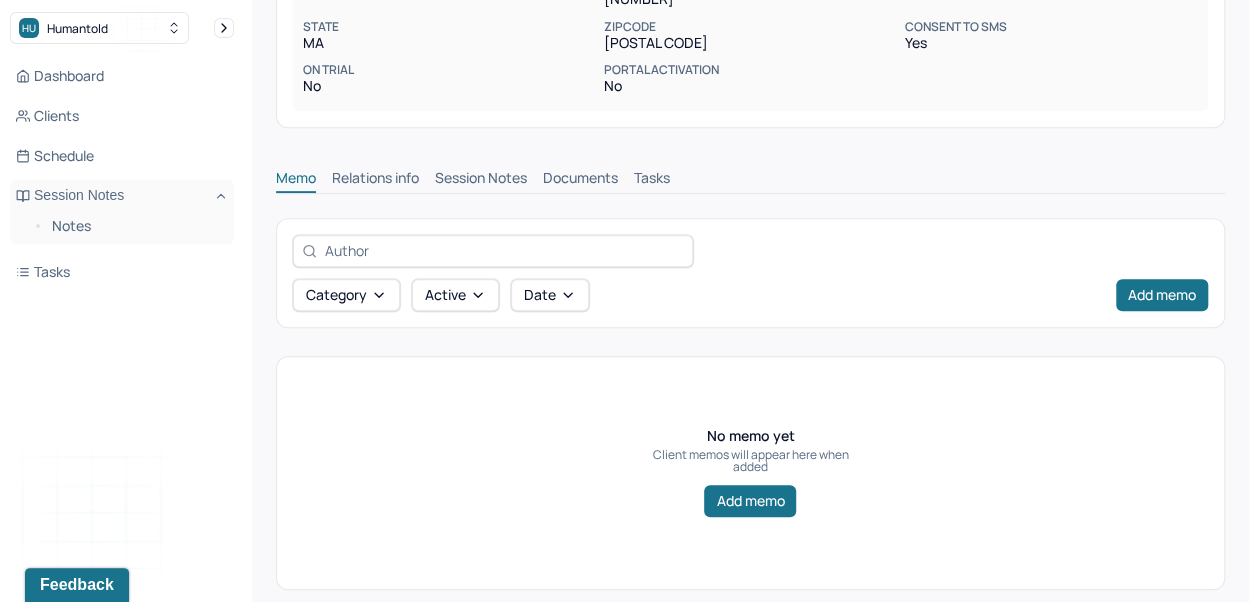 click on "Session Notes" at bounding box center (481, 180) 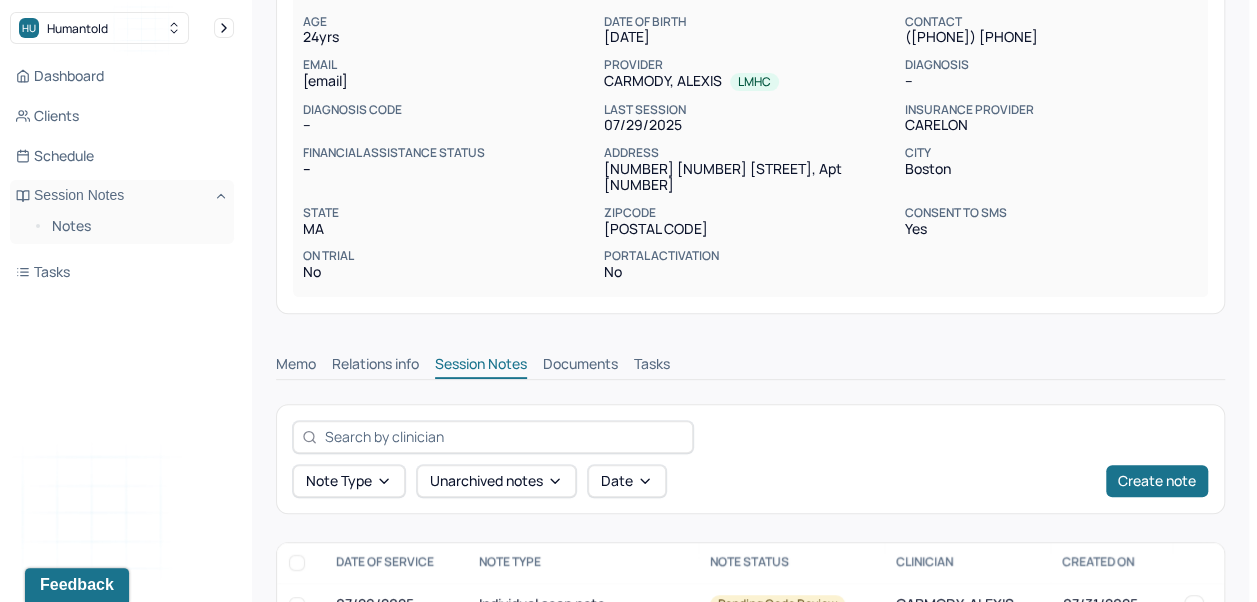 scroll, scrollTop: 0, scrollLeft: 0, axis: both 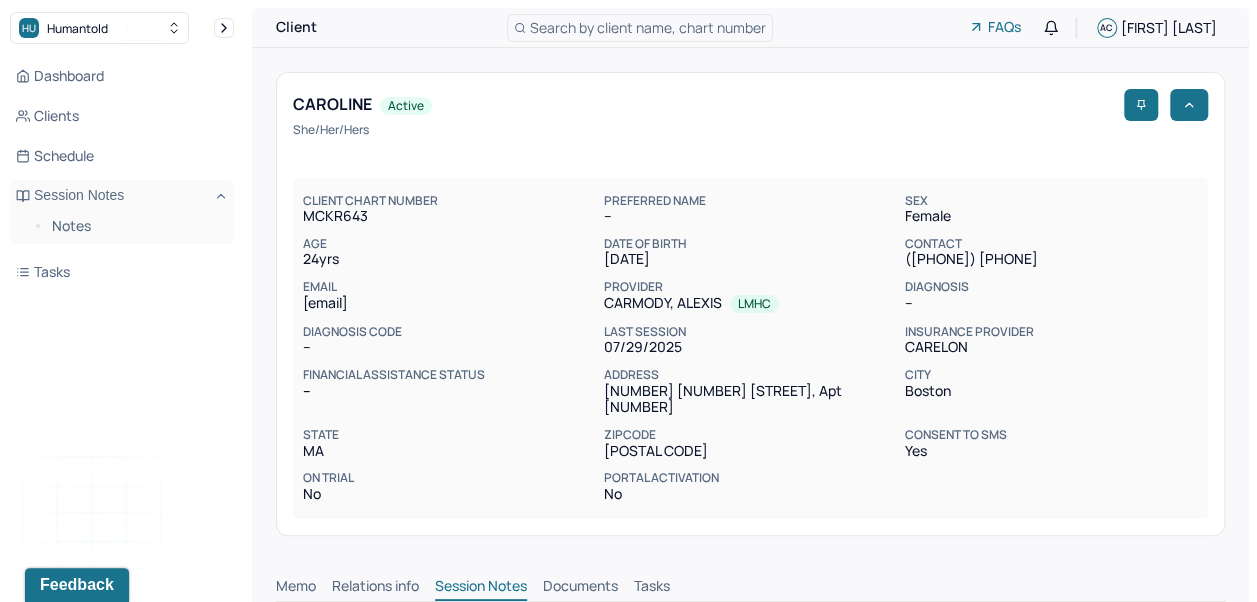 click on "Search by client name, chart number" at bounding box center [640, 28] 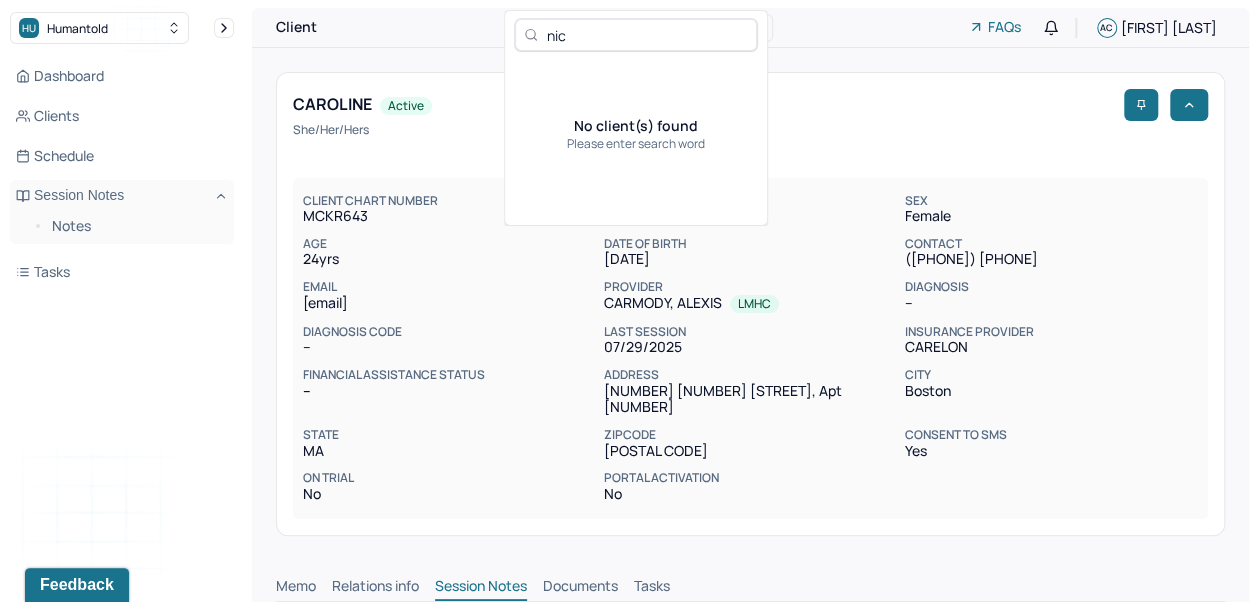 type on "nich" 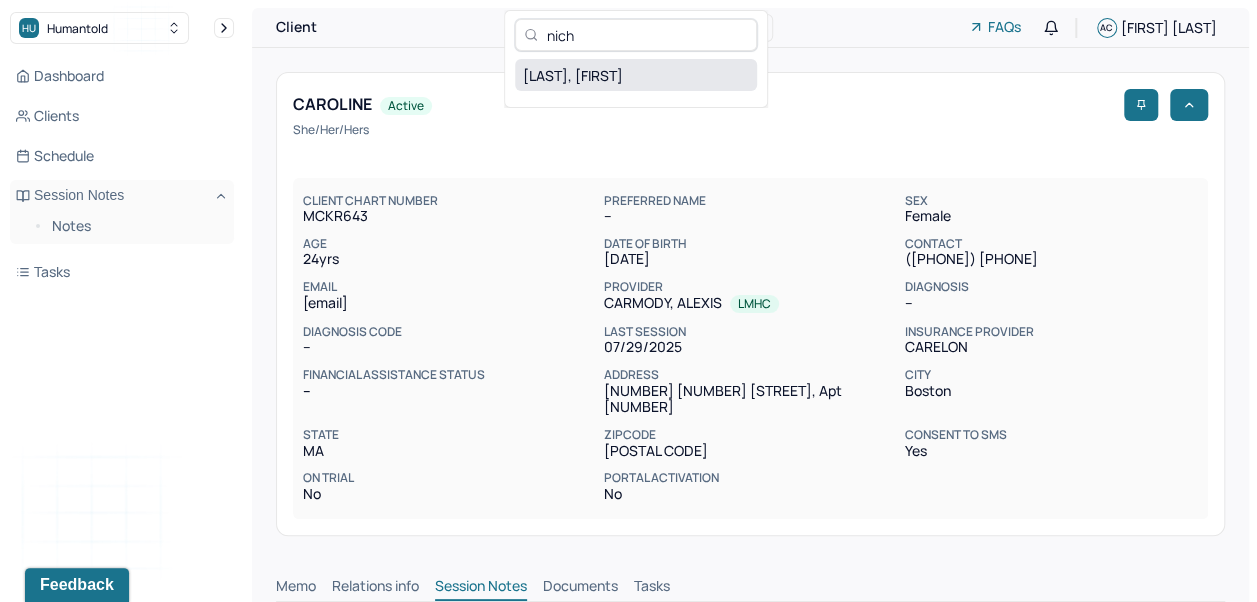 click on "[LAST], [FIRST]" at bounding box center [636, 75] 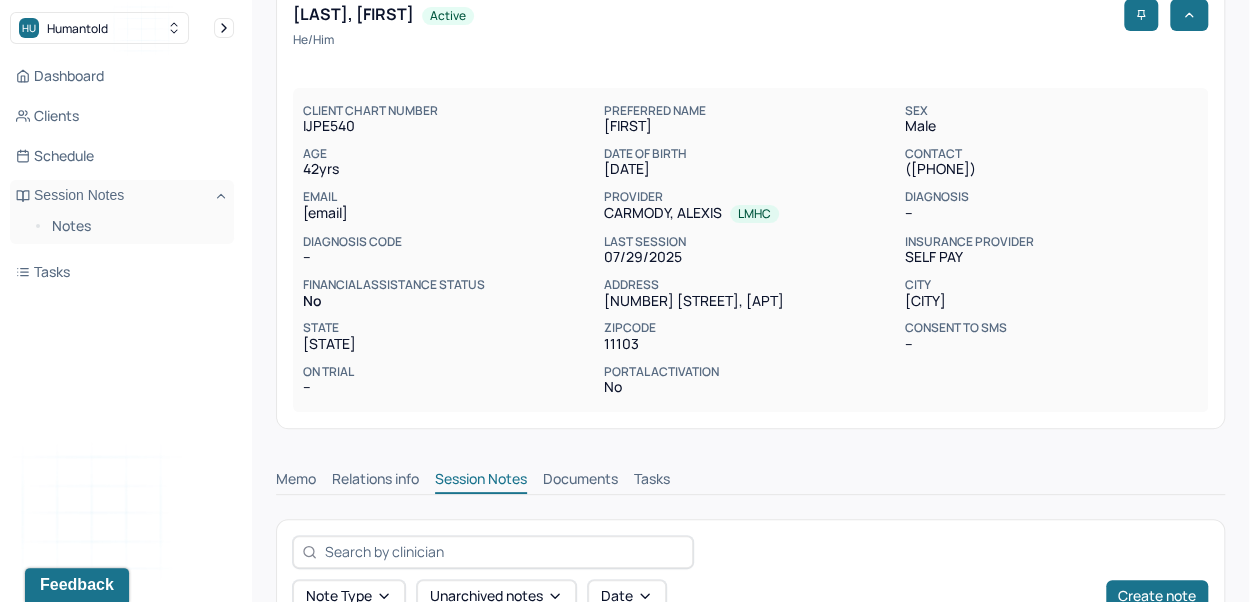 scroll, scrollTop: 290, scrollLeft: 0, axis: vertical 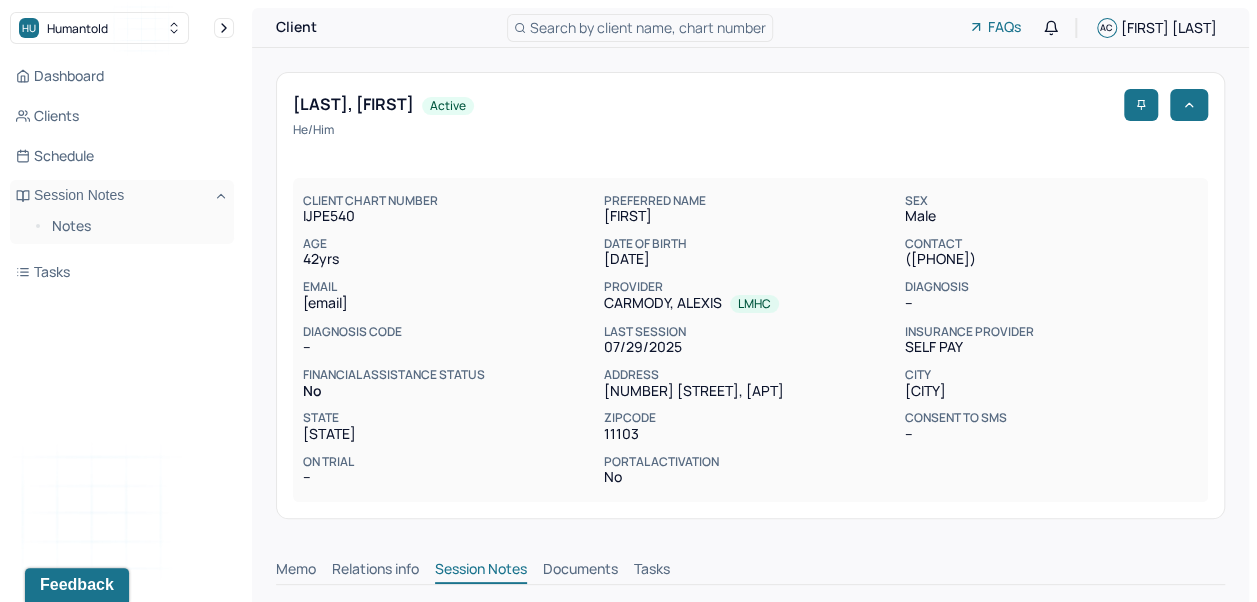 click on "Search by client name, chart number" at bounding box center [648, 27] 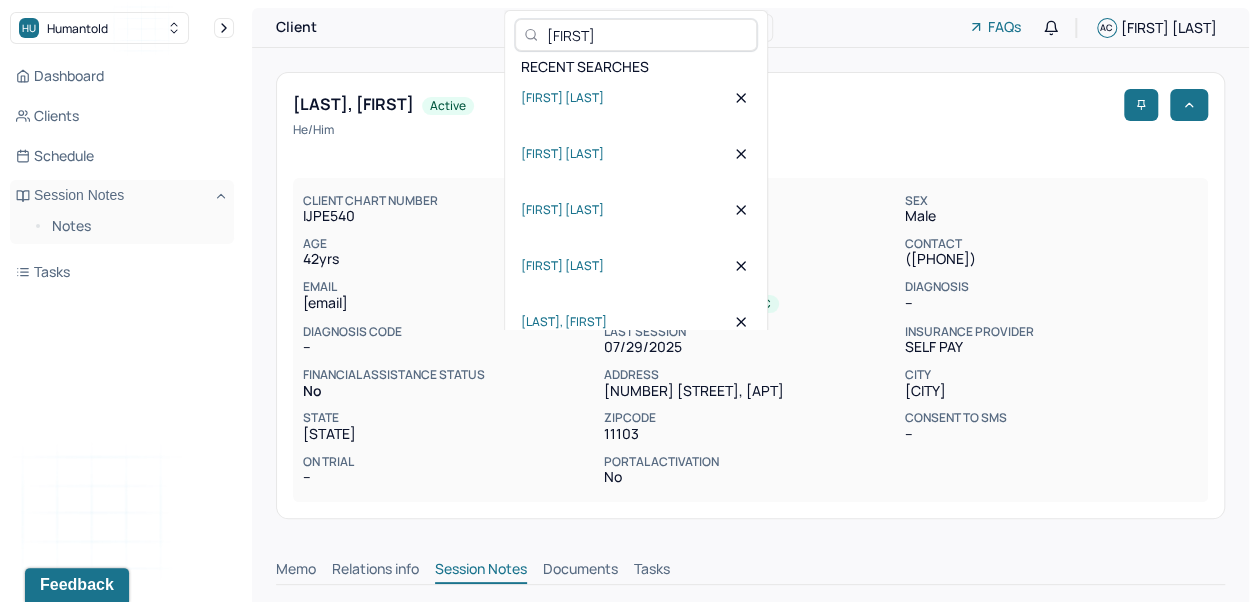 type on "matt" 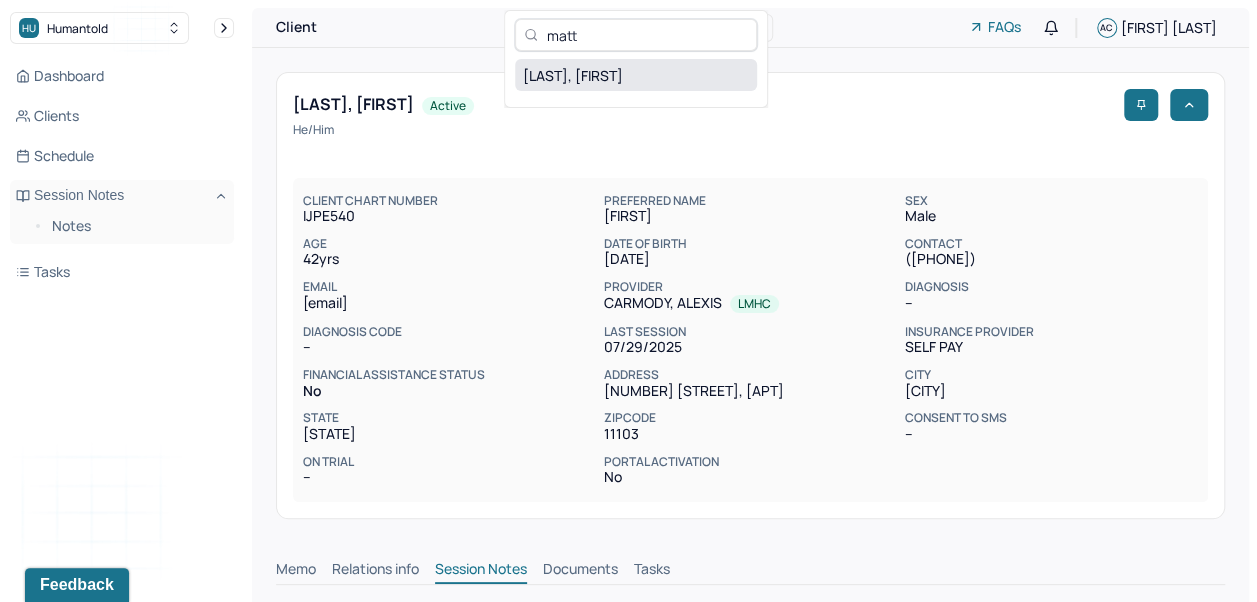 click on "[LAST], [FIRST]" at bounding box center [636, 75] 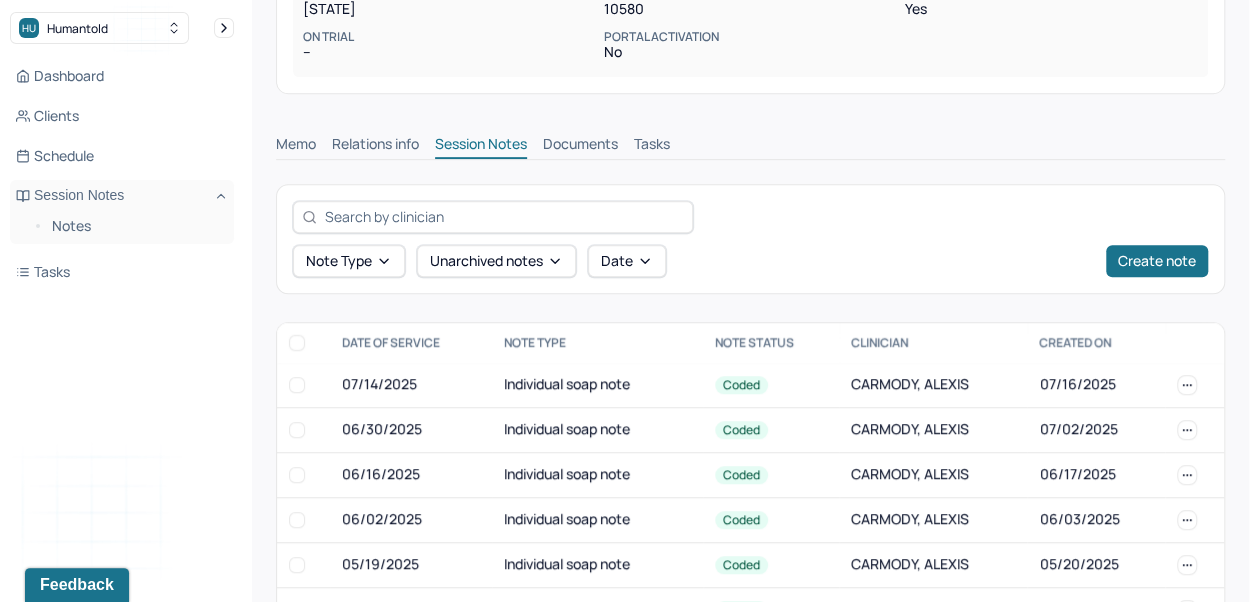 scroll, scrollTop: 582, scrollLeft: 0, axis: vertical 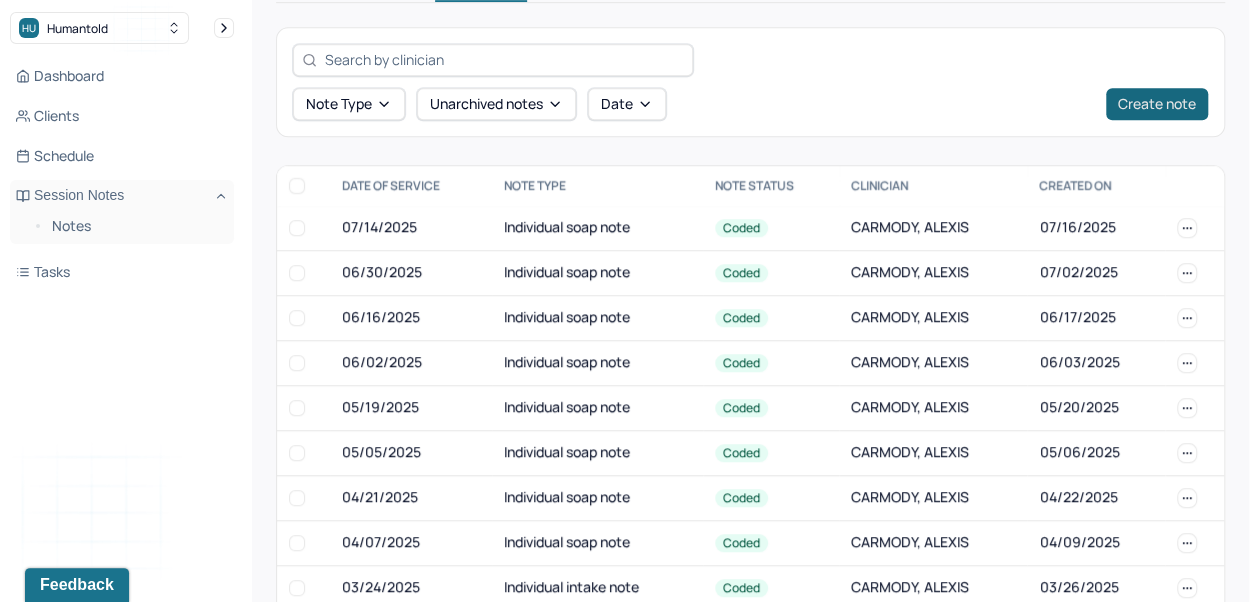 click on "Create note" at bounding box center (1157, 104) 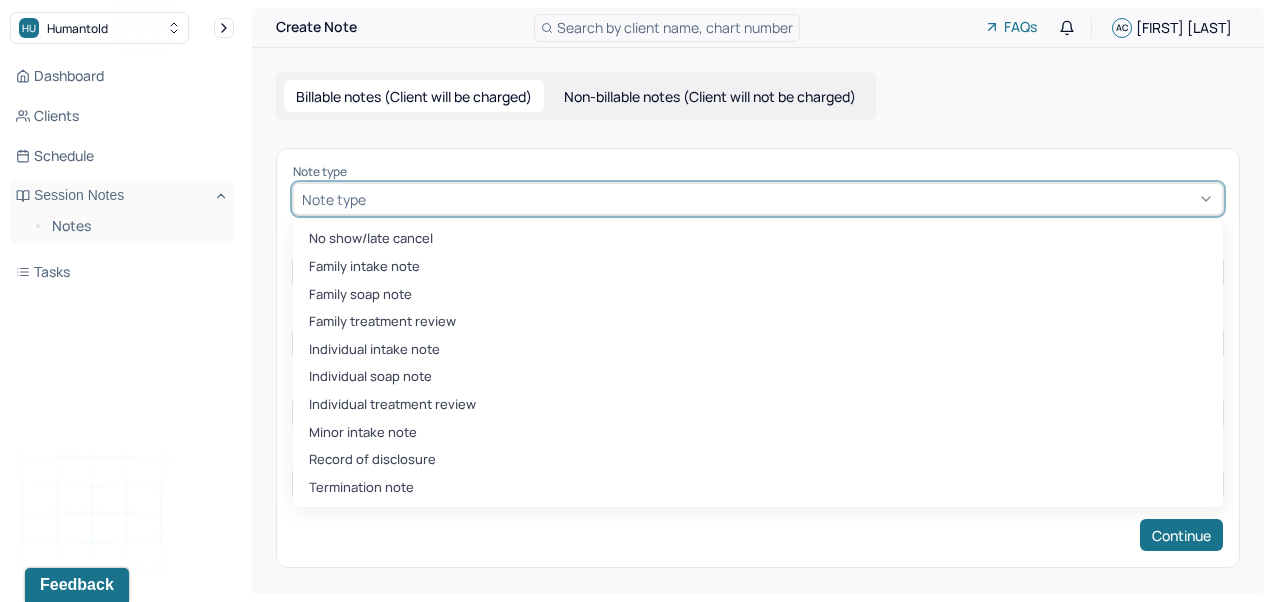 click on "Individual soap note" at bounding box center (758, 377) 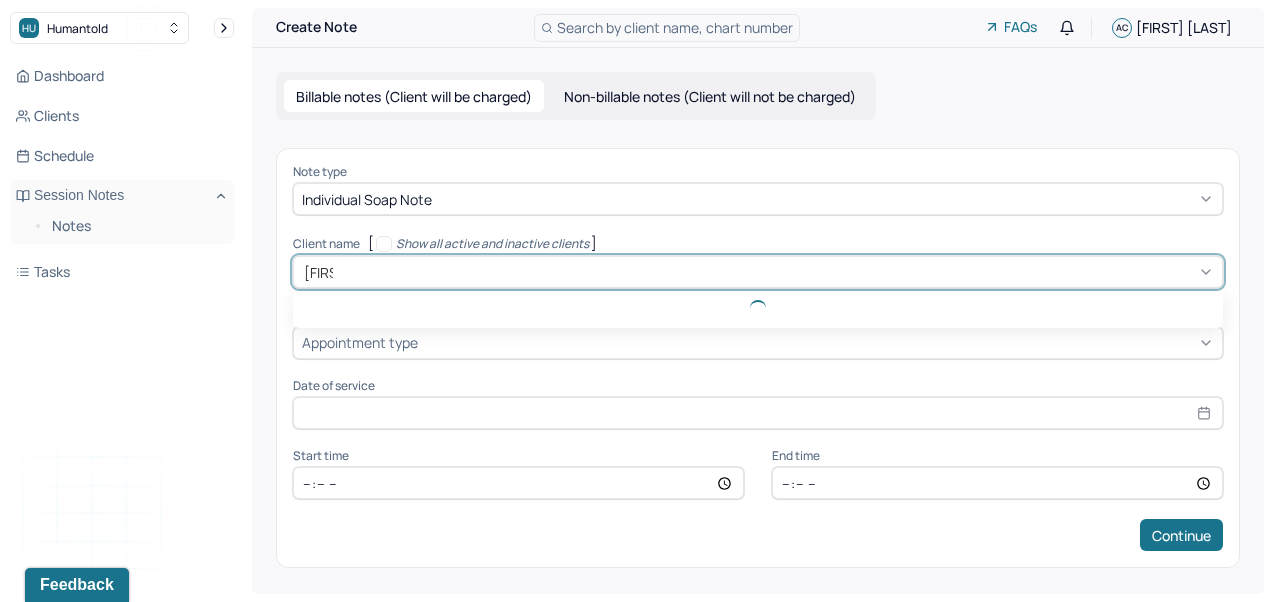 type on "matt" 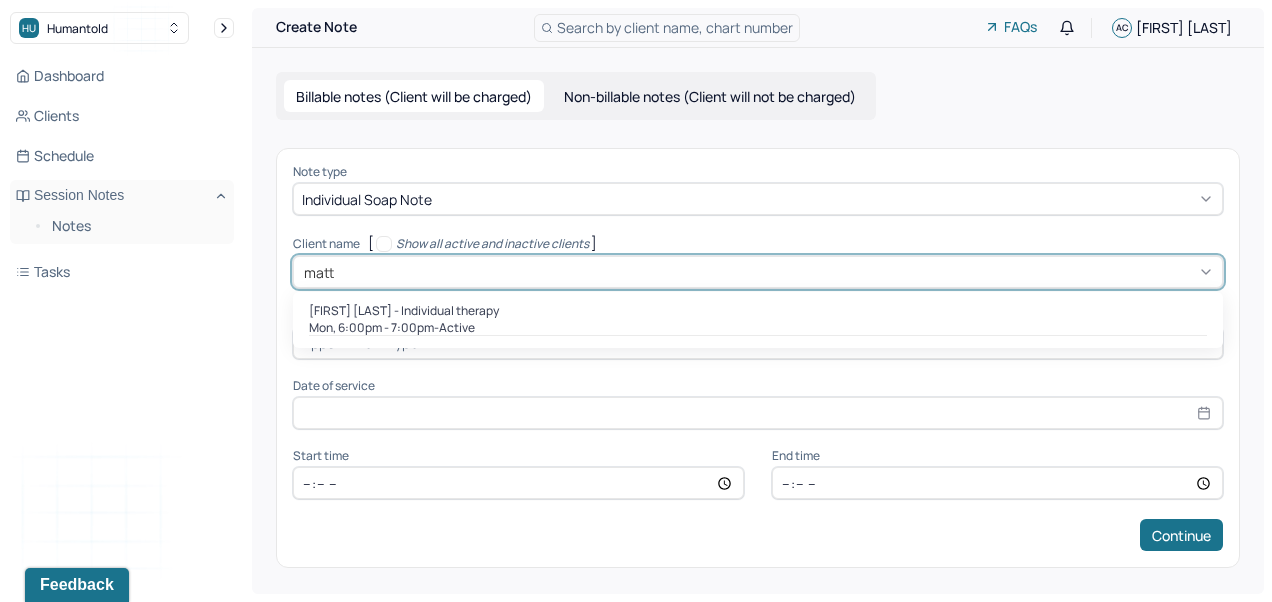 click on "[FIRST] [LAST] - Individual therapy" at bounding box center [404, 311] 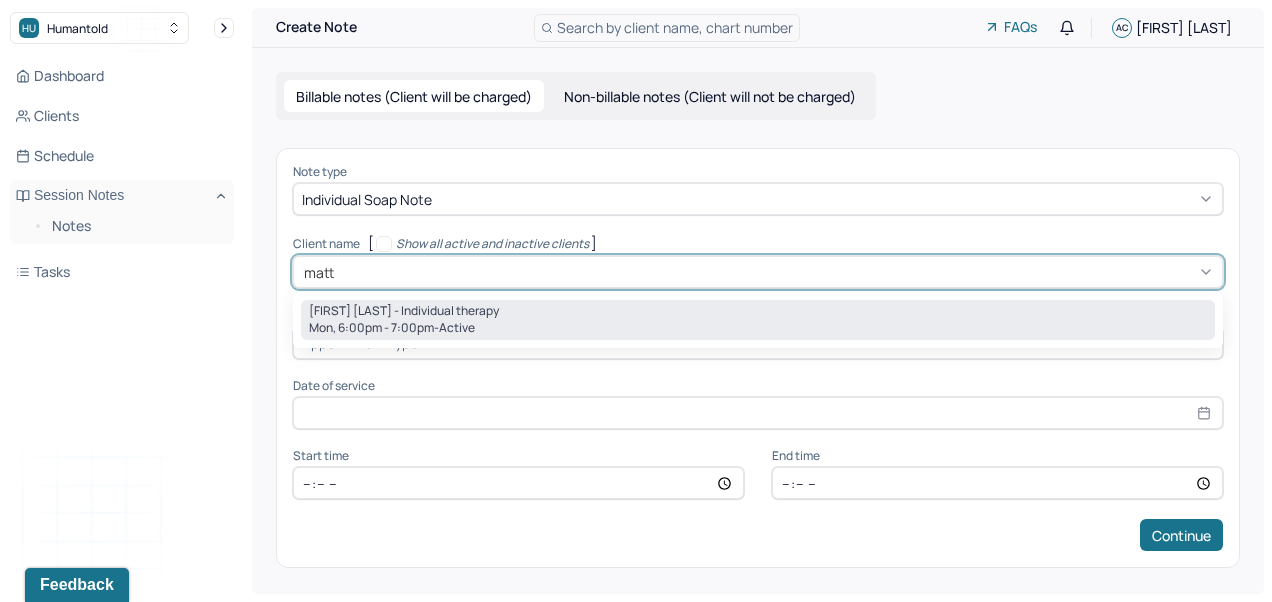 type 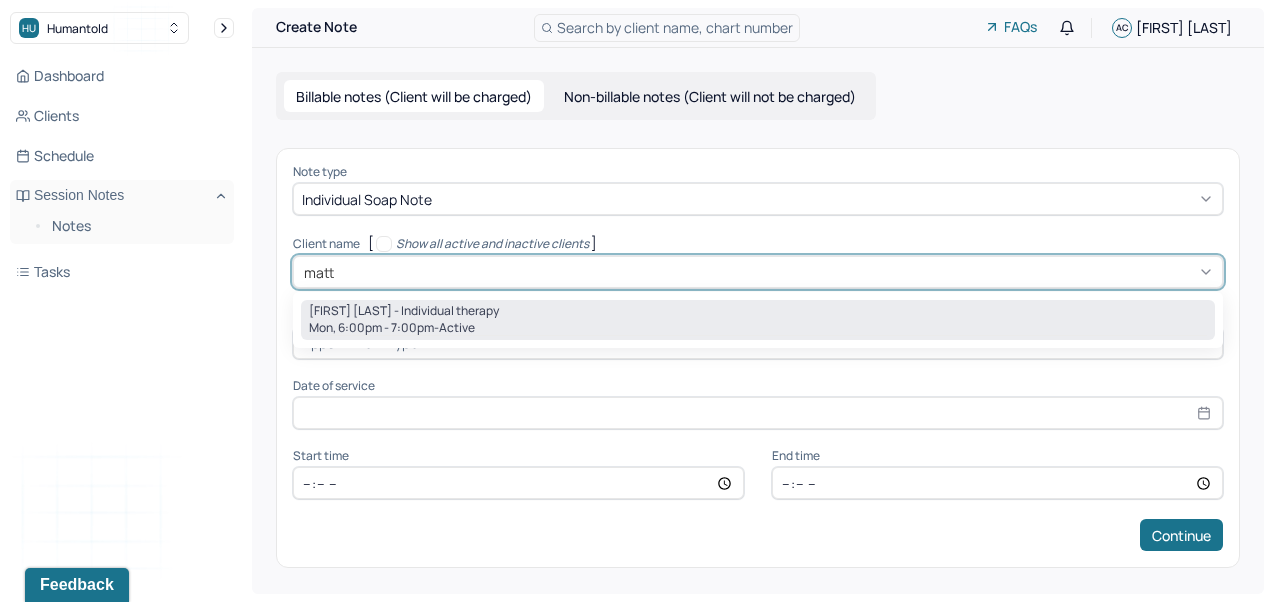 type on "[DATE]" 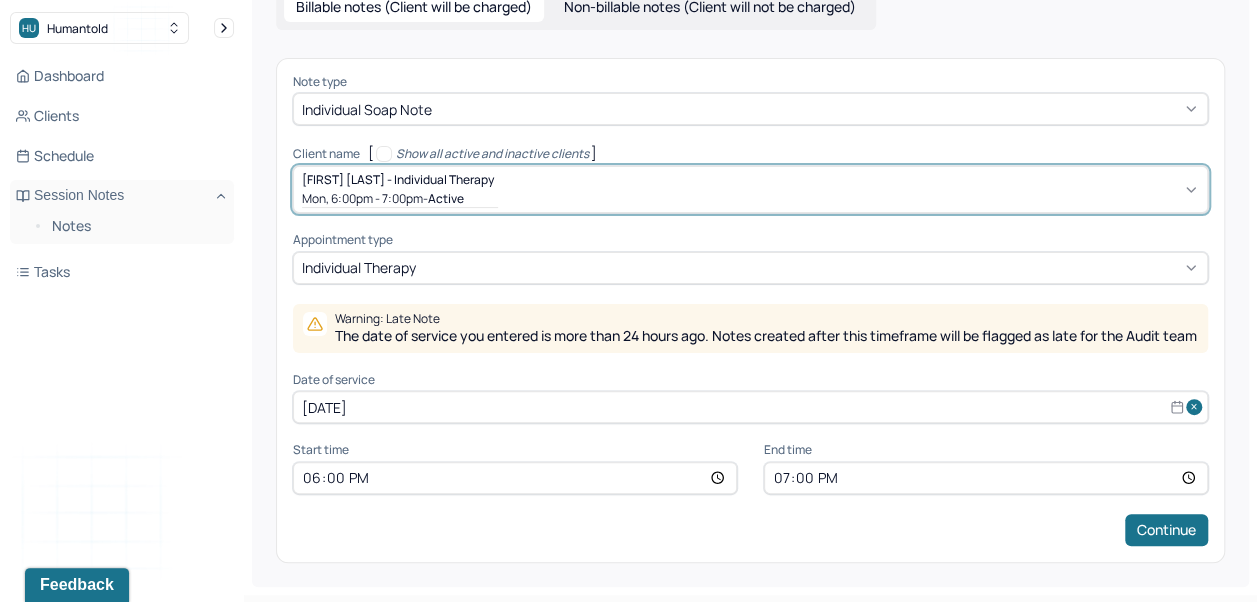 scroll, scrollTop: 96, scrollLeft: 0, axis: vertical 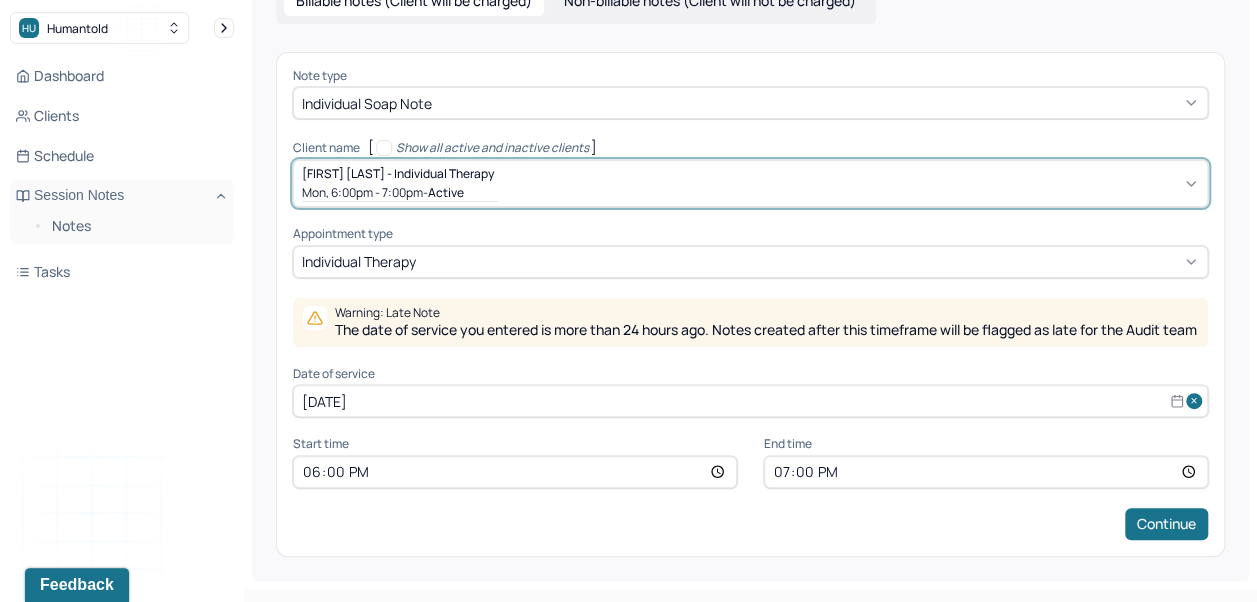 click on "[DATE]" at bounding box center (750, 401) 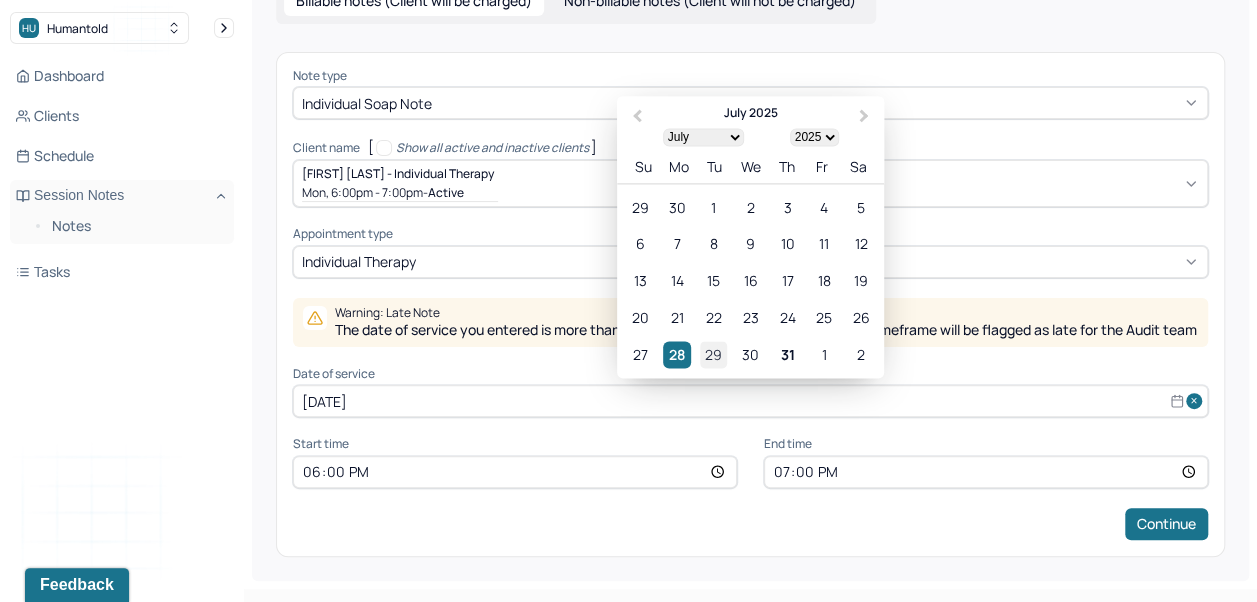 click on "29" at bounding box center (713, 354) 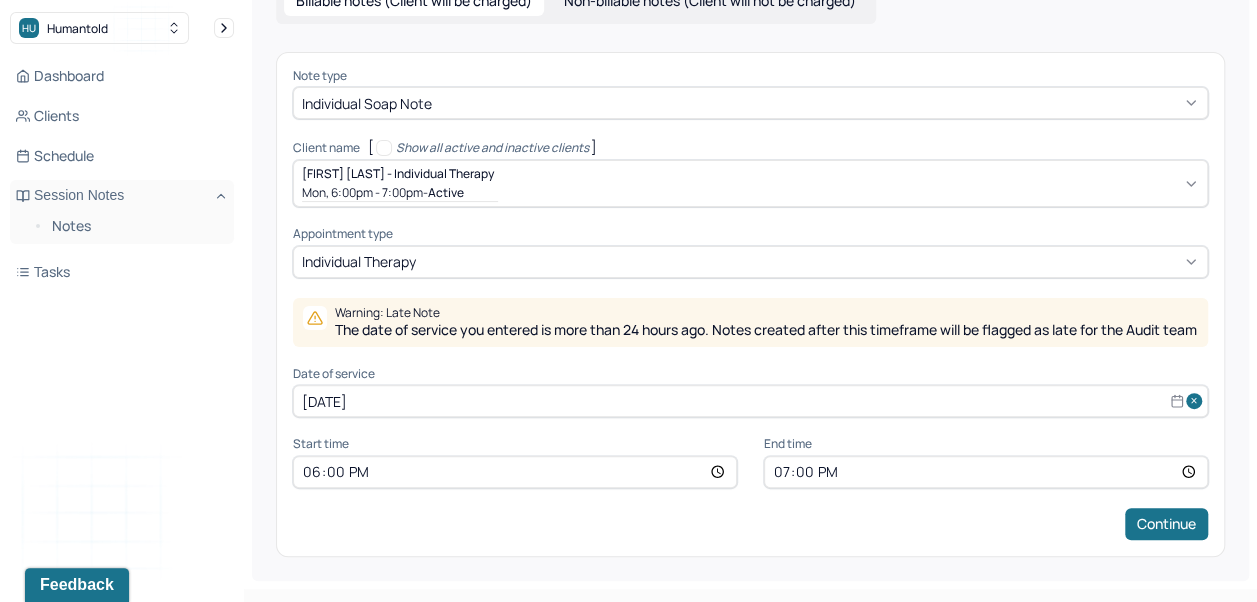 click on "18:00" at bounding box center (515, 472) 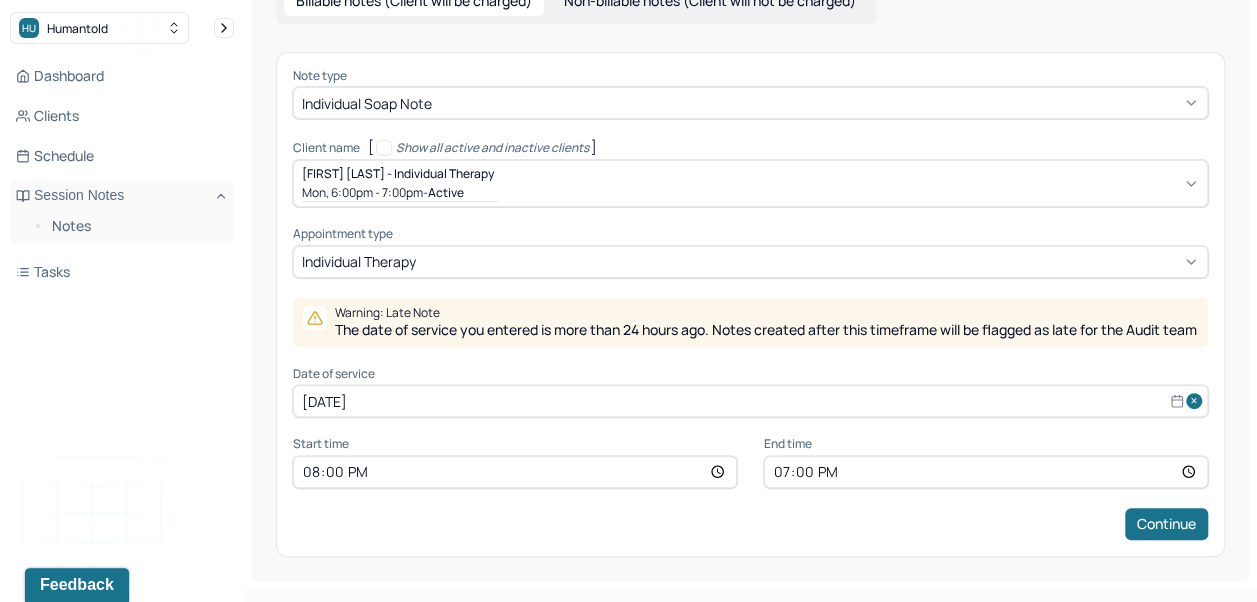 click on "19:00" at bounding box center [986, 472] 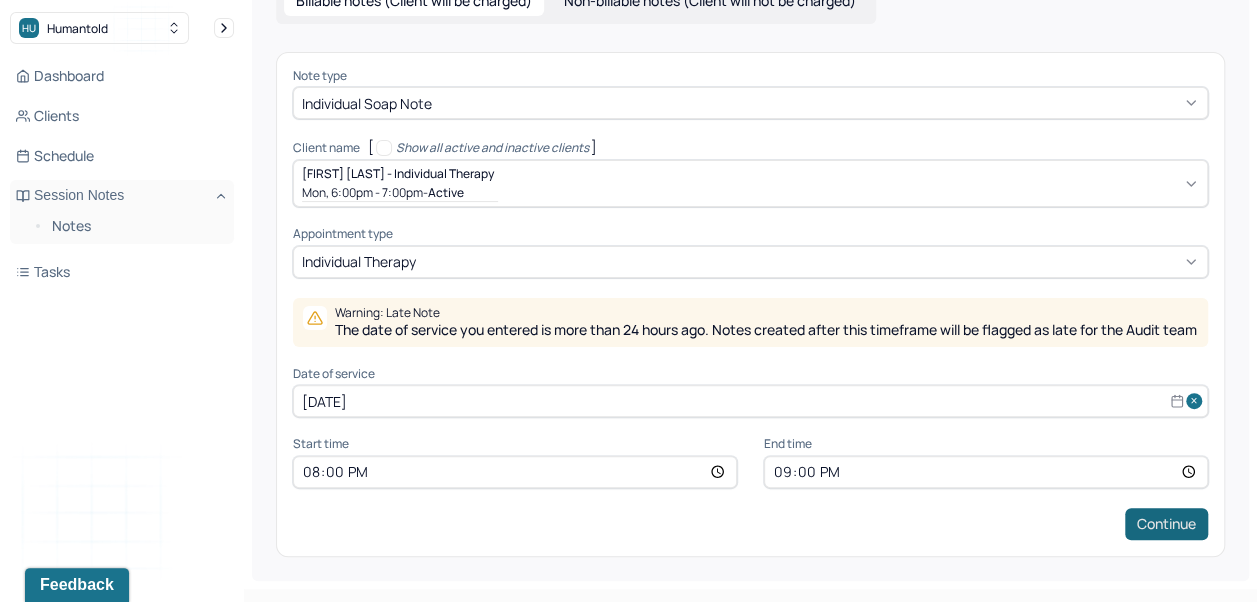 click on "Continue" at bounding box center (1166, 524) 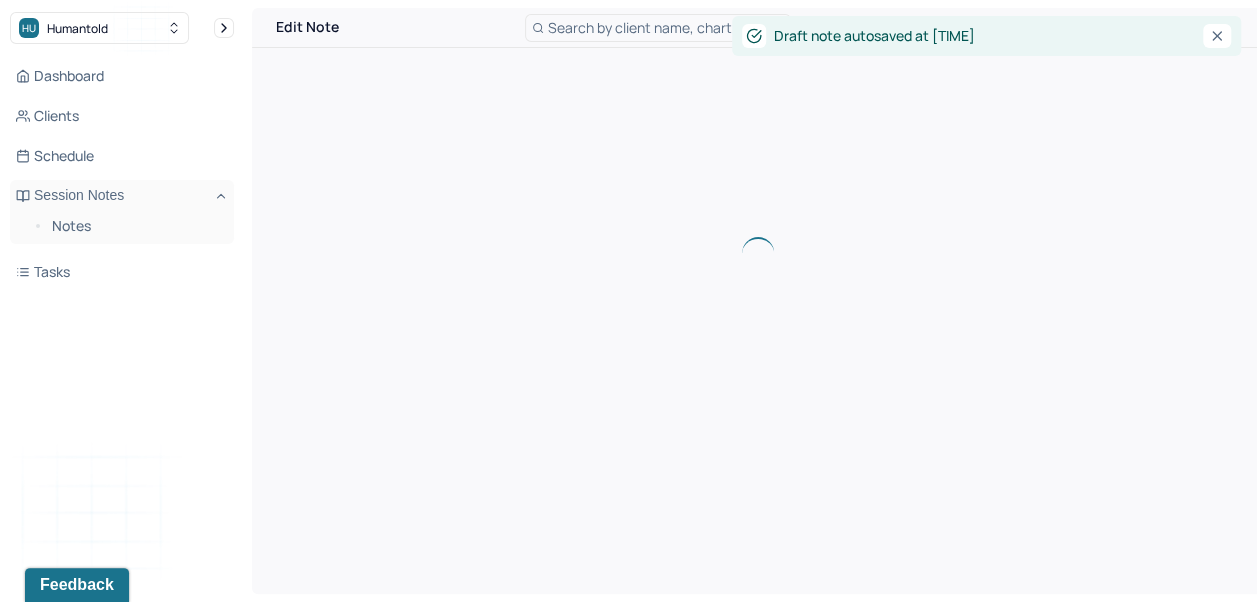 scroll, scrollTop: 0, scrollLeft: 0, axis: both 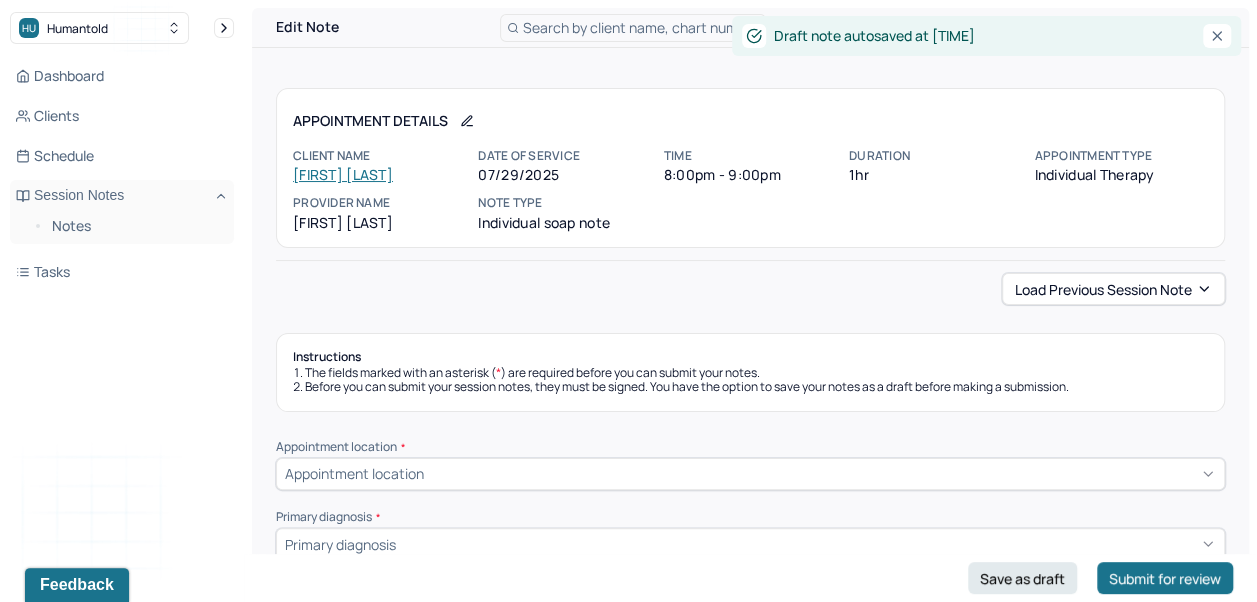 click on "Load previous session note" at bounding box center (1113, 289) 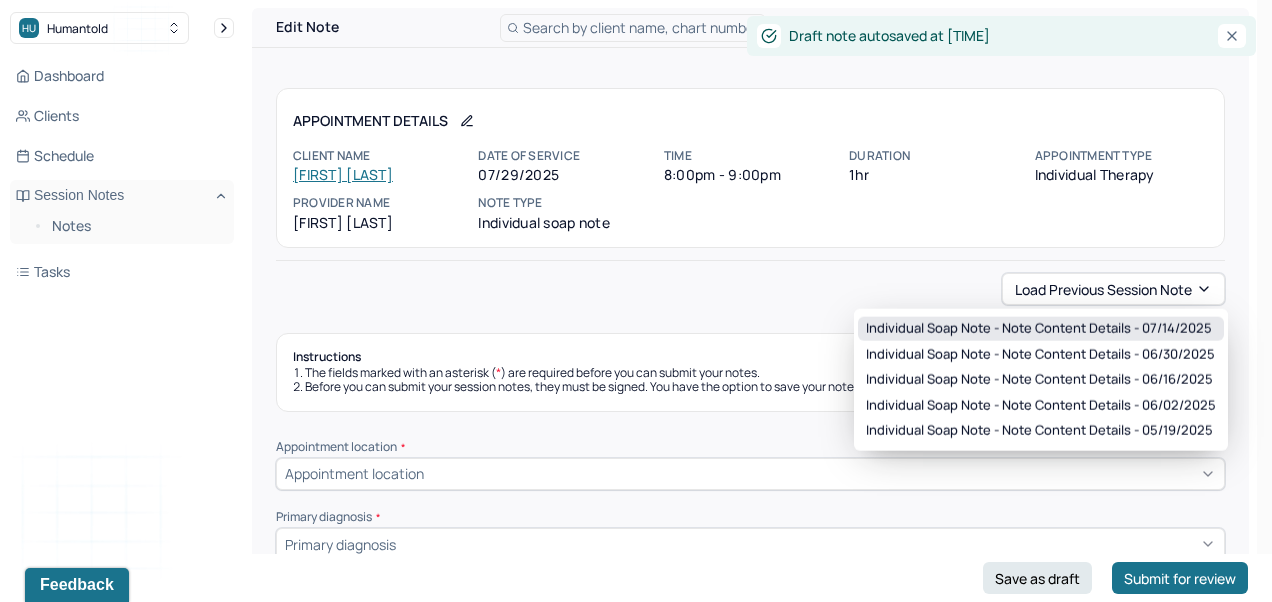 click on "Individual soap note   - Note content Details -   07/14/2025" at bounding box center (1039, 329) 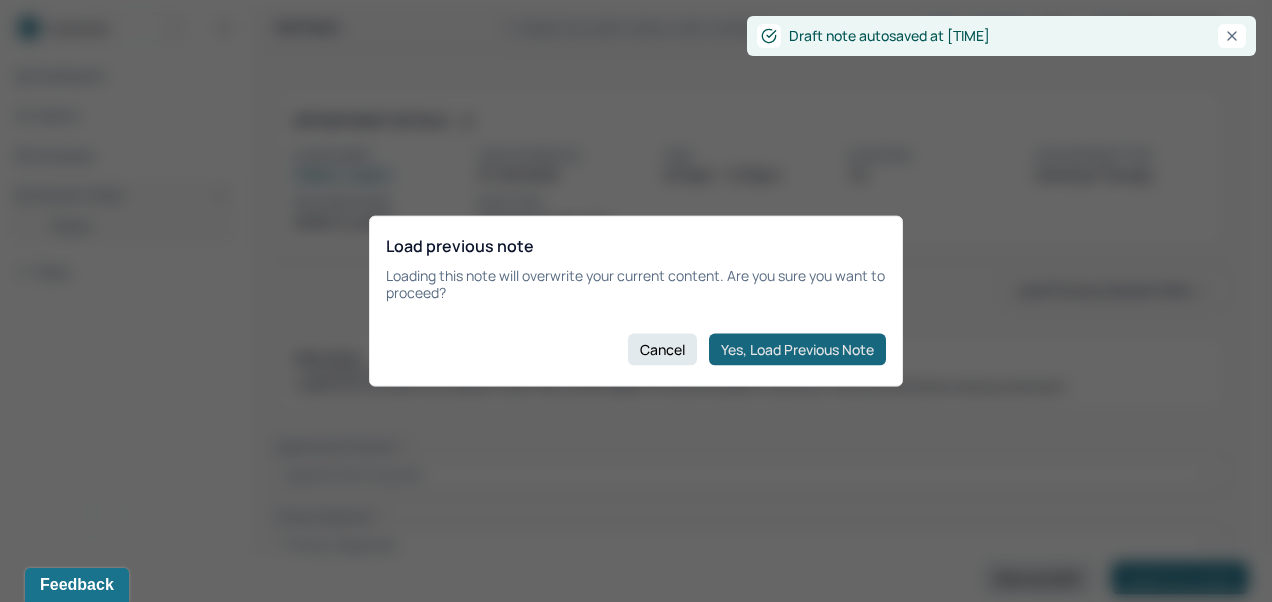 click on "Yes, Load Previous Note" at bounding box center (797, 349) 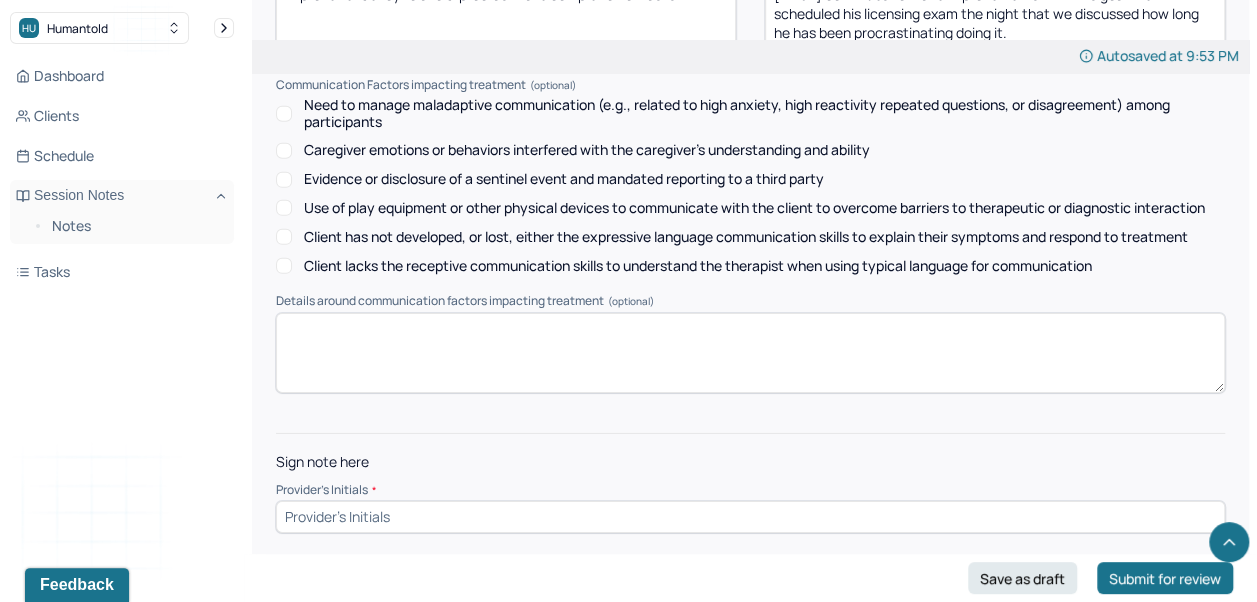 click at bounding box center (750, 517) 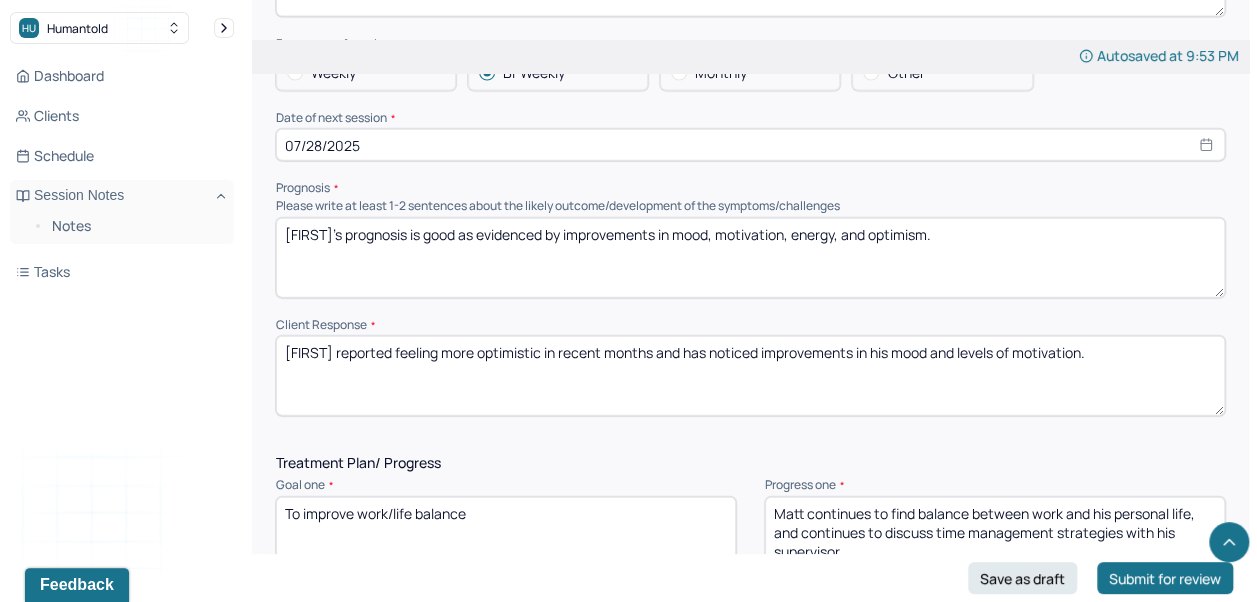 scroll, scrollTop: 2238, scrollLeft: 0, axis: vertical 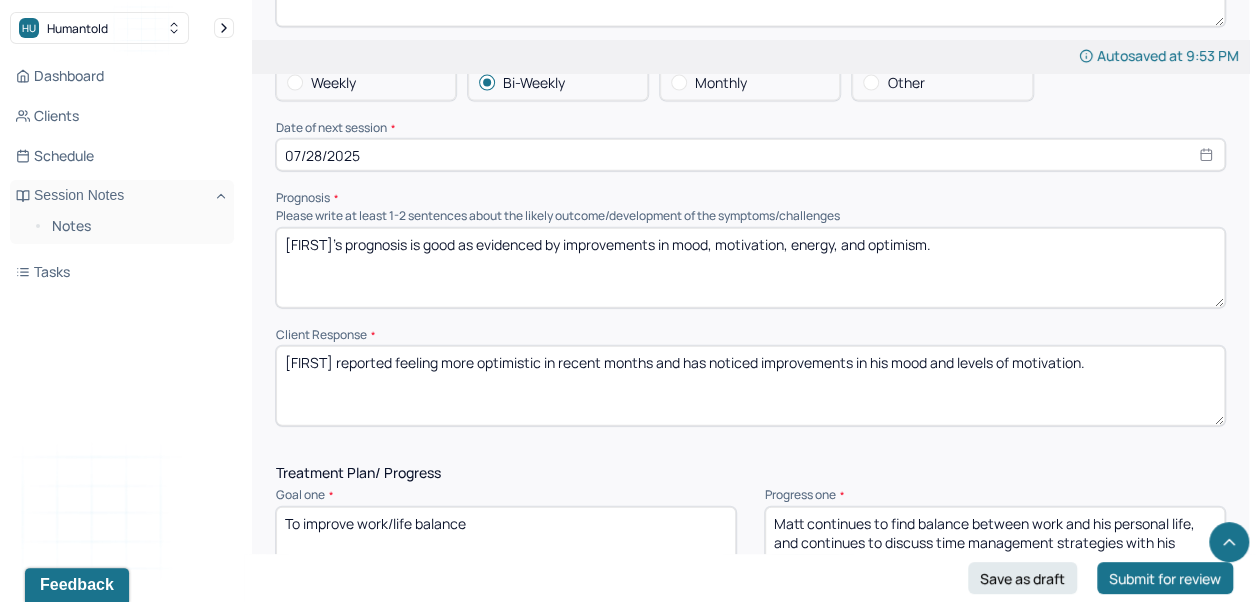 type on "AC" 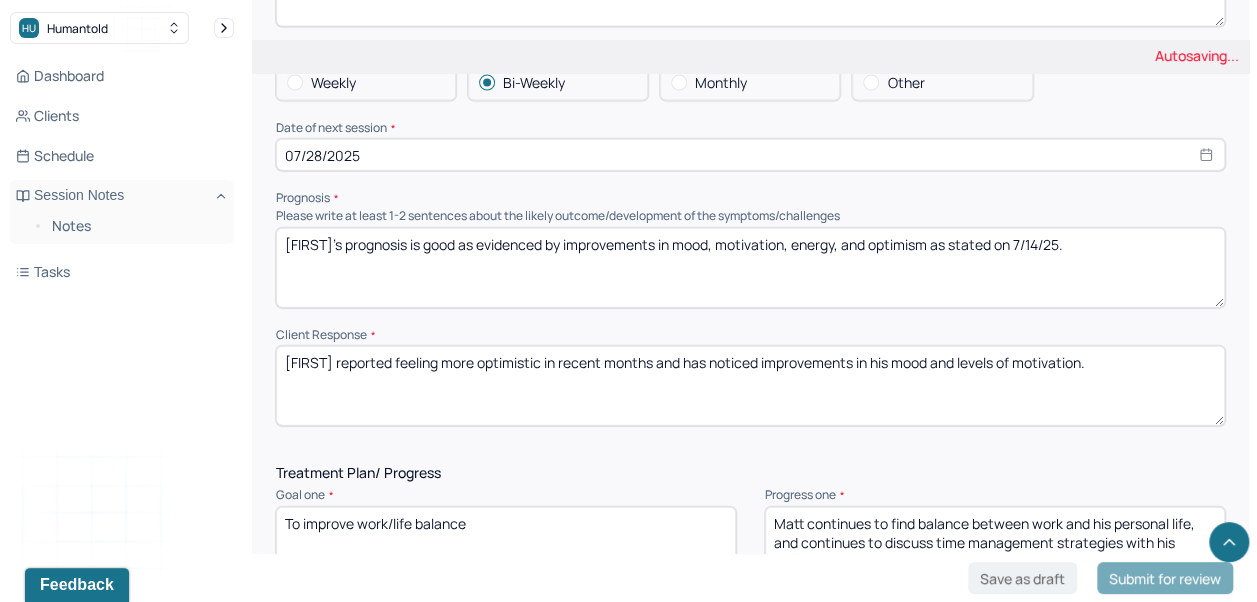 type on "[FIRST]'s prognosis is good as evidenced by improvements in mood, motivation, energy, and optimism as stated on 7/14/25." 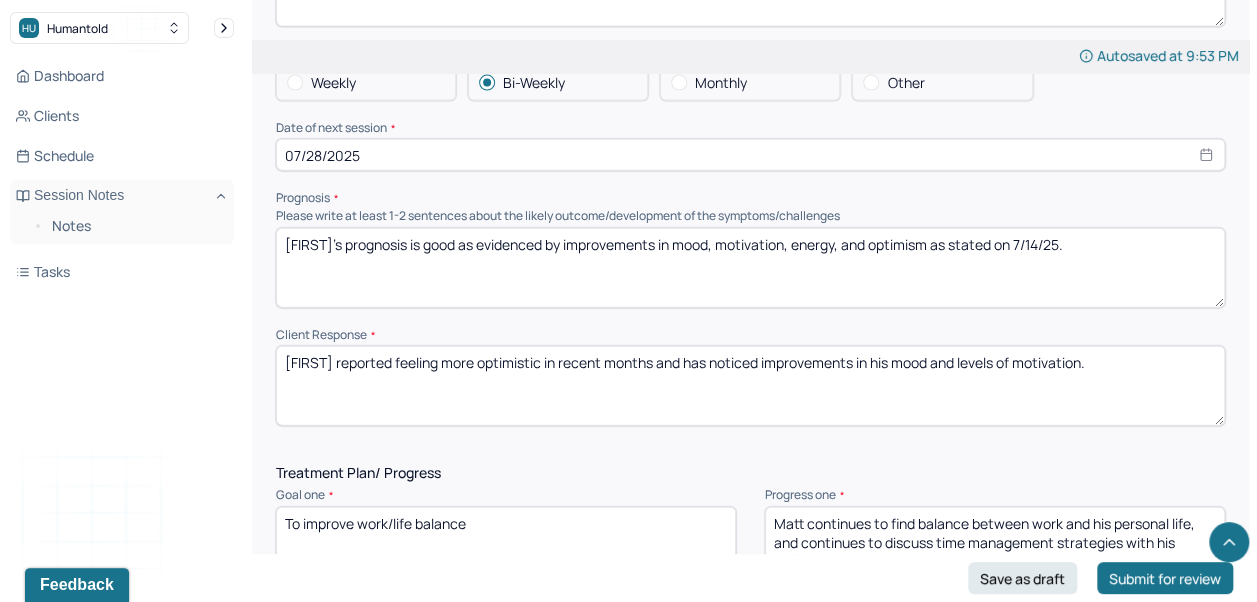 click on "[FIRST] reported feeling more optimistic in recent months and has noticed improvements in his mood and levels of motivation." at bounding box center (750, 386) 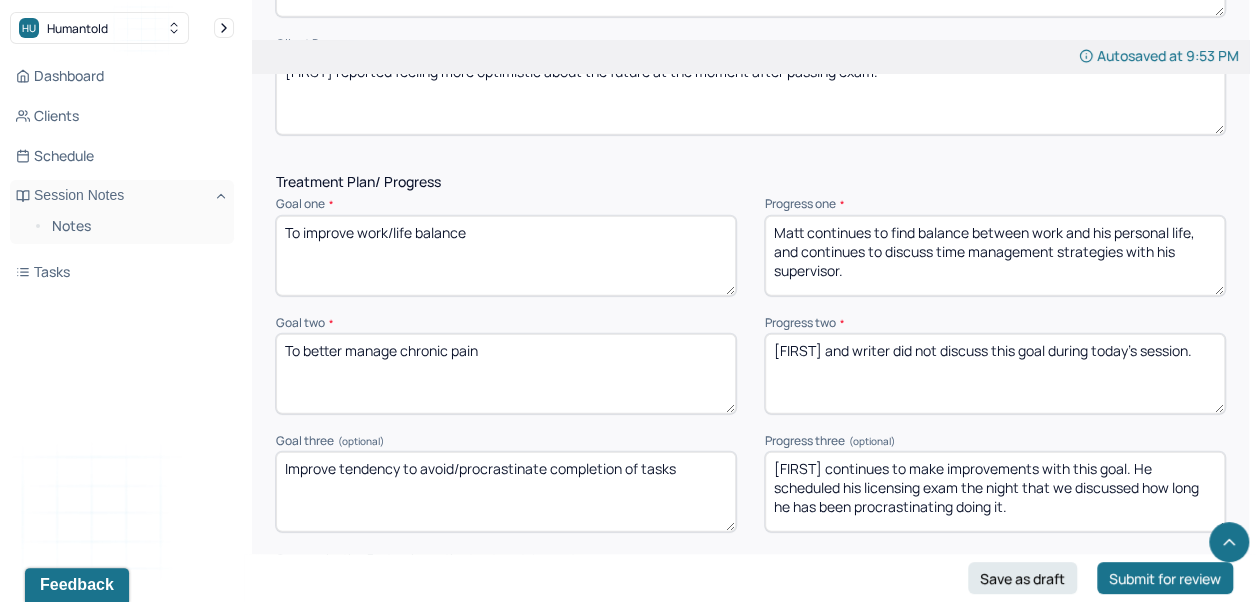 scroll, scrollTop: 2532, scrollLeft: 0, axis: vertical 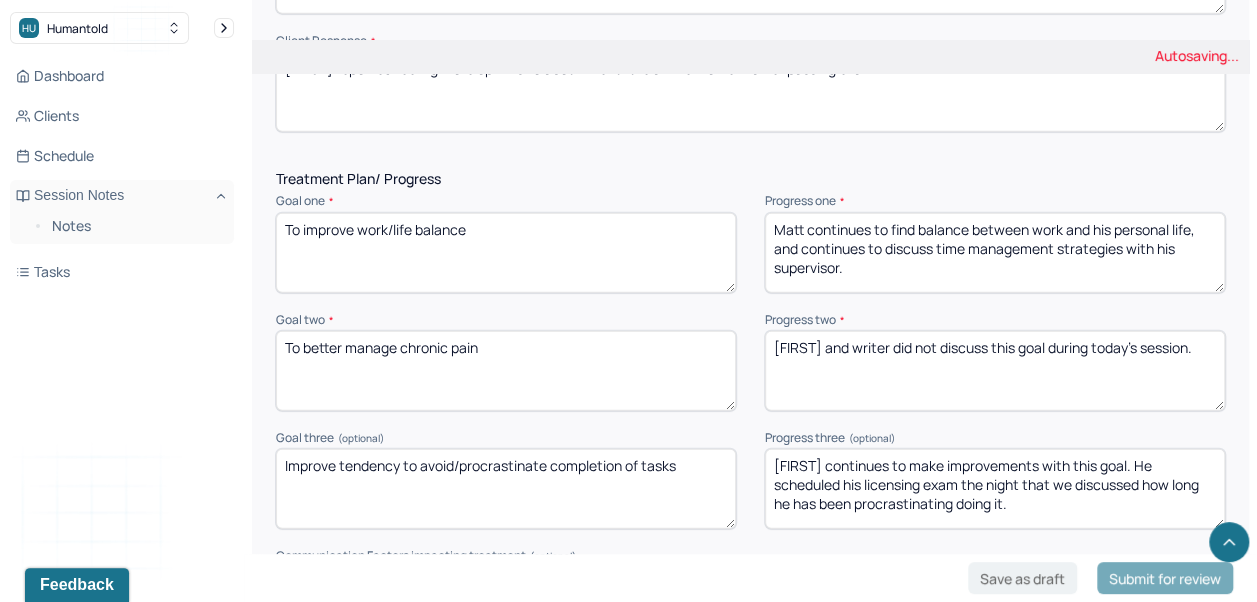type on "[FIRST] reported feeling more optimistic about the future at the moment after passing exam." 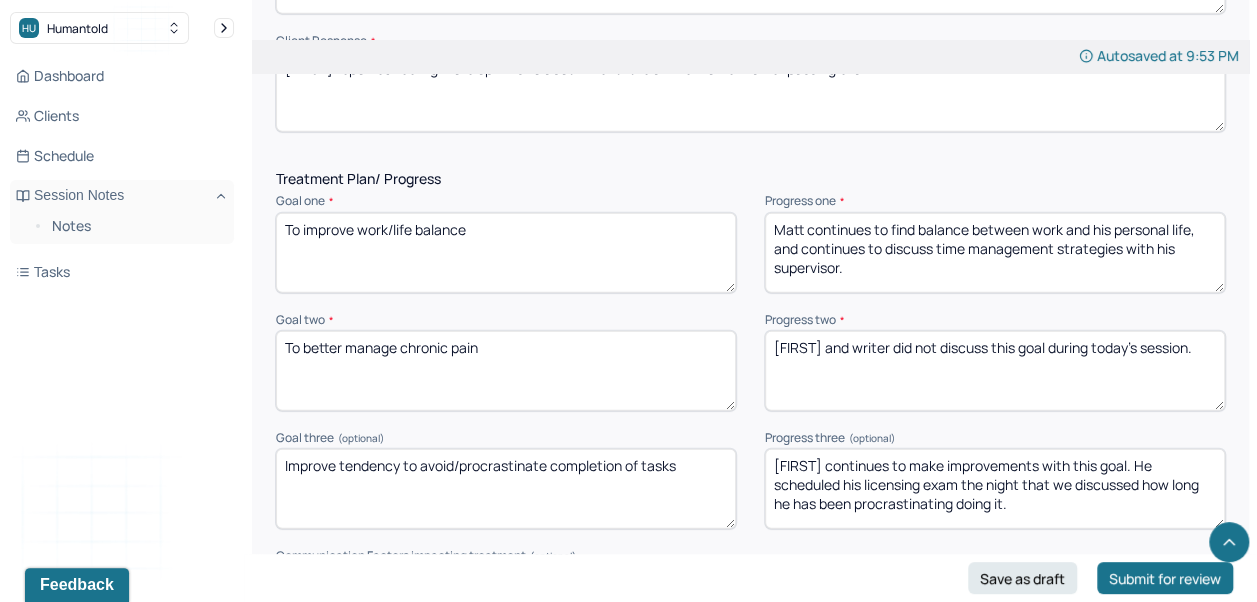 click on "Matt continues to find balance between work and his personal life, and continues to discuss time management strategies with his supervisor." at bounding box center (995, 253) 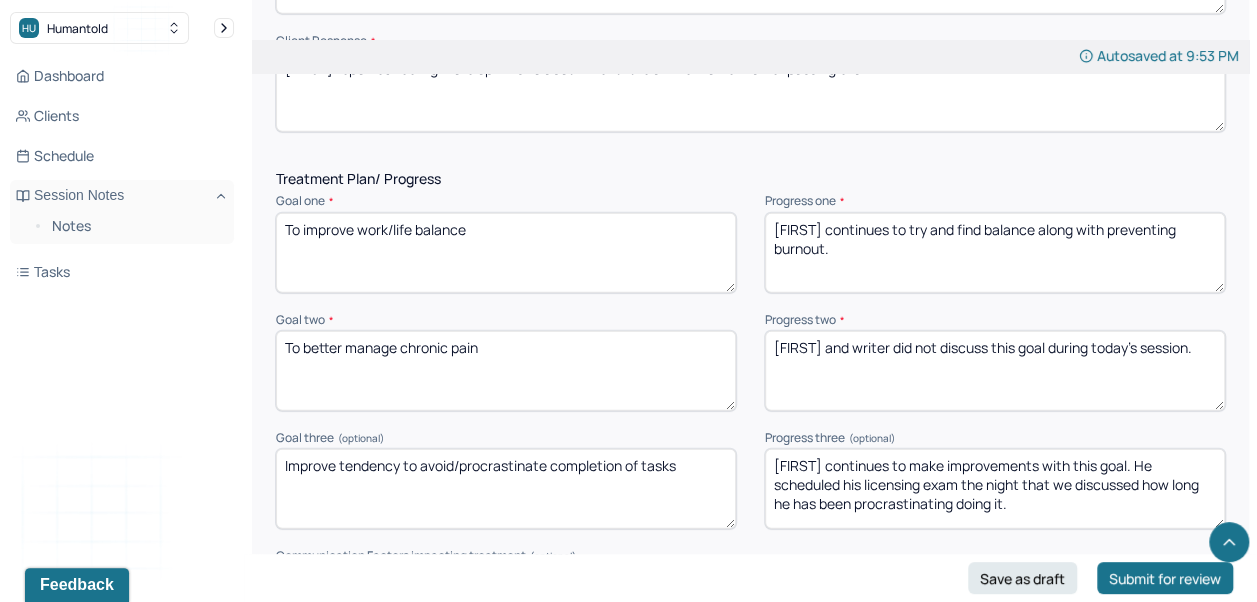 type on "[FIRST] continues to try and find balance along with preventing burnout." 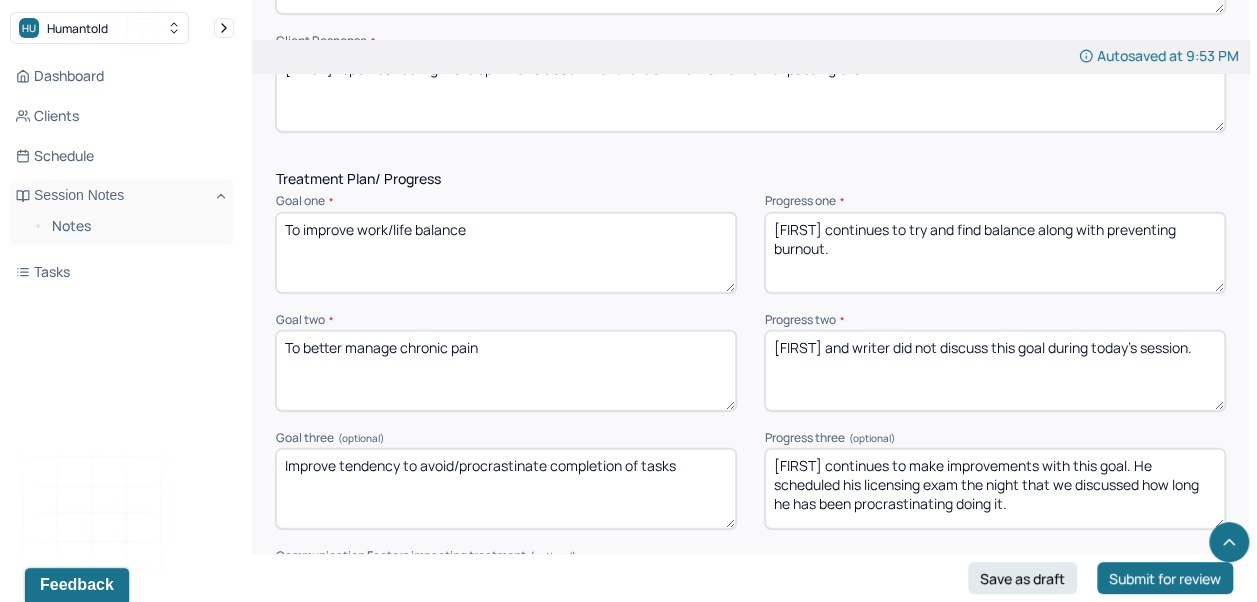 click on "[FIRST] and writer did not discuss this goal during today's session." at bounding box center [995, 371] 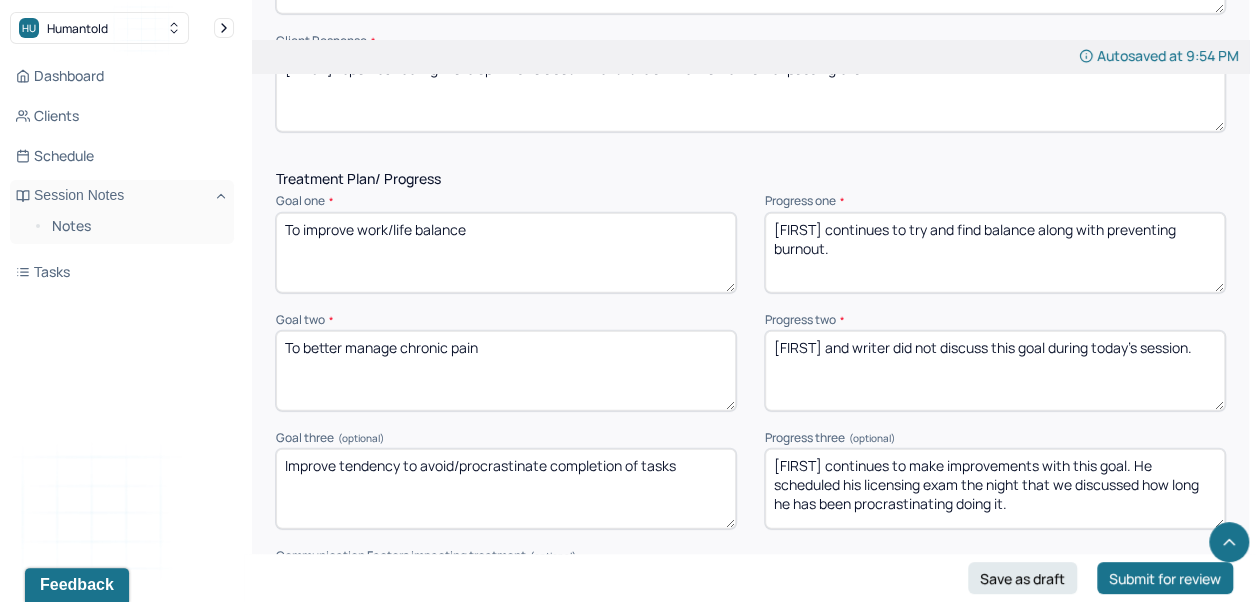 click on "[FIRST] and writer did not discuss this goal during today's session." at bounding box center (995, 371) 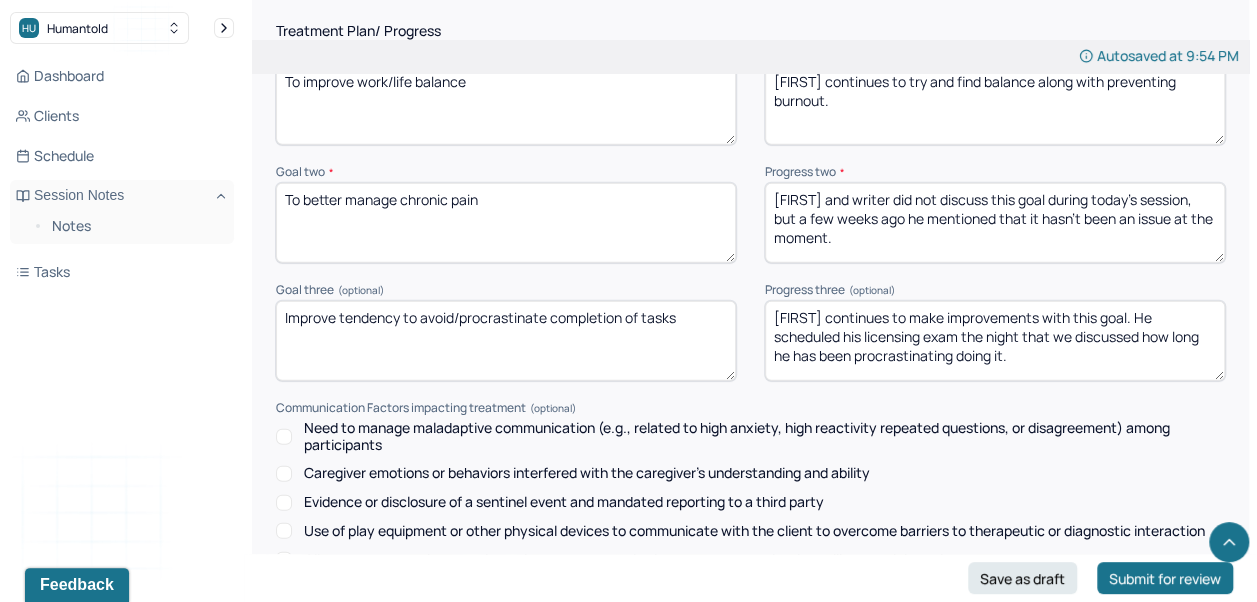 scroll, scrollTop: 2678, scrollLeft: 0, axis: vertical 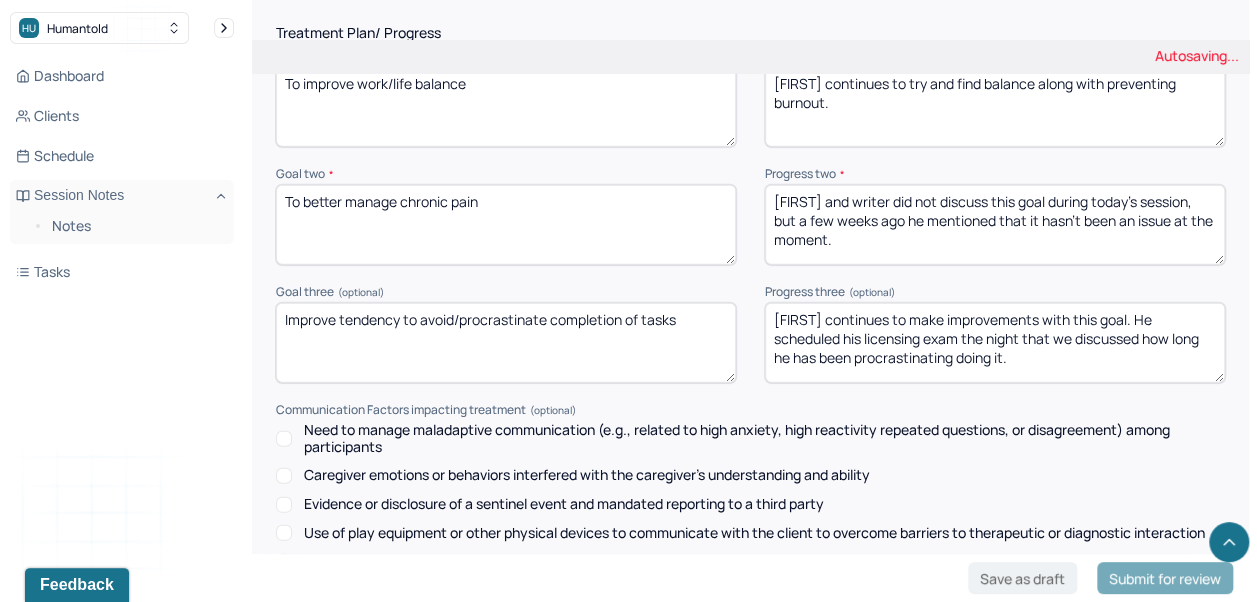 type on "[FIRST] and writer did not discuss this goal during today's session, but a few weeks ago he mentioned that it hasn't been an issue at the moment." 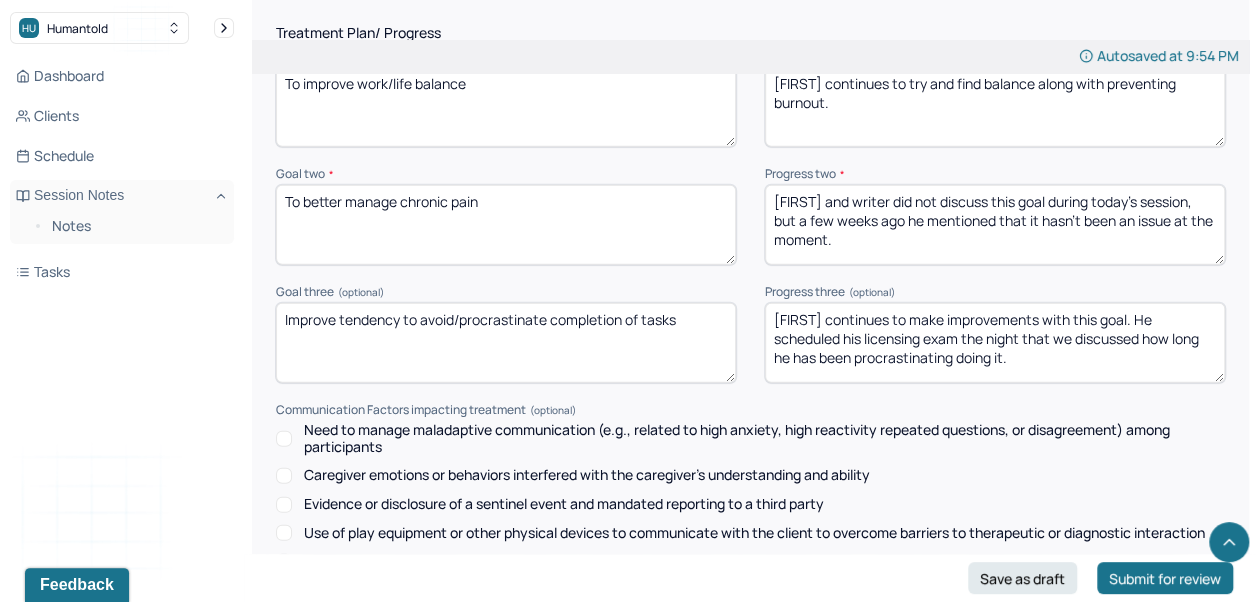 click on "[FIRST] continues to make improvements with this goal. He scheduled his licensing exam the night that we discussed how long he has been procrastinating doing it." at bounding box center (995, 343) 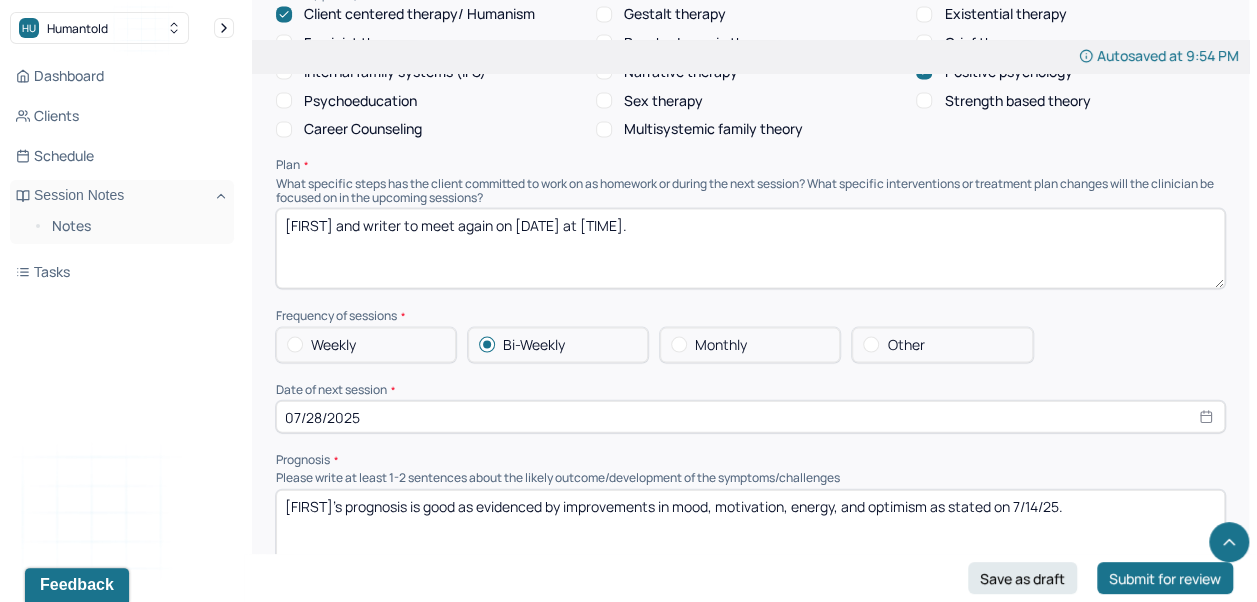 scroll, scrollTop: 1974, scrollLeft: 0, axis: vertical 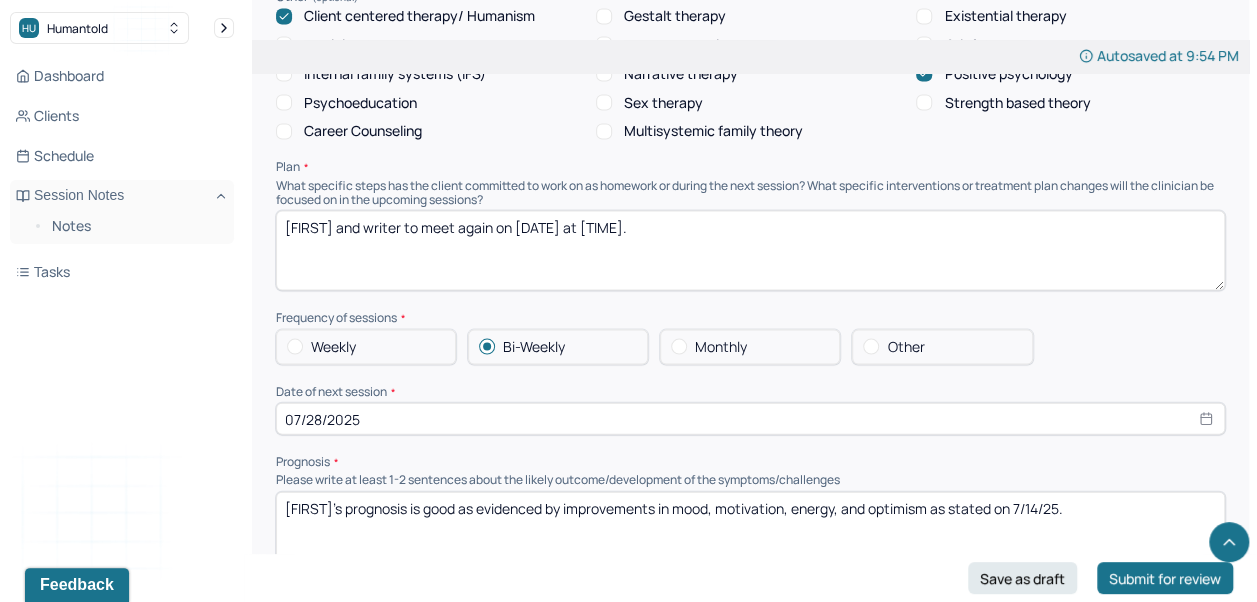 type on "[FIRST] continues to work on reducing procrastination and avoidance by properly managing anxiety." 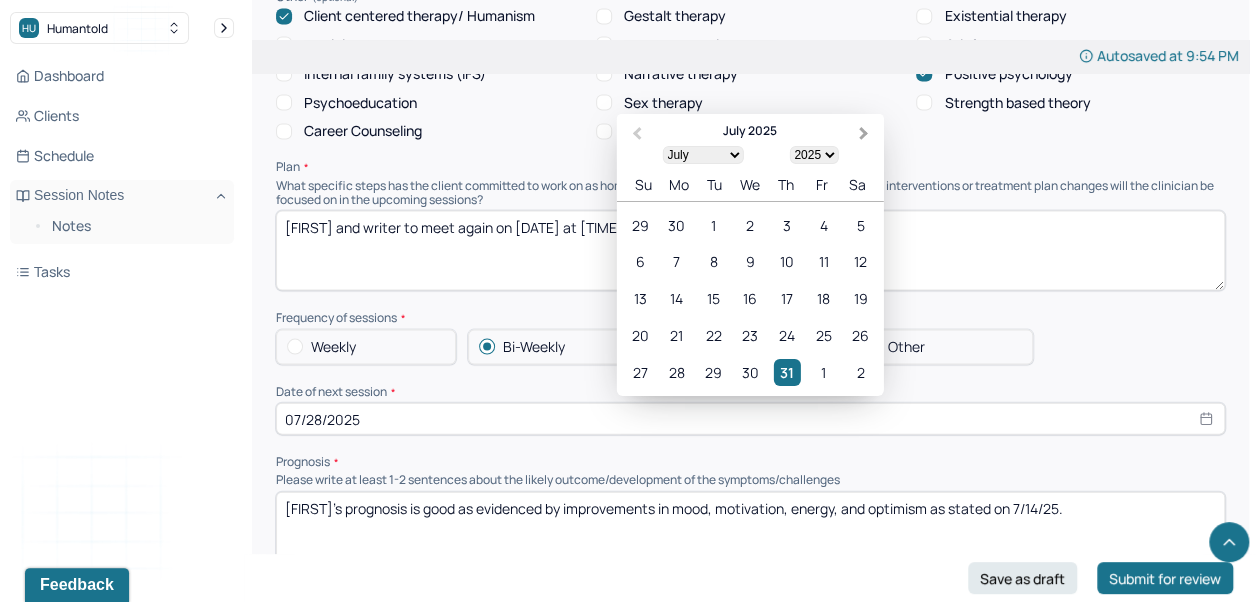 click on "Next Month" at bounding box center (864, 134) 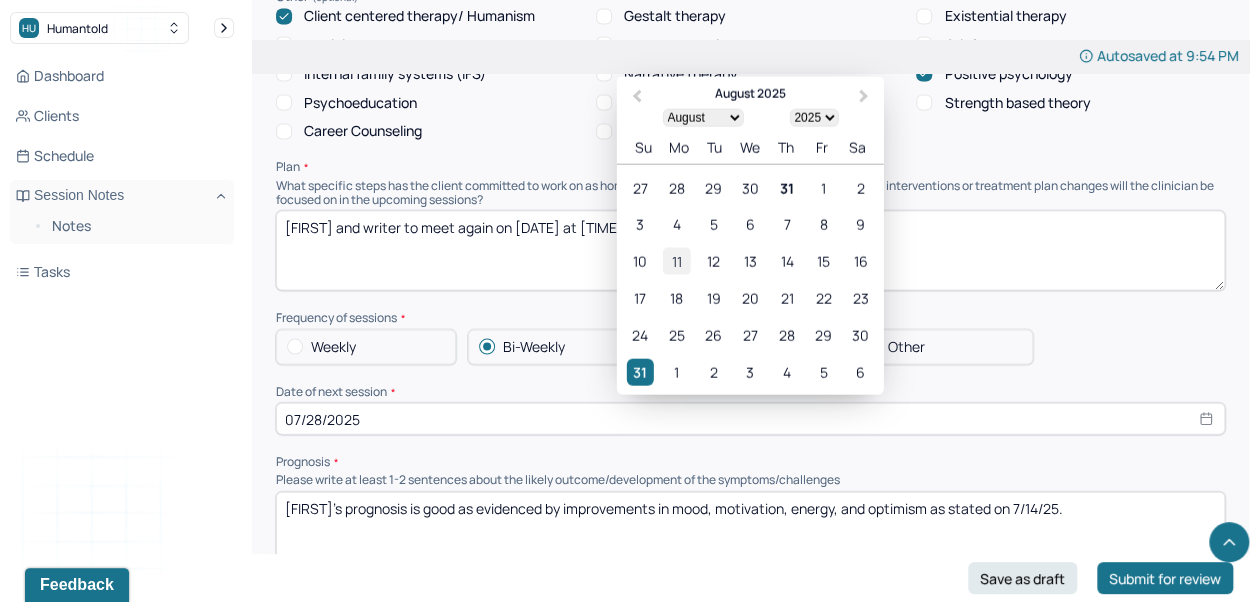 click on "11" at bounding box center [676, 261] 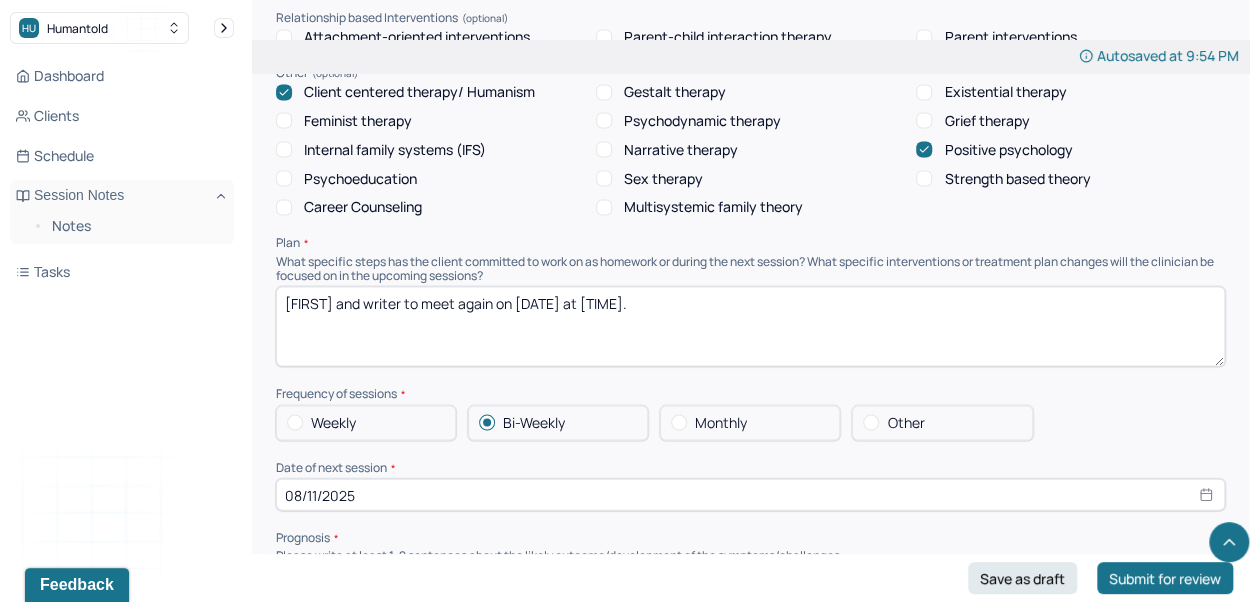 scroll, scrollTop: 1884, scrollLeft: 0, axis: vertical 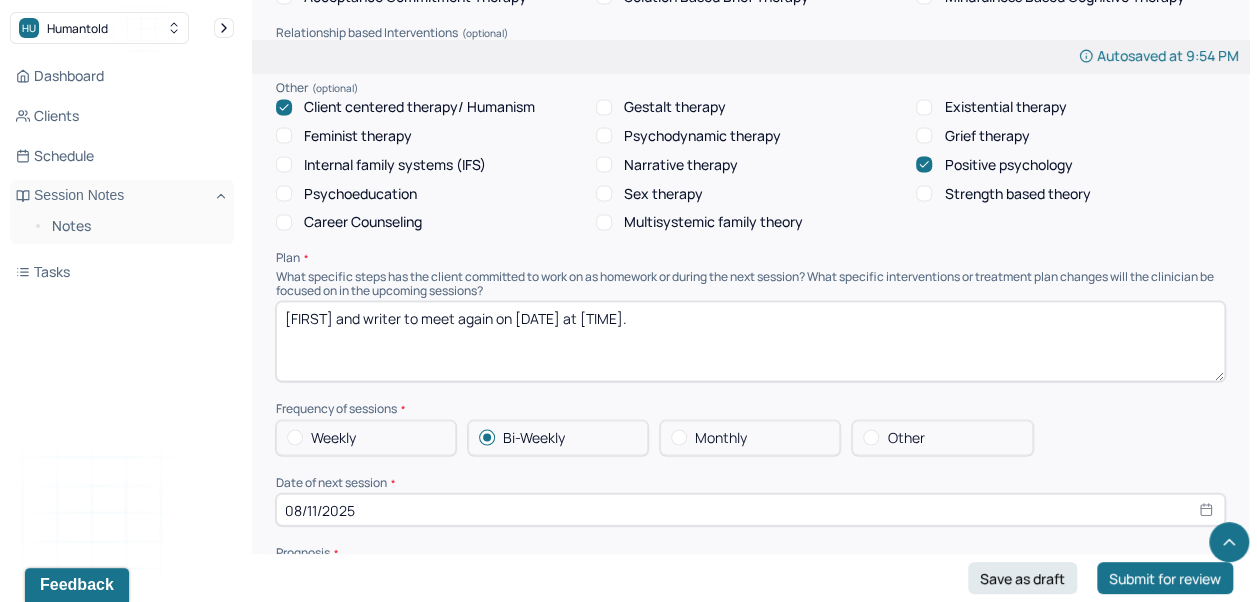 click on "[FIRST] and writer to meet again on [DATE] at [TIME]." at bounding box center (750, 341) 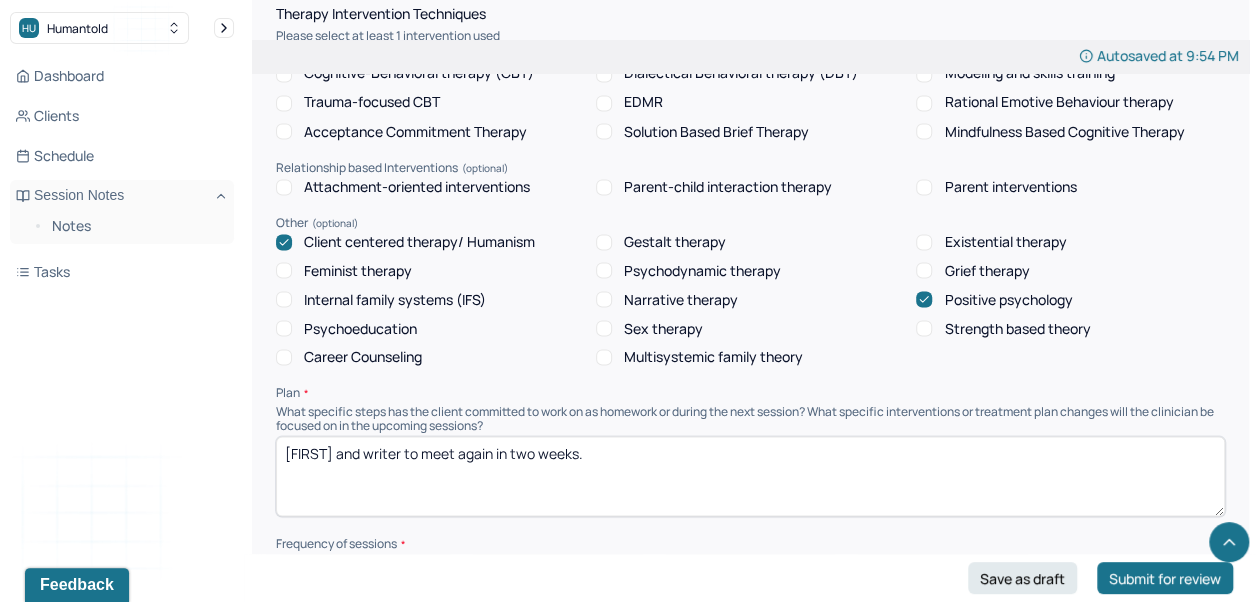 scroll, scrollTop: 1681, scrollLeft: 0, axis: vertical 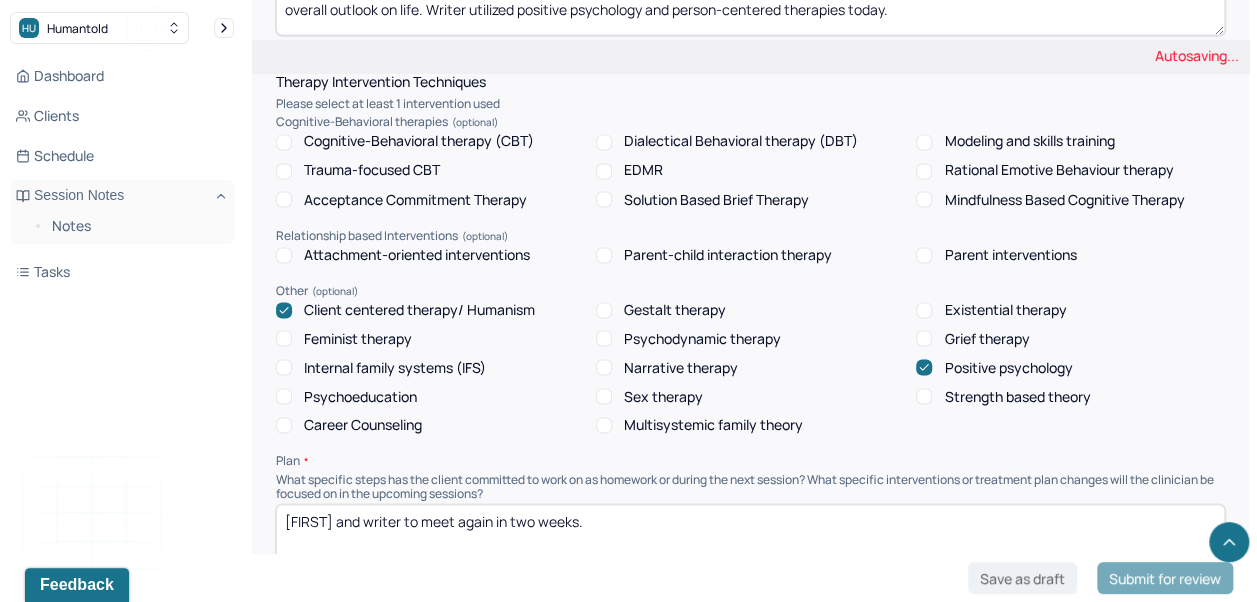 type on "[FIRST] and writer to meet again in two weeks." 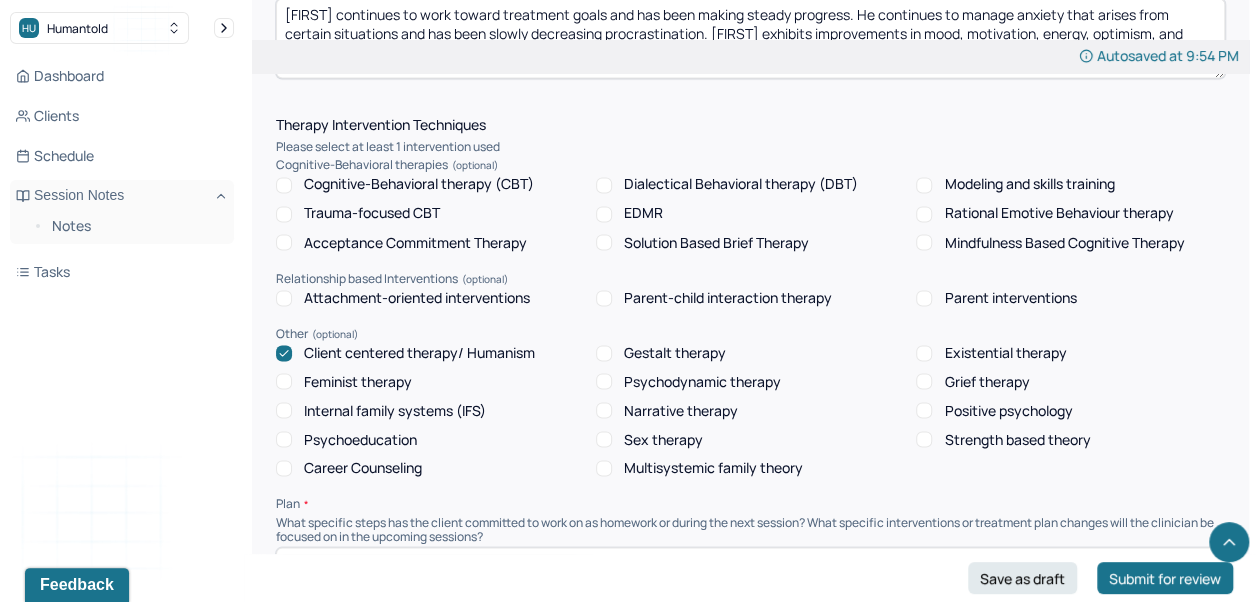 click on "Positive psychology" at bounding box center (924, 410) 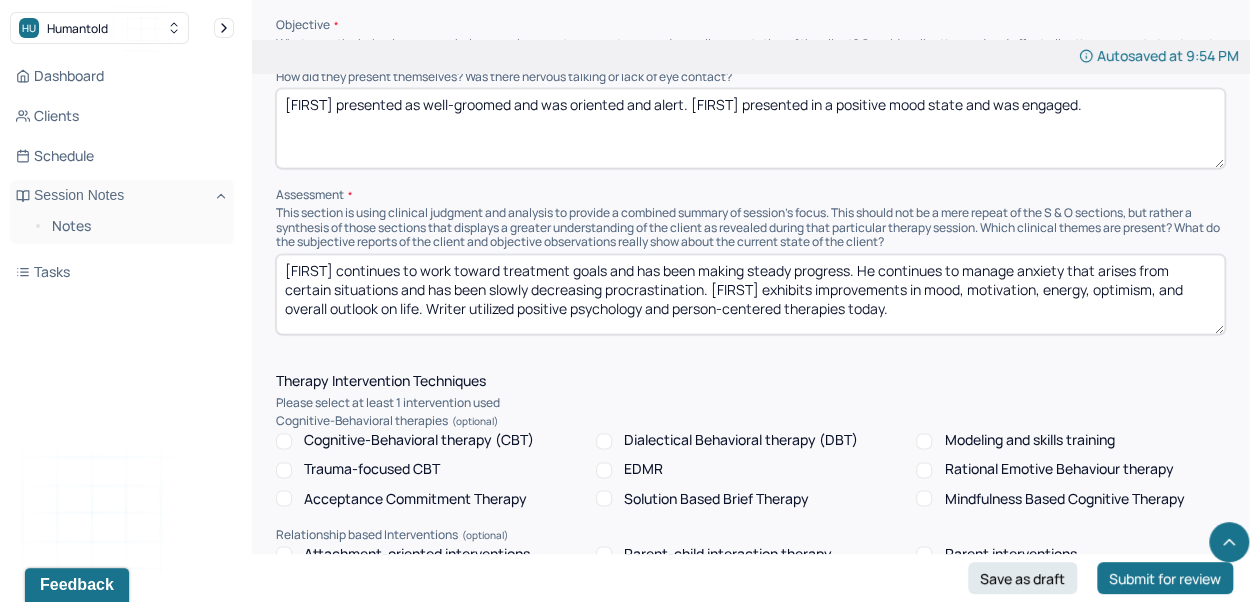 scroll, scrollTop: 1364, scrollLeft: 0, axis: vertical 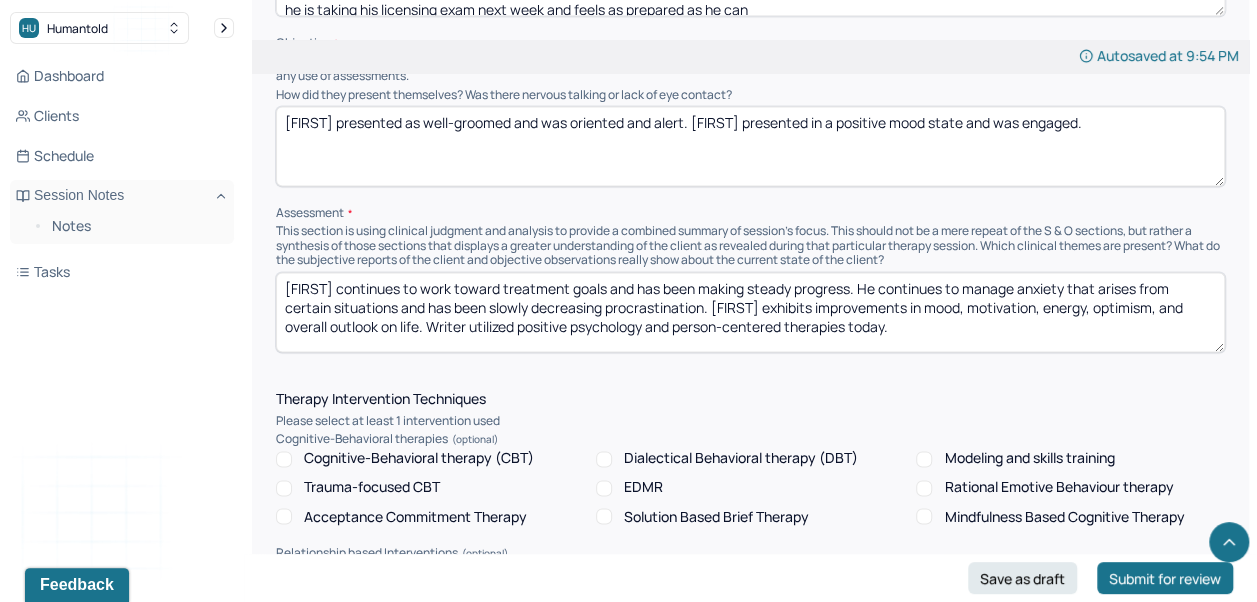 click on "[FIRST] continues to work toward treatment goals and has been making steady progress. He continues to manage anxiety that arises from certain situations and has been slowly decreasing procrastination. [FIRST] exhibits improvements in mood, motivation, energy, optimism, and overall outlook on life. Writer utilized positive psychology and person-centered therapies today." at bounding box center [750, 312] 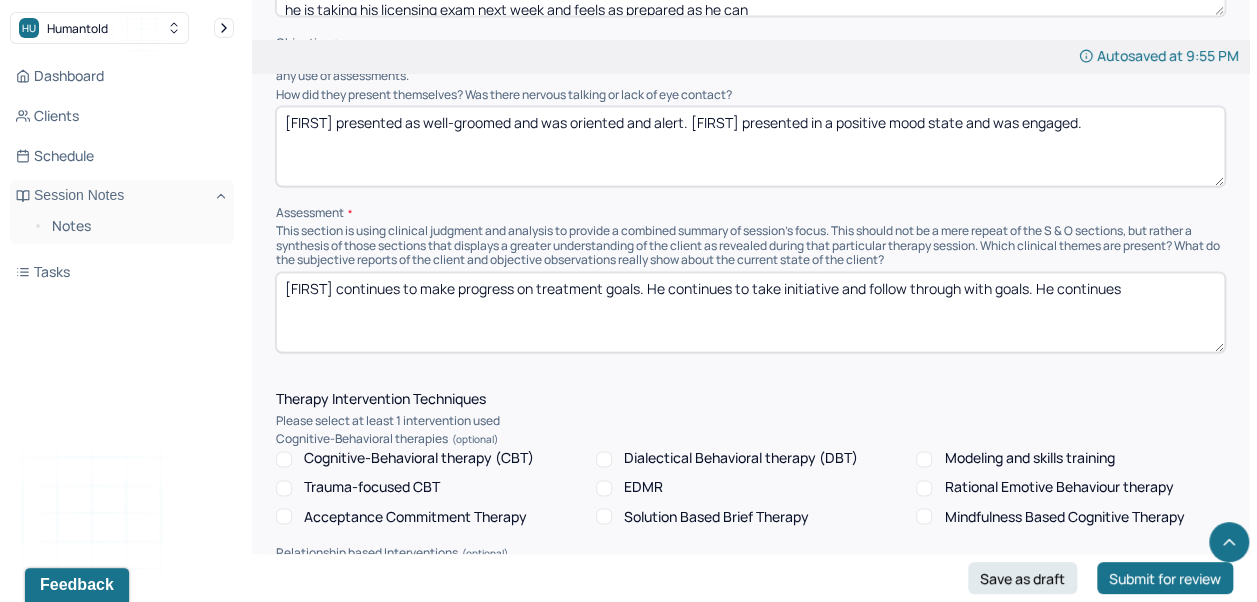 click on "[FIRST] continues to make progress on treatment goals. He continues to take initiative and follow though with goals. He continues" at bounding box center (750, 312) 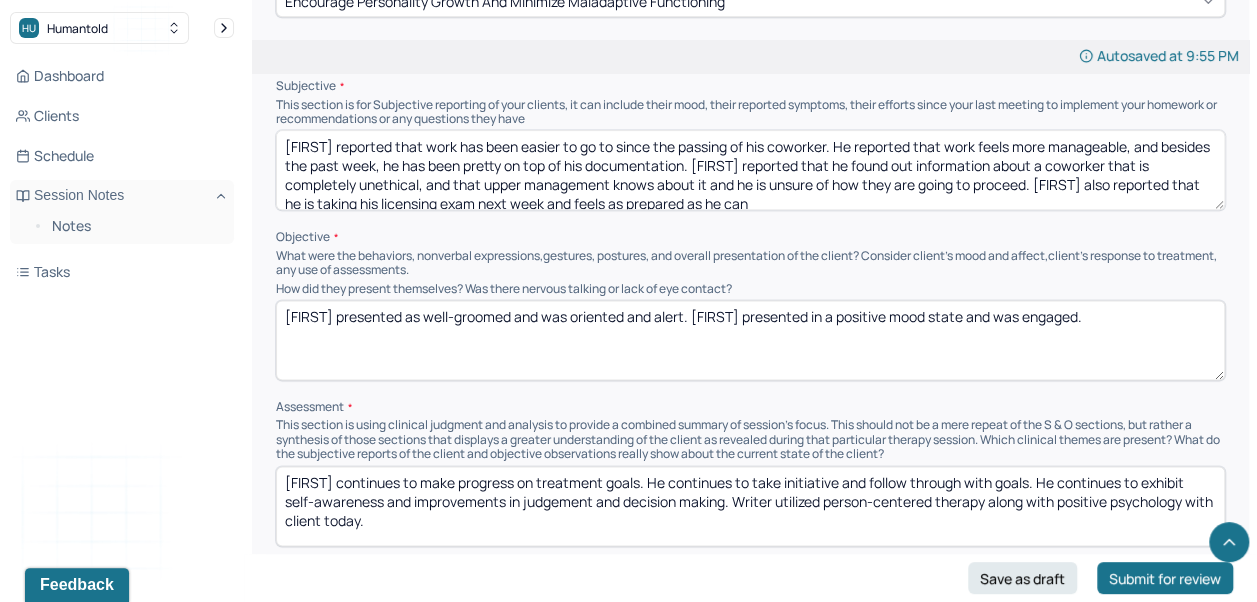 scroll, scrollTop: 1162, scrollLeft: 0, axis: vertical 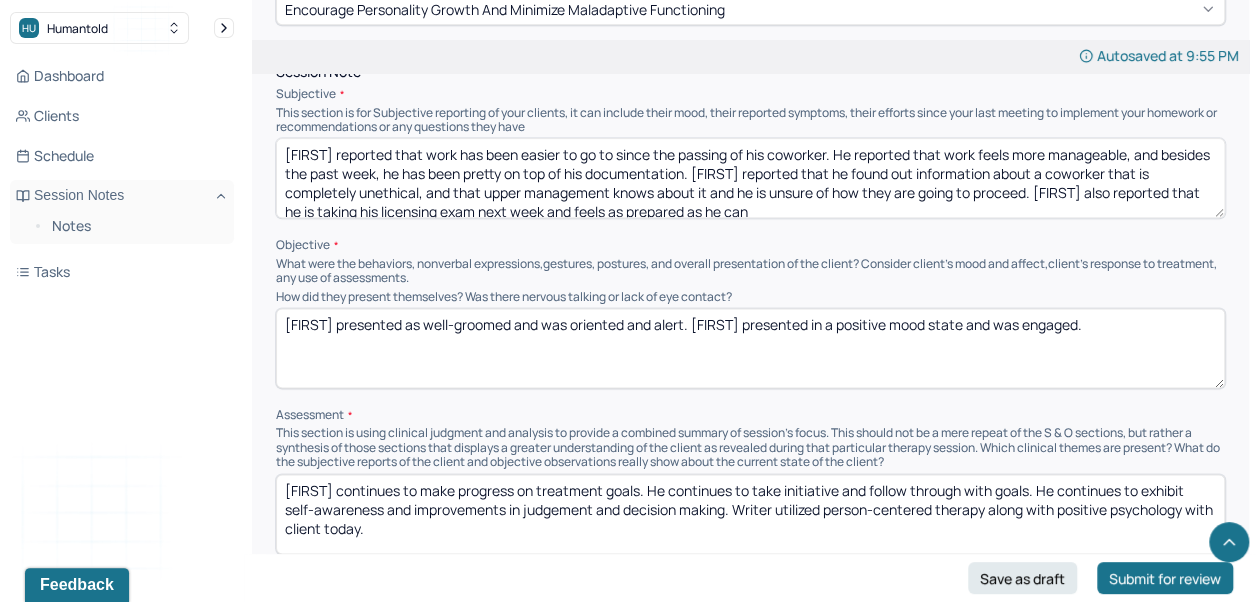 type on "[FIRST] continues to make progress on treatment goals. He continues to take initiative and follow through with goals. He continues to exhibit self-awareness and improvements in judgement and decision making. Writer utilized person-centered therapy along with positive psychology with client today." 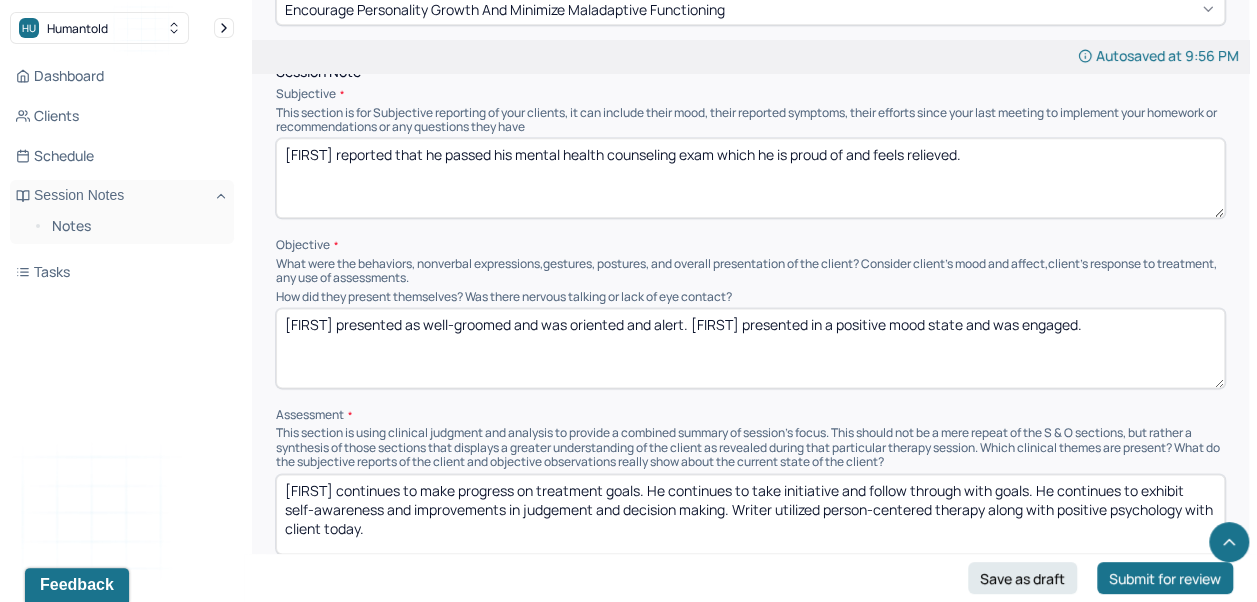 click on "[FIRST] reported that he passed his mental health counseling exam which he is proud of, and feels relieved." at bounding box center (750, 178) 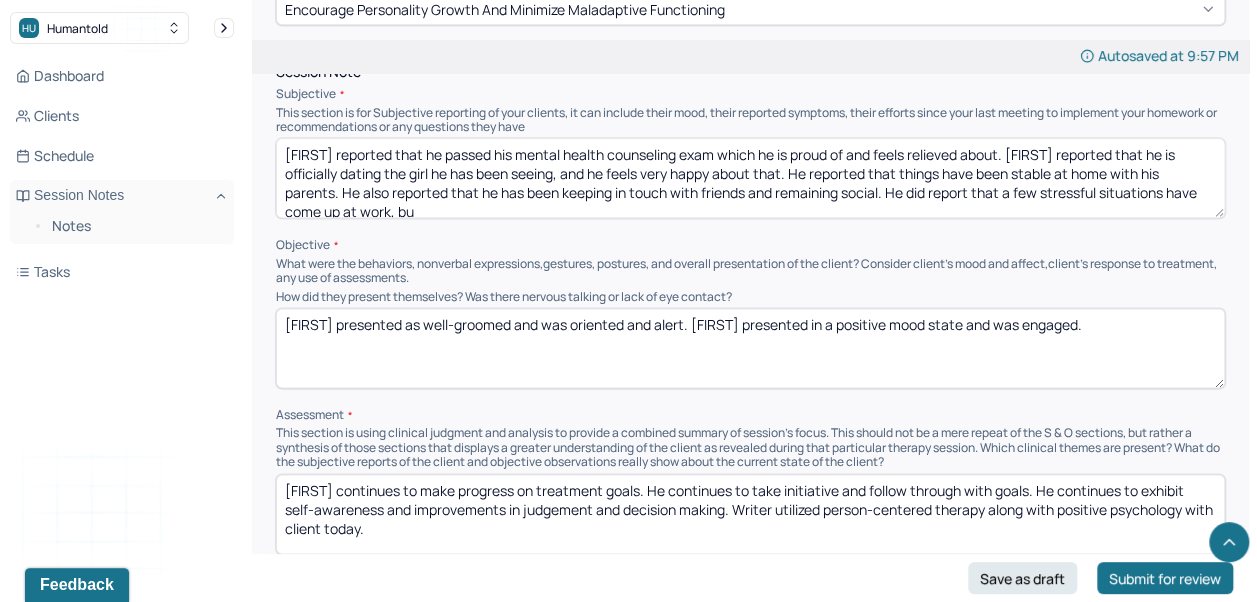 scroll, scrollTop: 2, scrollLeft: 0, axis: vertical 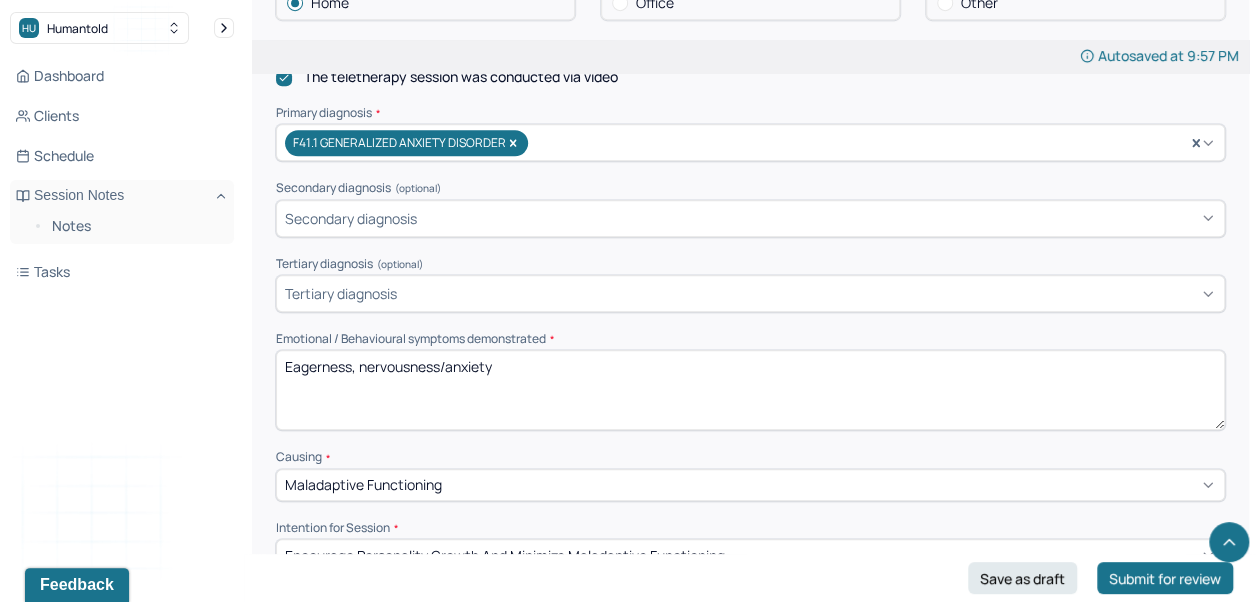 type on "[FIRST] reported that he passed his mental health counseling exam which he is proud of and feels relieved about. [FIRST] reported that he is officially dating the girl he has been seeing, and he feels very happy about that. He reported that things have been stable at home with his parents. He also reported that he has been keeping in touch with friends and remaining social. He did report that a few stressful situations have come up at work, but that he is managing them as best as he can." 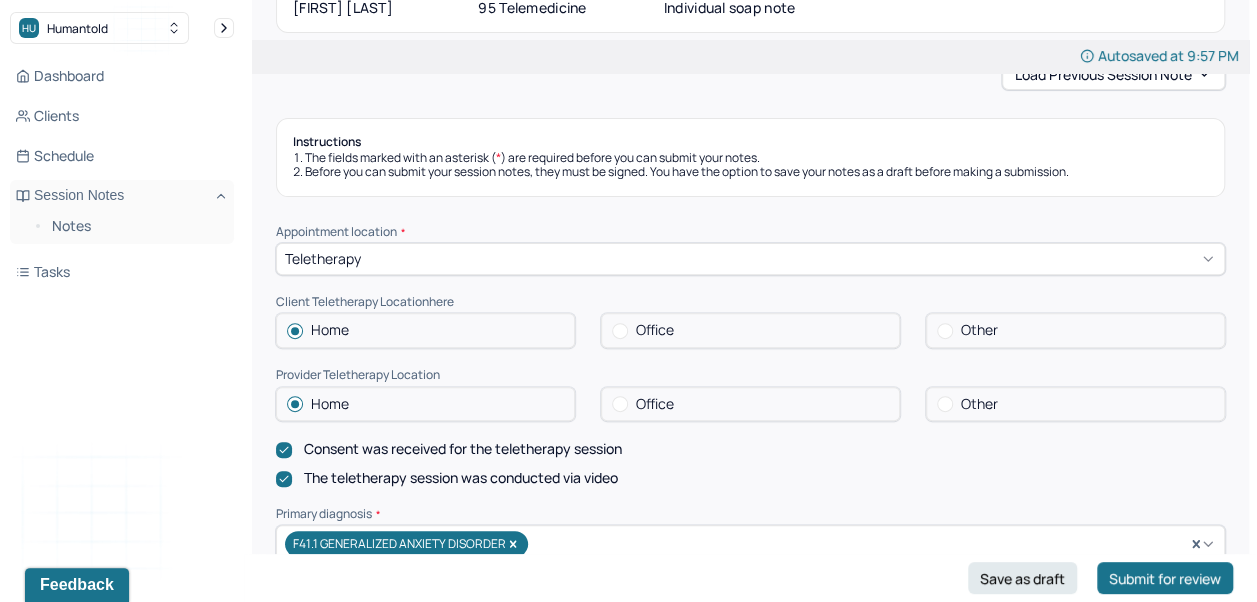 scroll, scrollTop: 0, scrollLeft: 0, axis: both 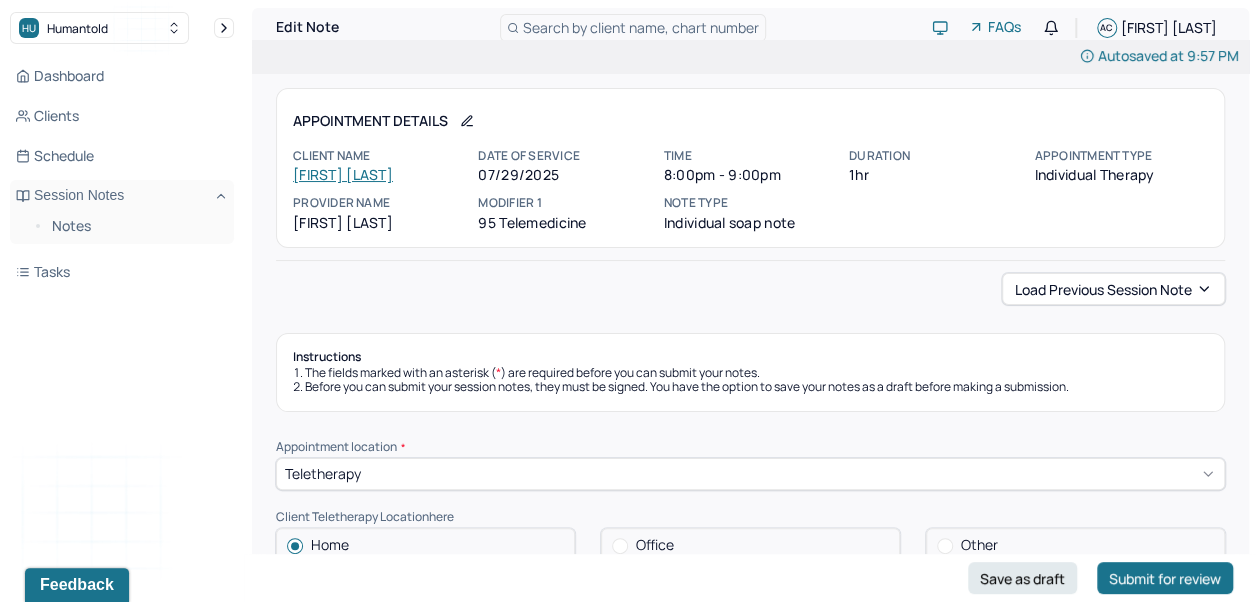 type on "Relief, rumination, uncertainty" 